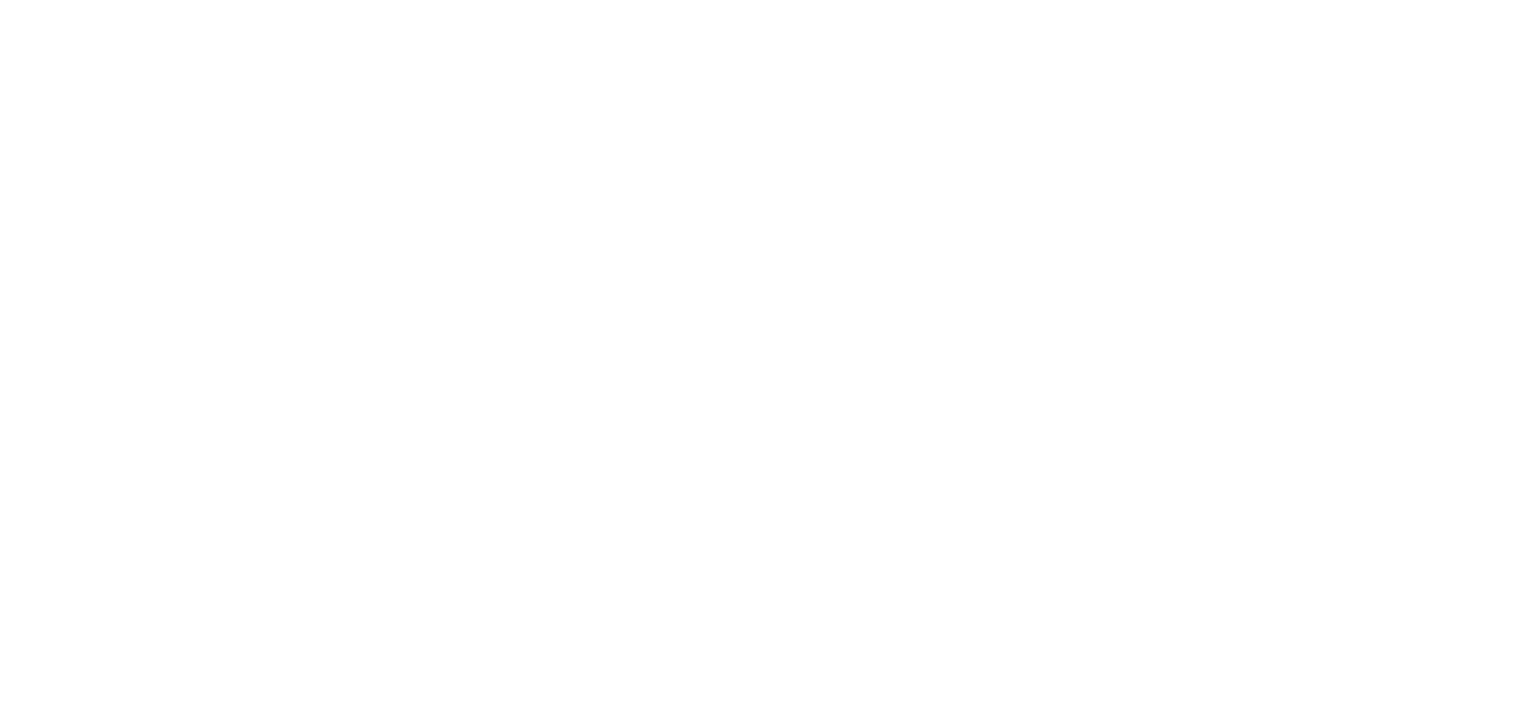 scroll, scrollTop: 0, scrollLeft: 0, axis: both 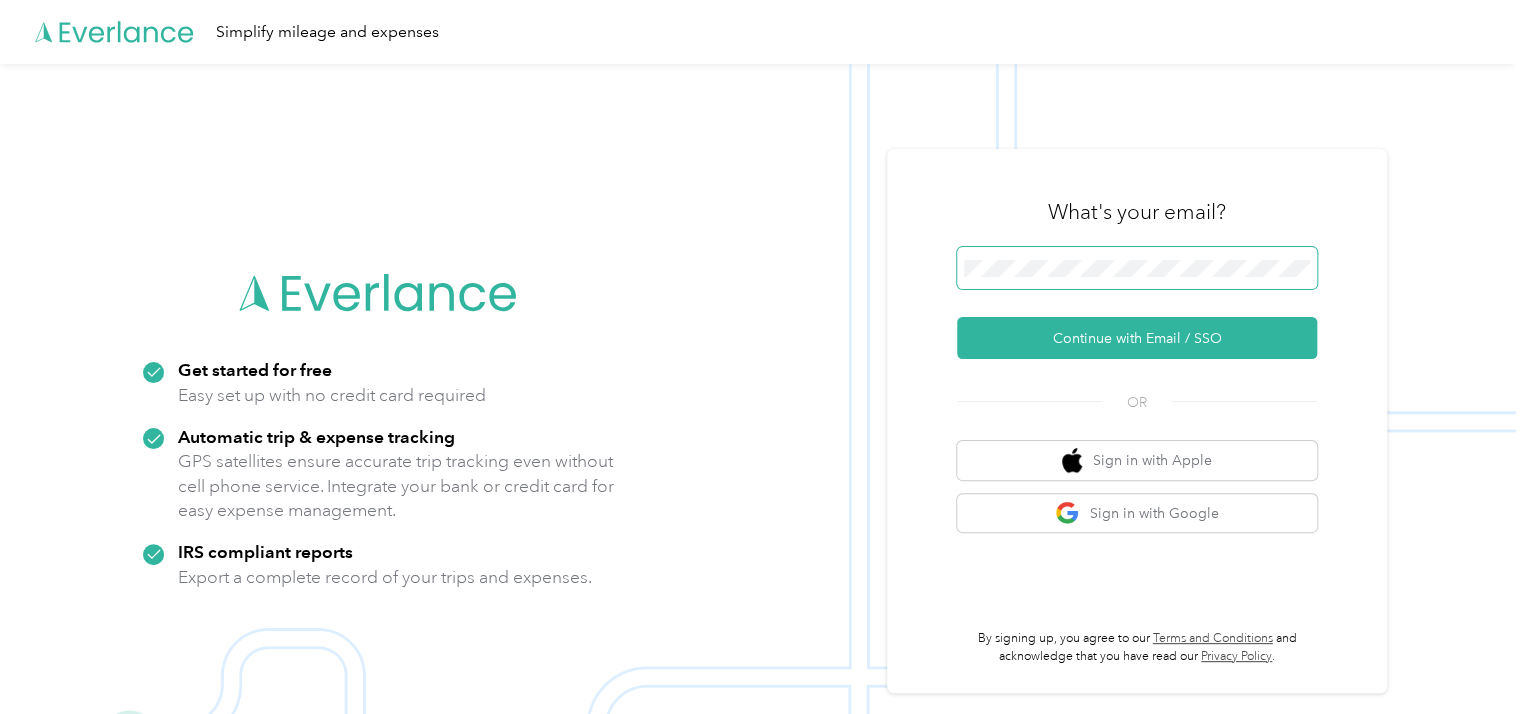 click at bounding box center [1137, 268] 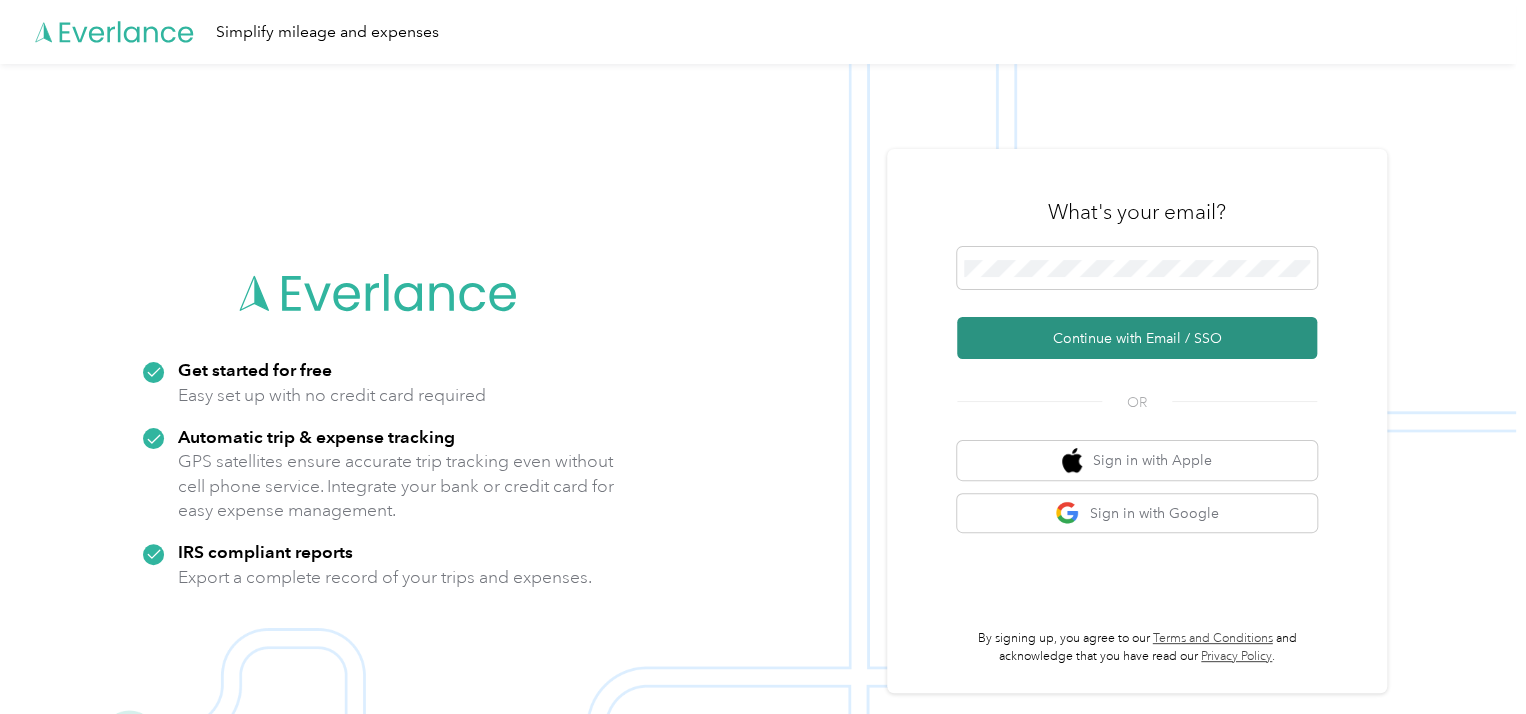 click on "Continue with Email / SSO" at bounding box center (1137, 338) 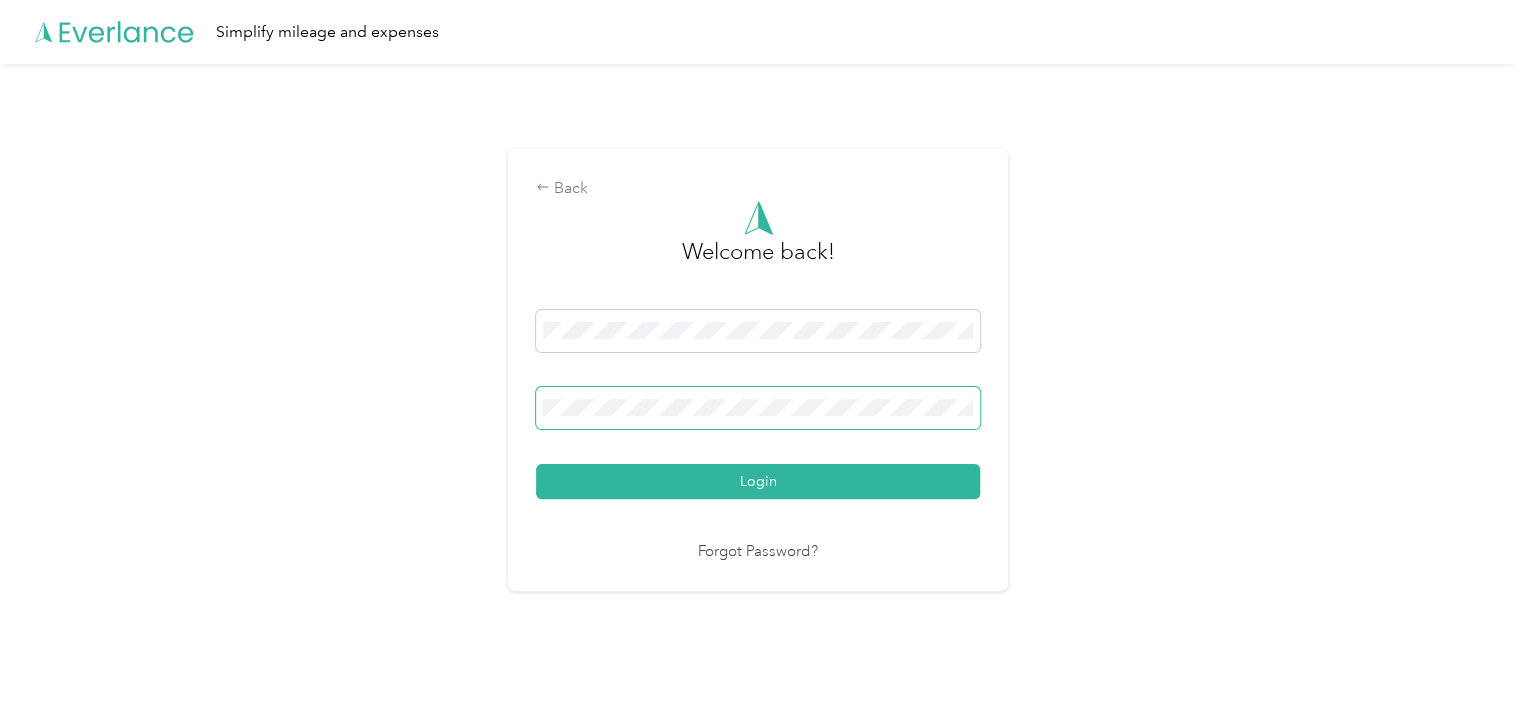 click on "Login" at bounding box center [758, 481] 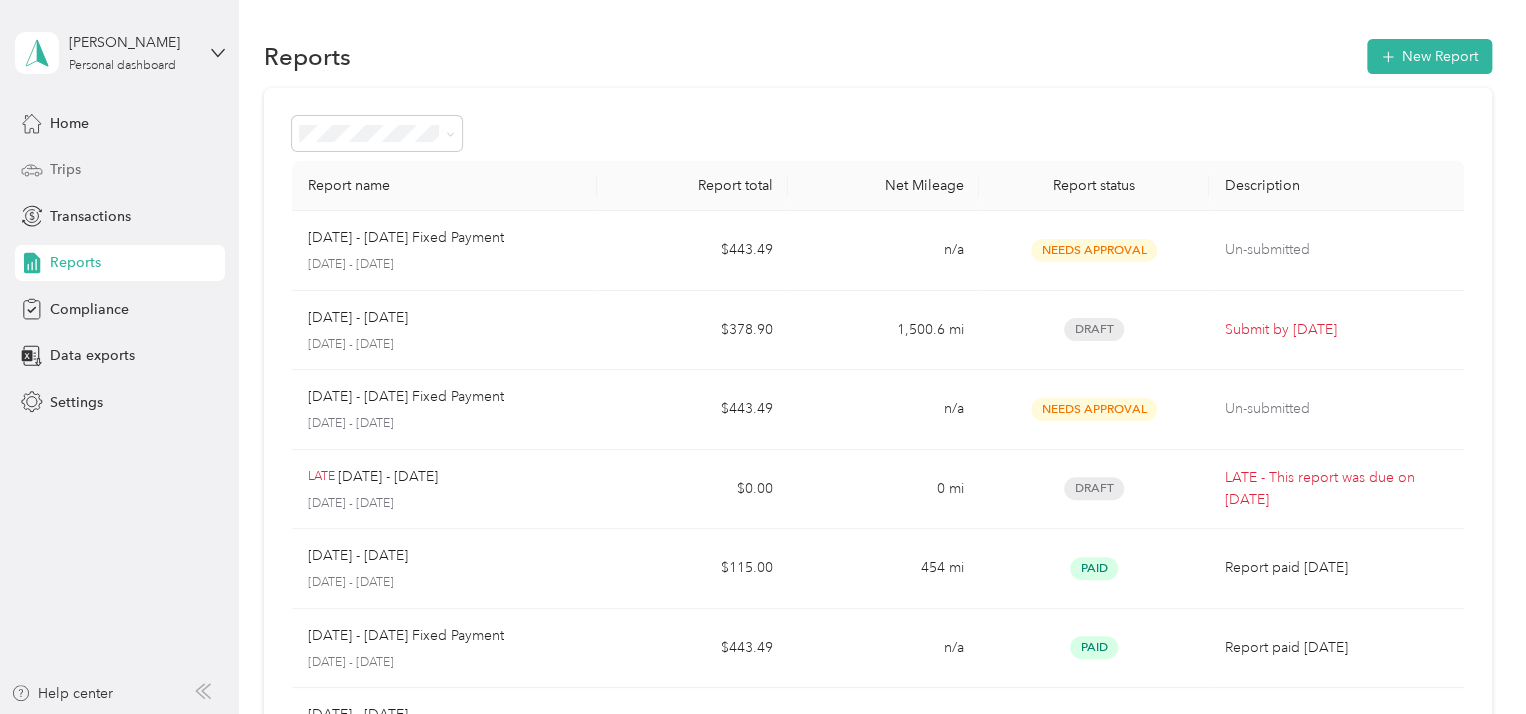 click on "Trips" at bounding box center [120, 170] 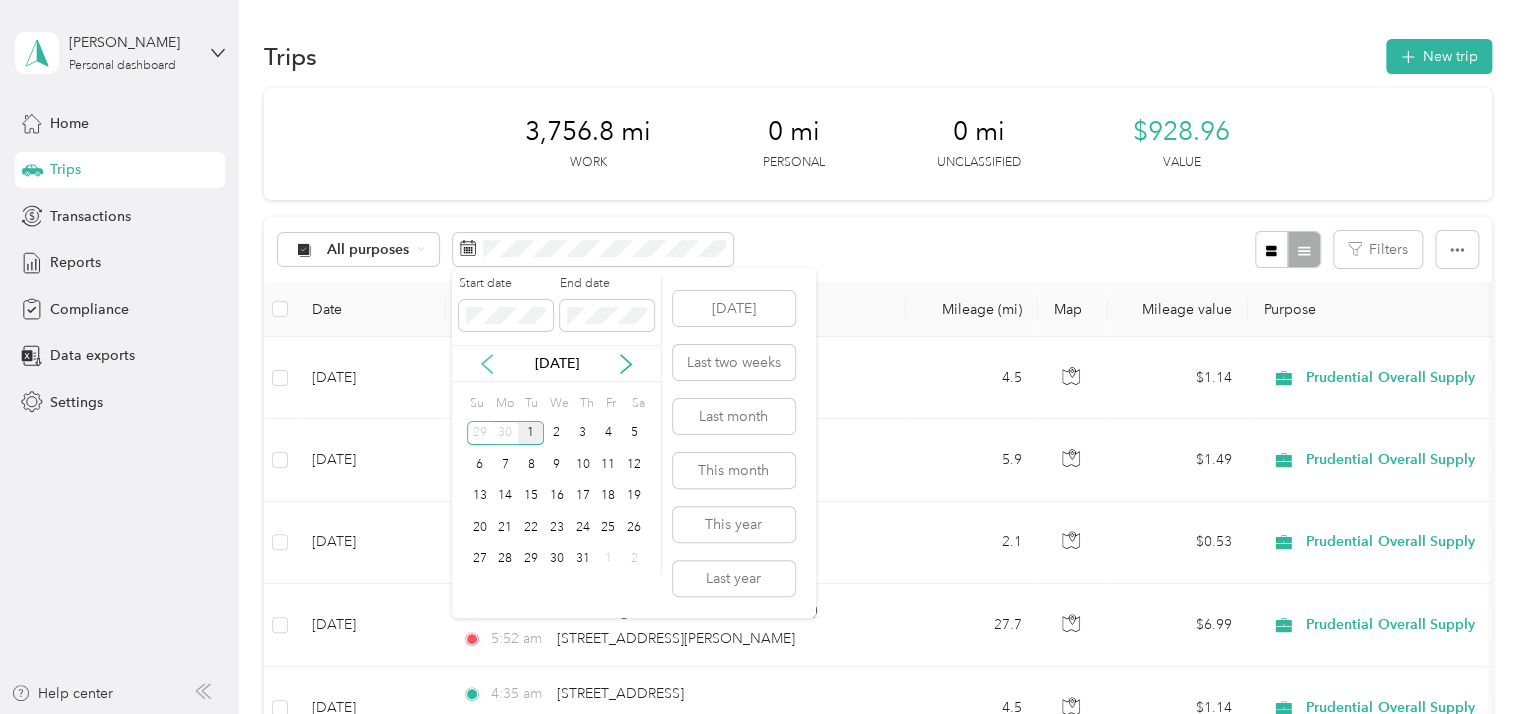click 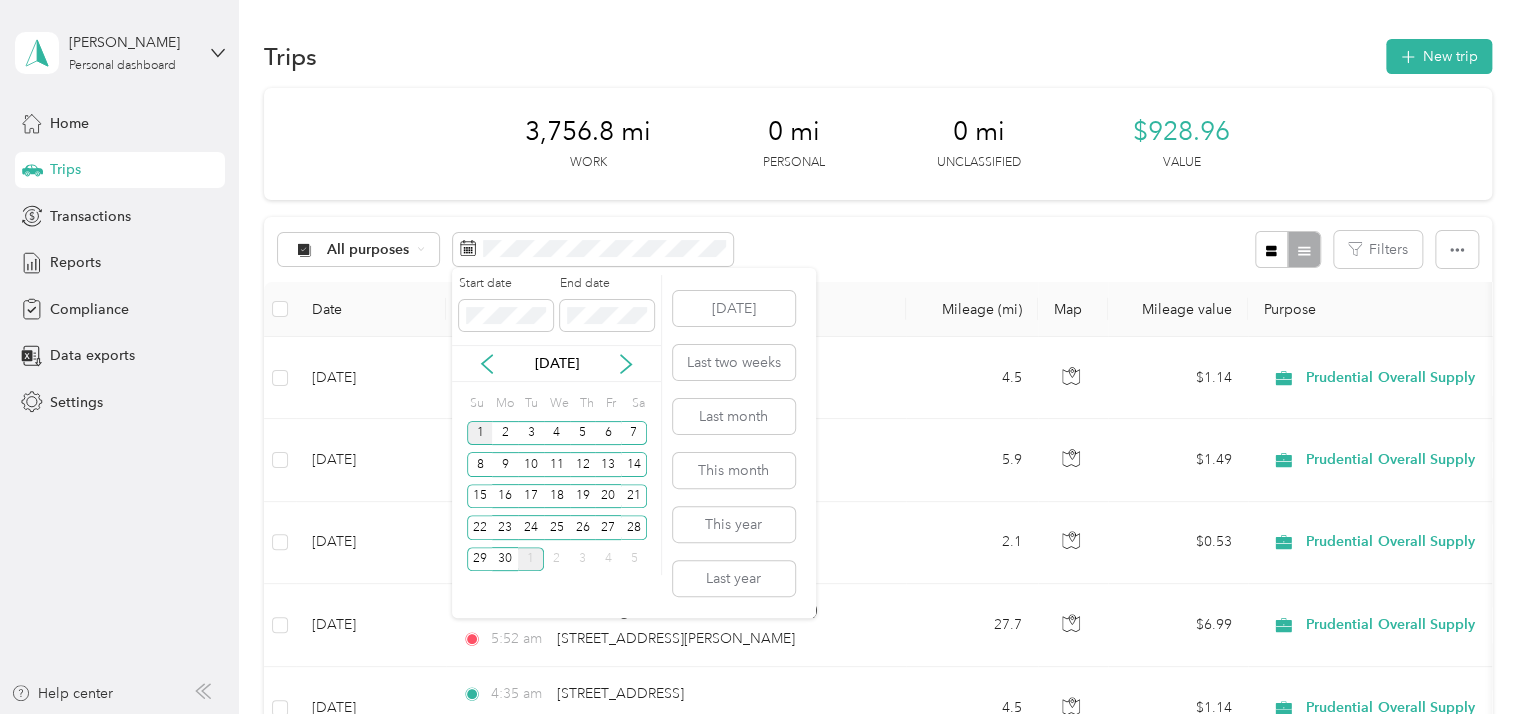 click on "1" at bounding box center (480, 433) 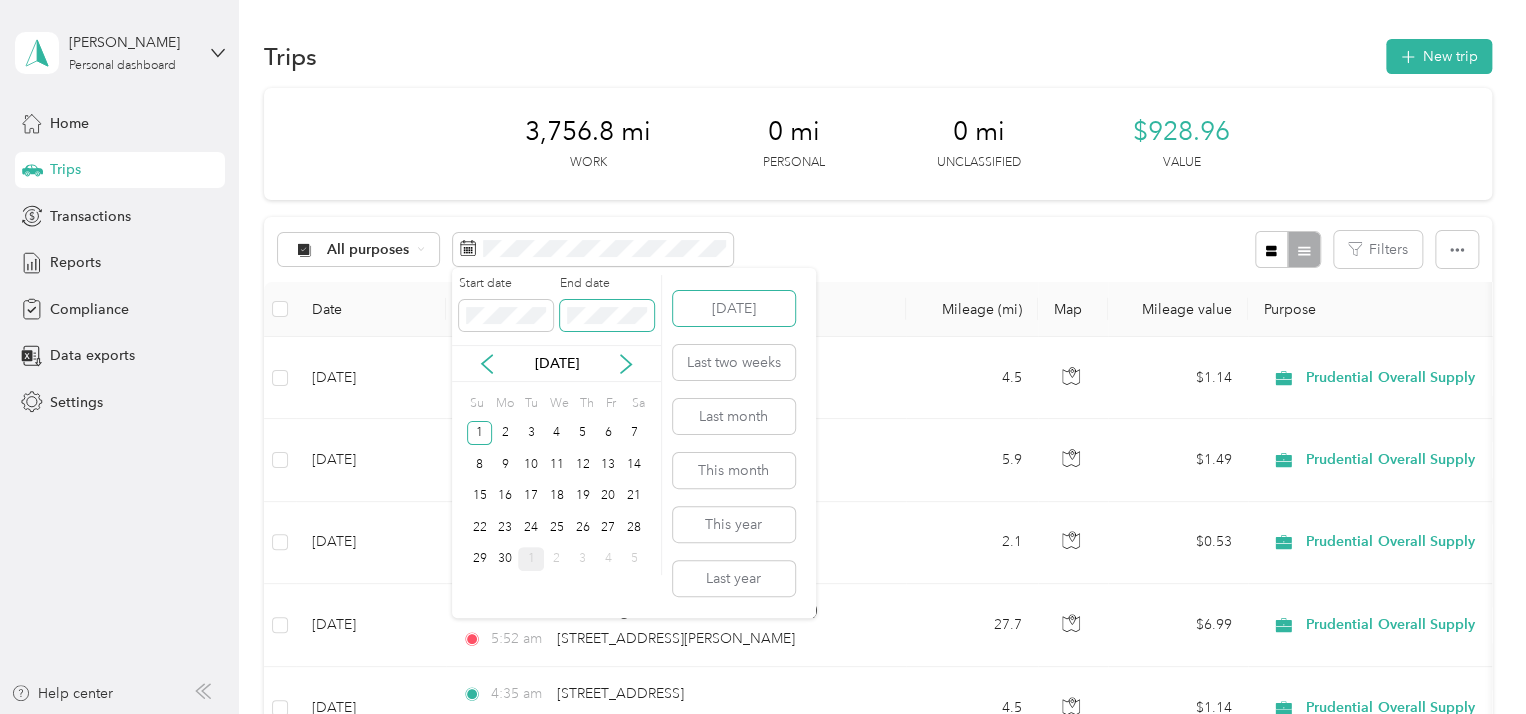 type 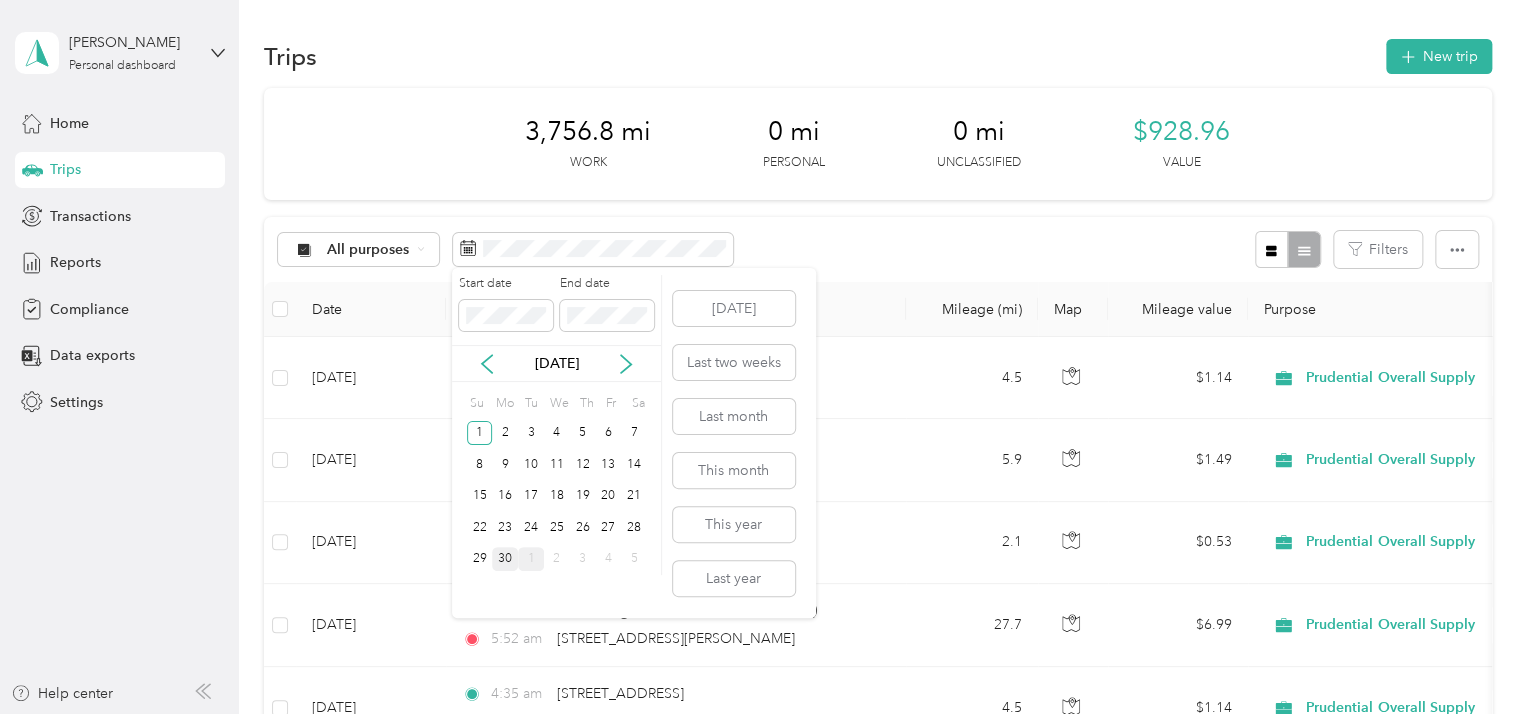 click on "30" at bounding box center (505, 559) 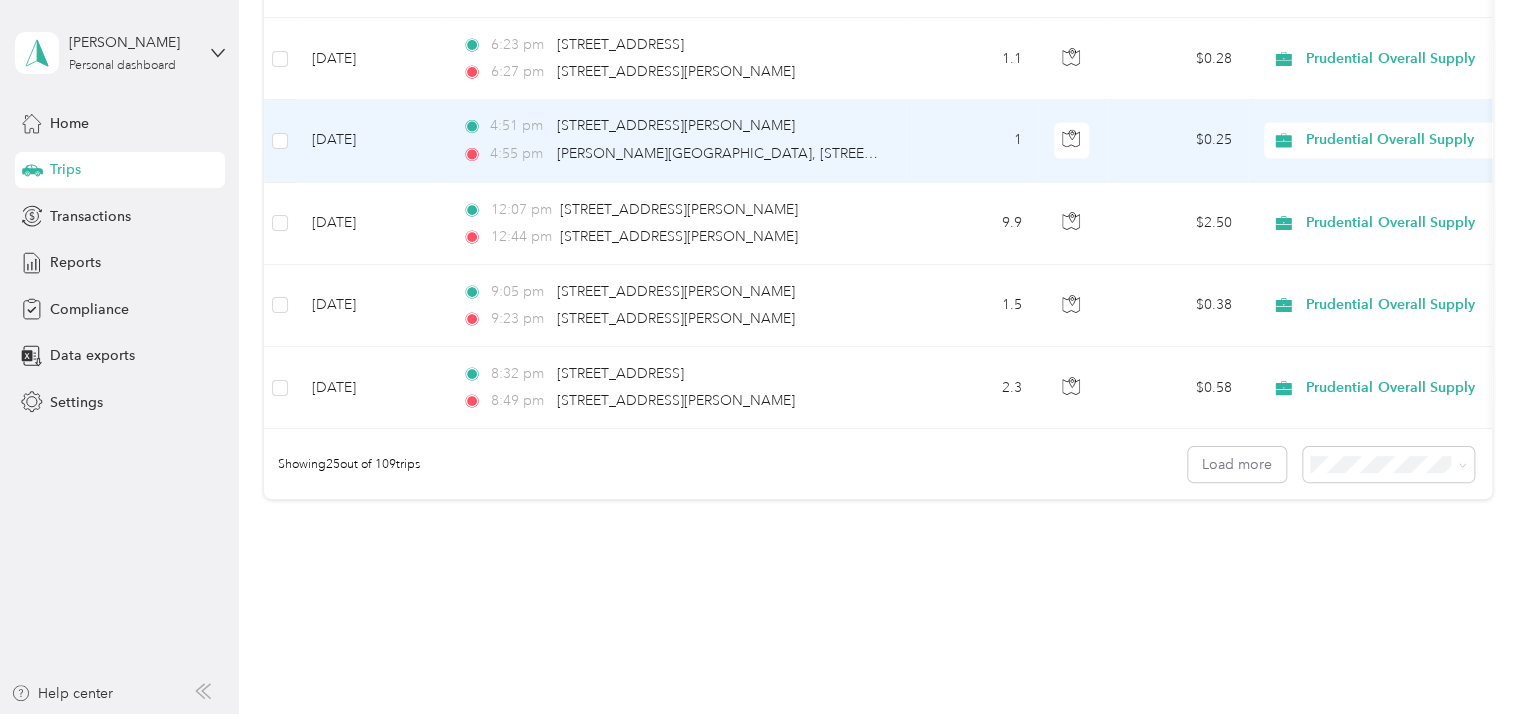 scroll, scrollTop: 2036, scrollLeft: 0, axis: vertical 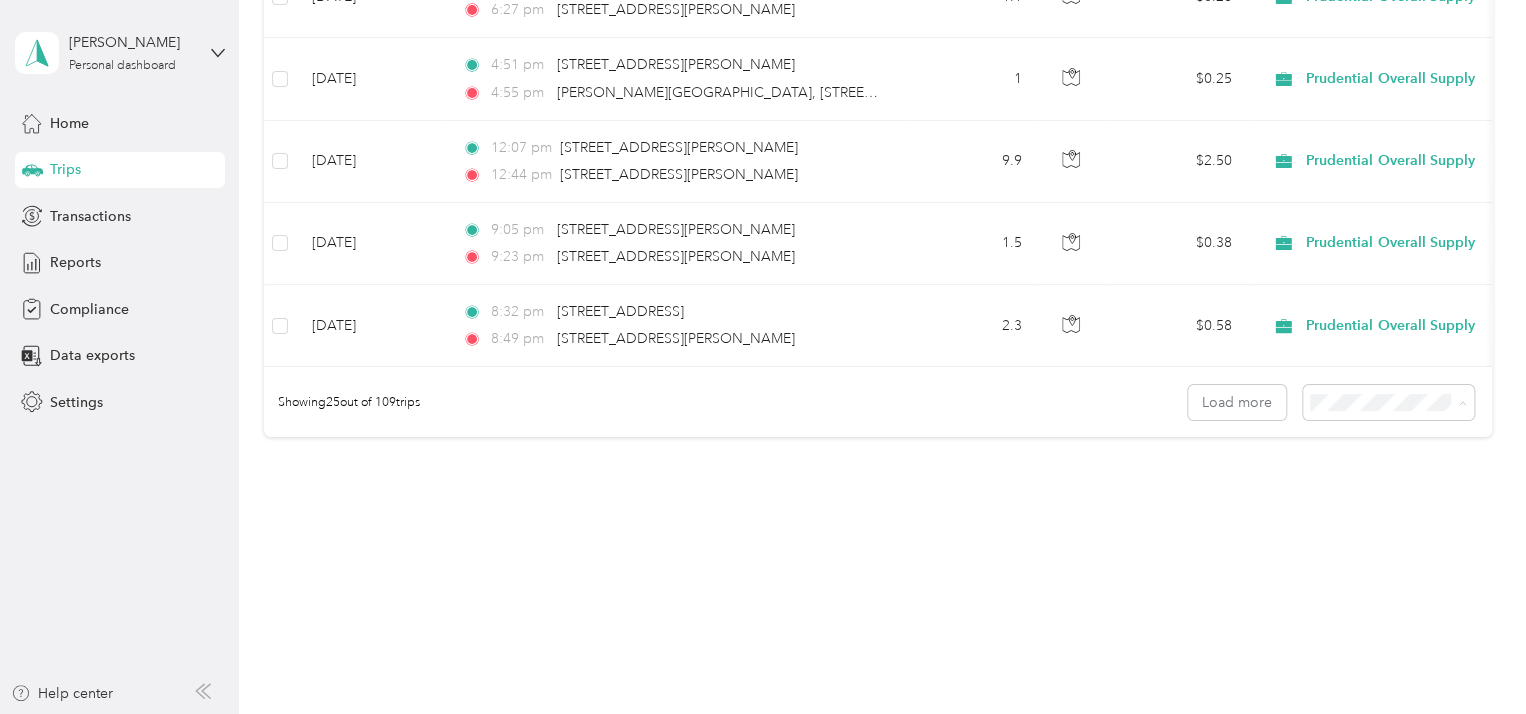 click on "100 per load" at bounding box center [1353, 508] 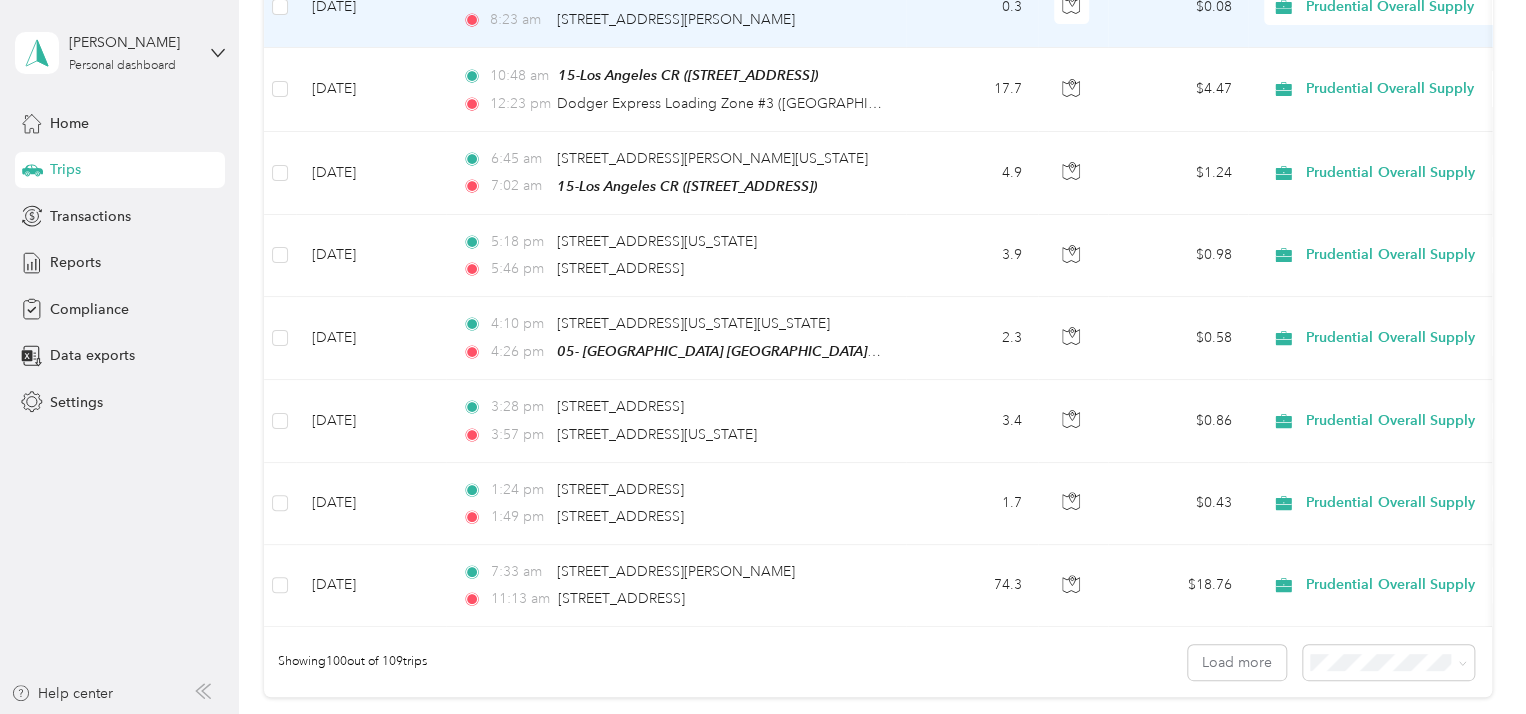 scroll, scrollTop: 8189, scrollLeft: 0, axis: vertical 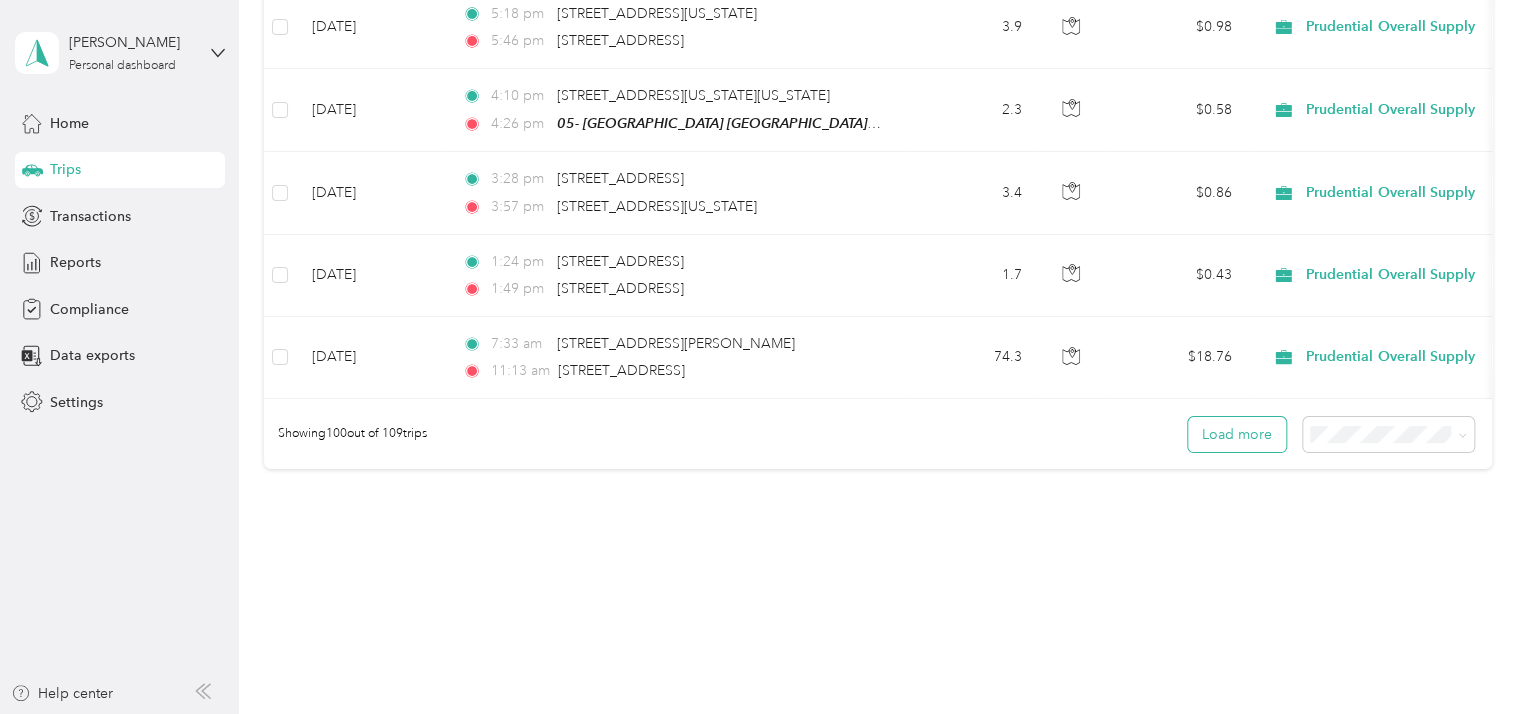 click on "Load more" at bounding box center (1237, 434) 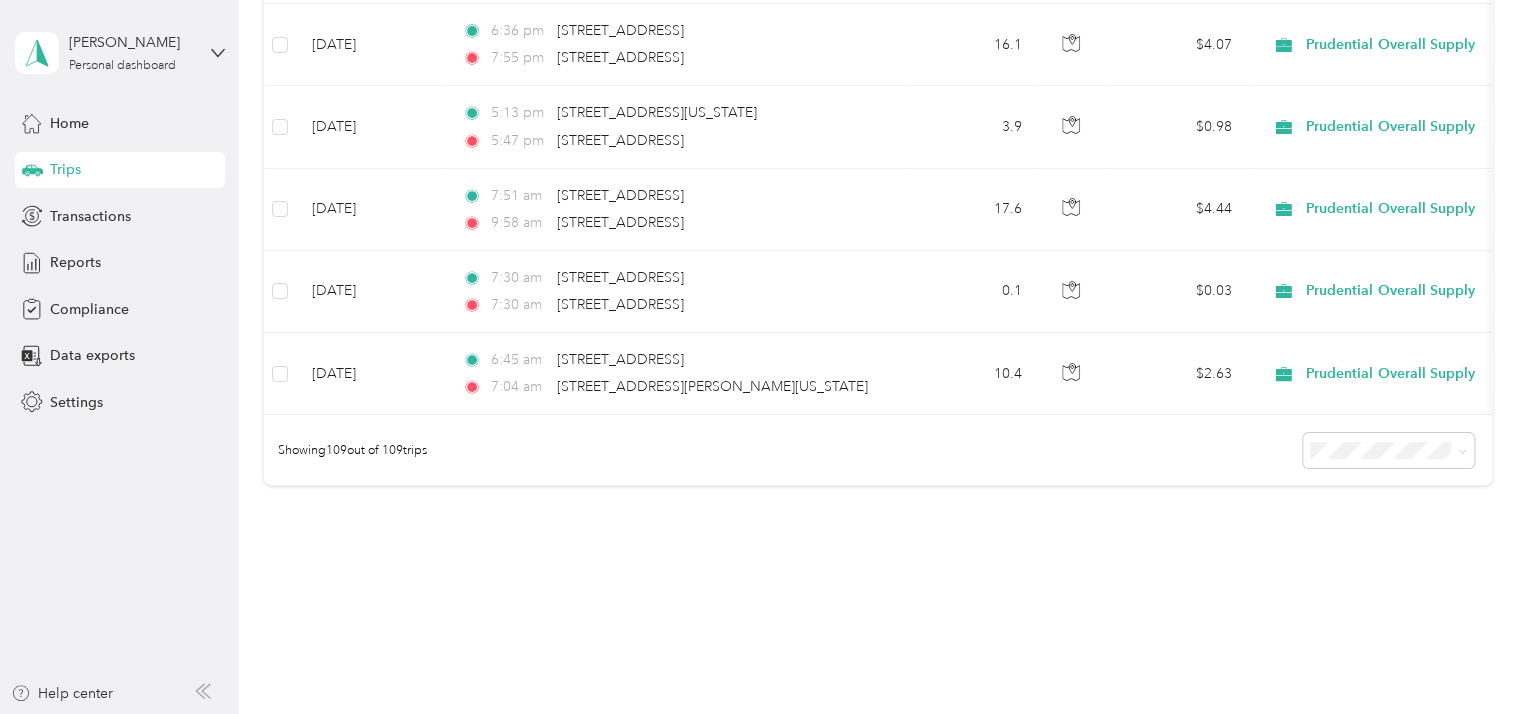 scroll, scrollTop: 8928, scrollLeft: 0, axis: vertical 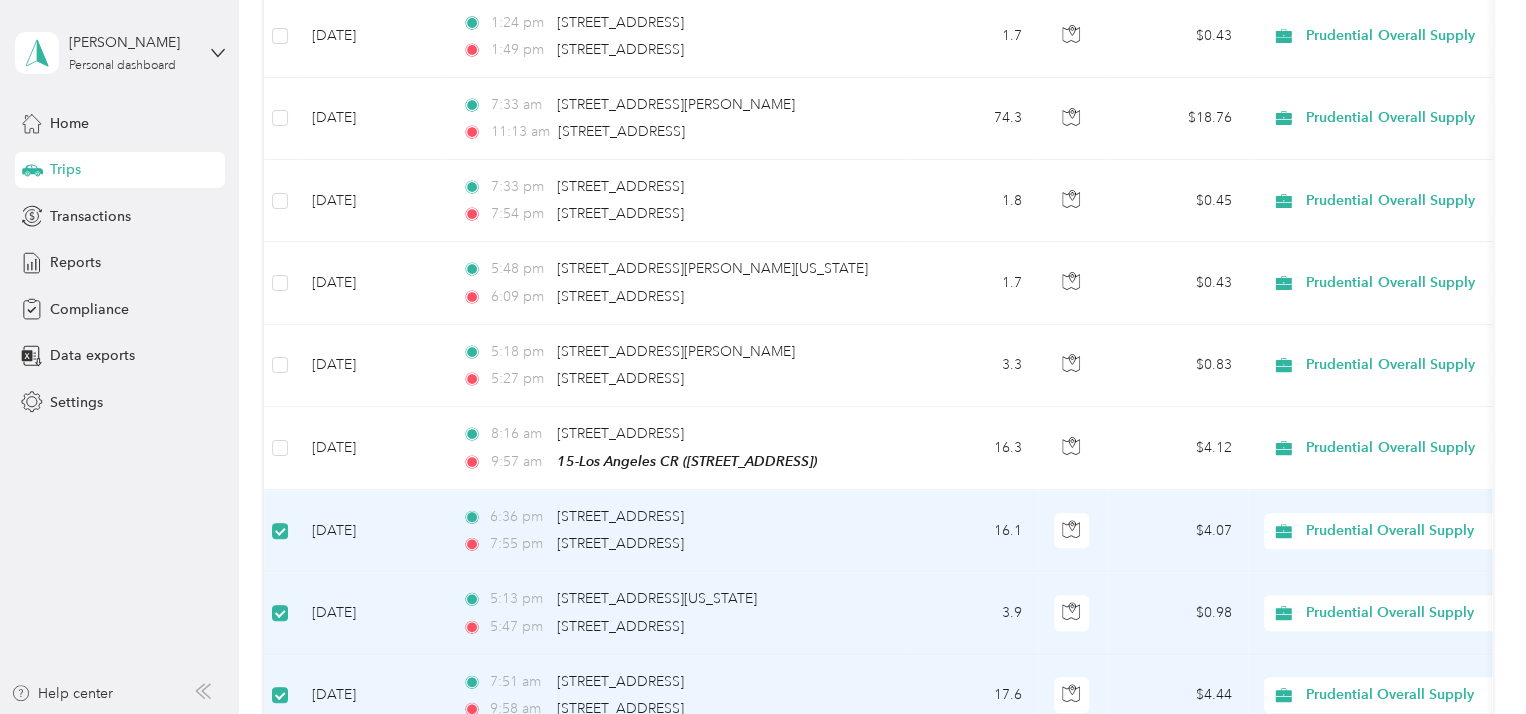 drag, startPoint x: 417, startPoint y: 479, endPoint x: 227, endPoint y: 535, distance: 198.0808 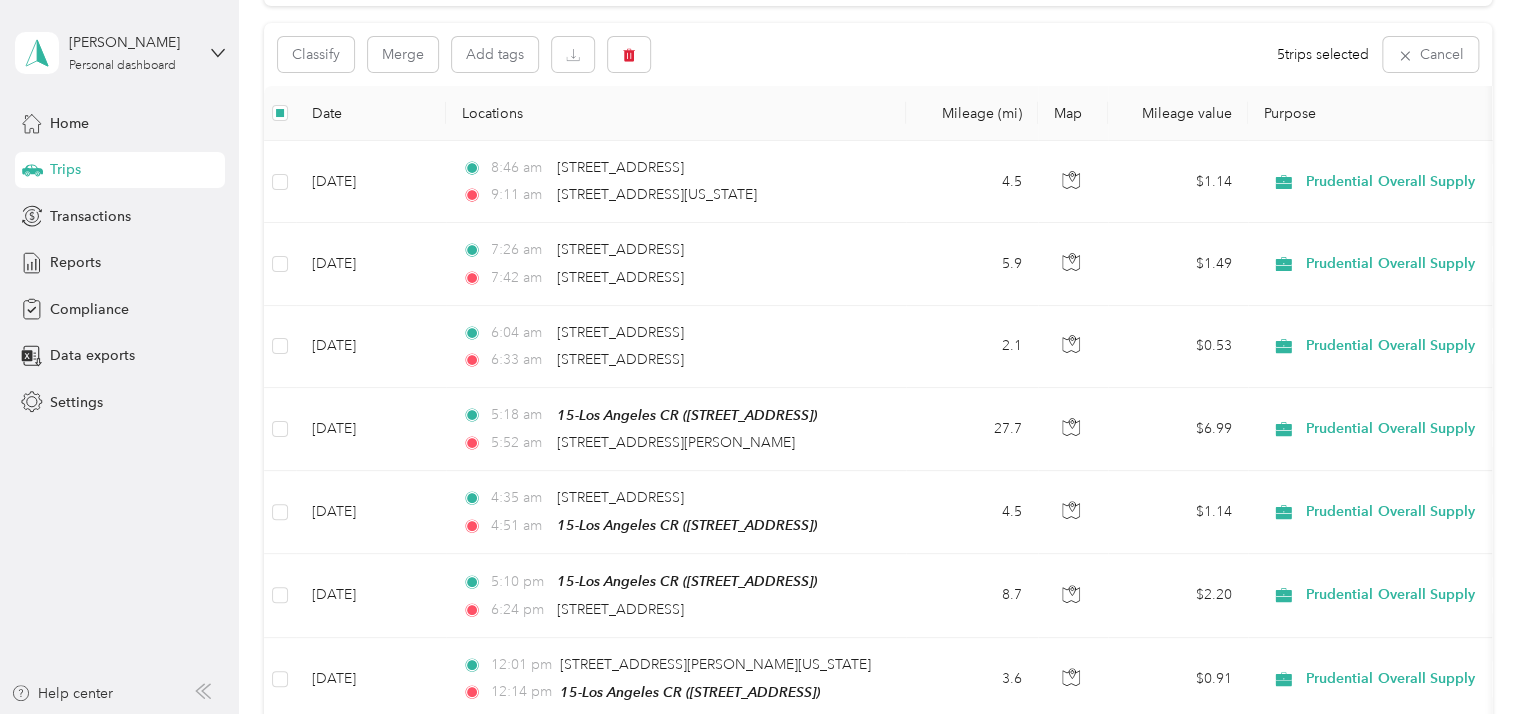 scroll, scrollTop: 0, scrollLeft: 0, axis: both 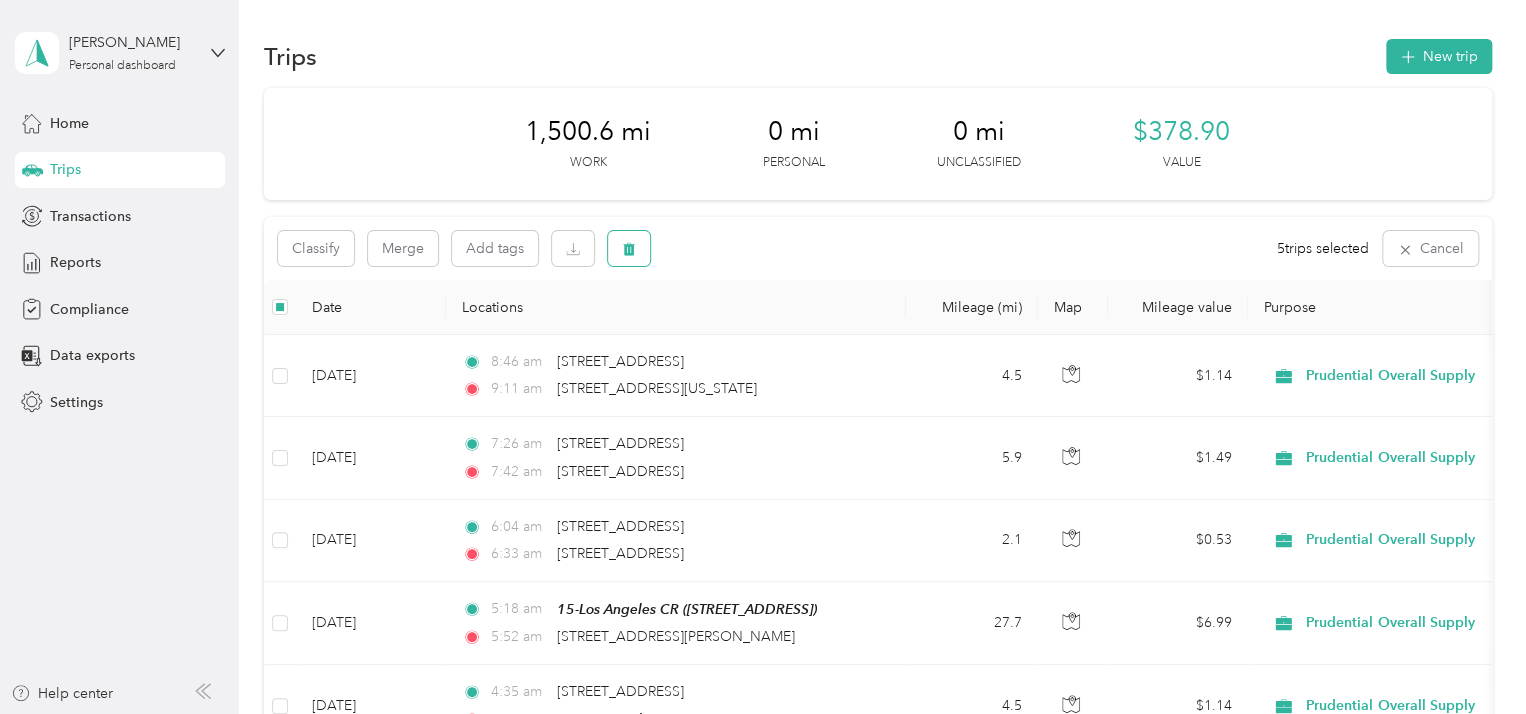 click at bounding box center [629, 248] 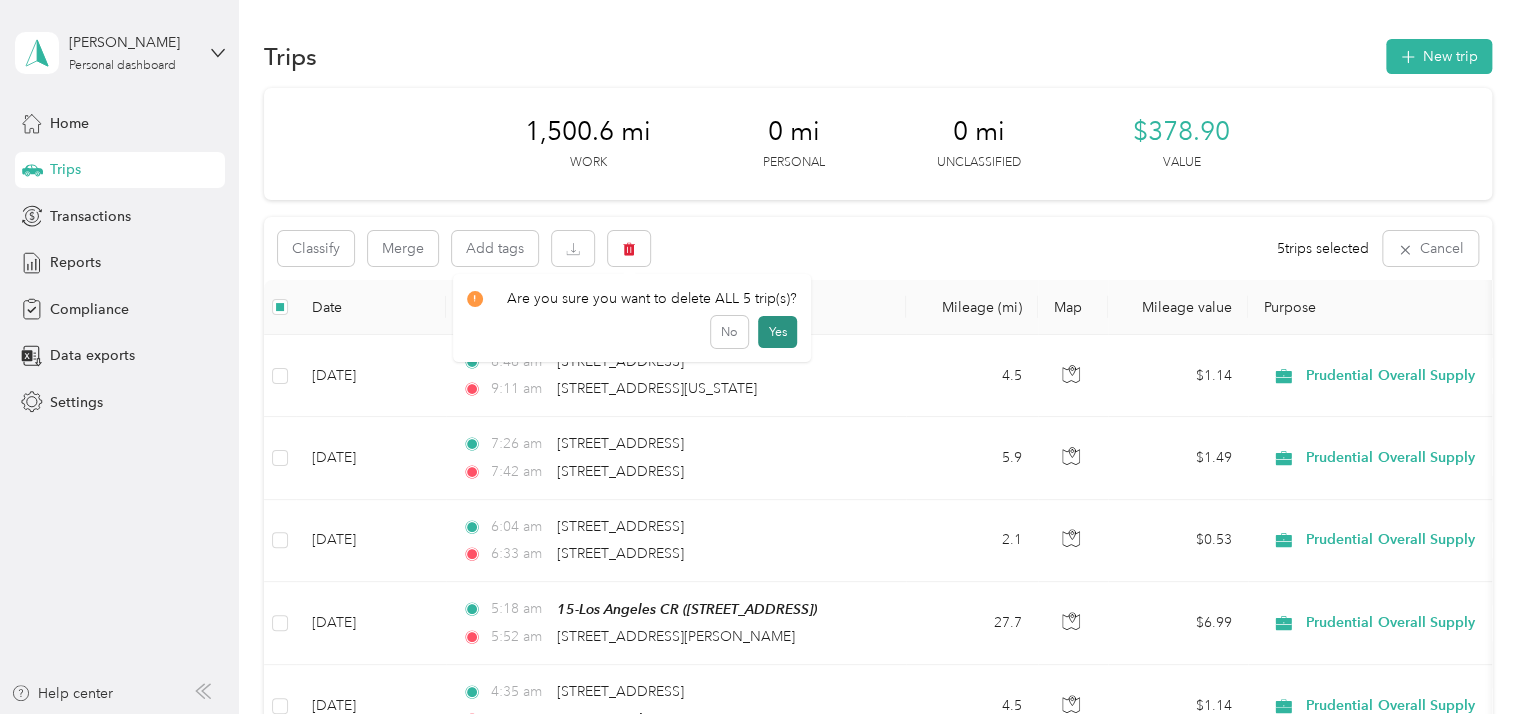 click on "Yes" at bounding box center (777, 332) 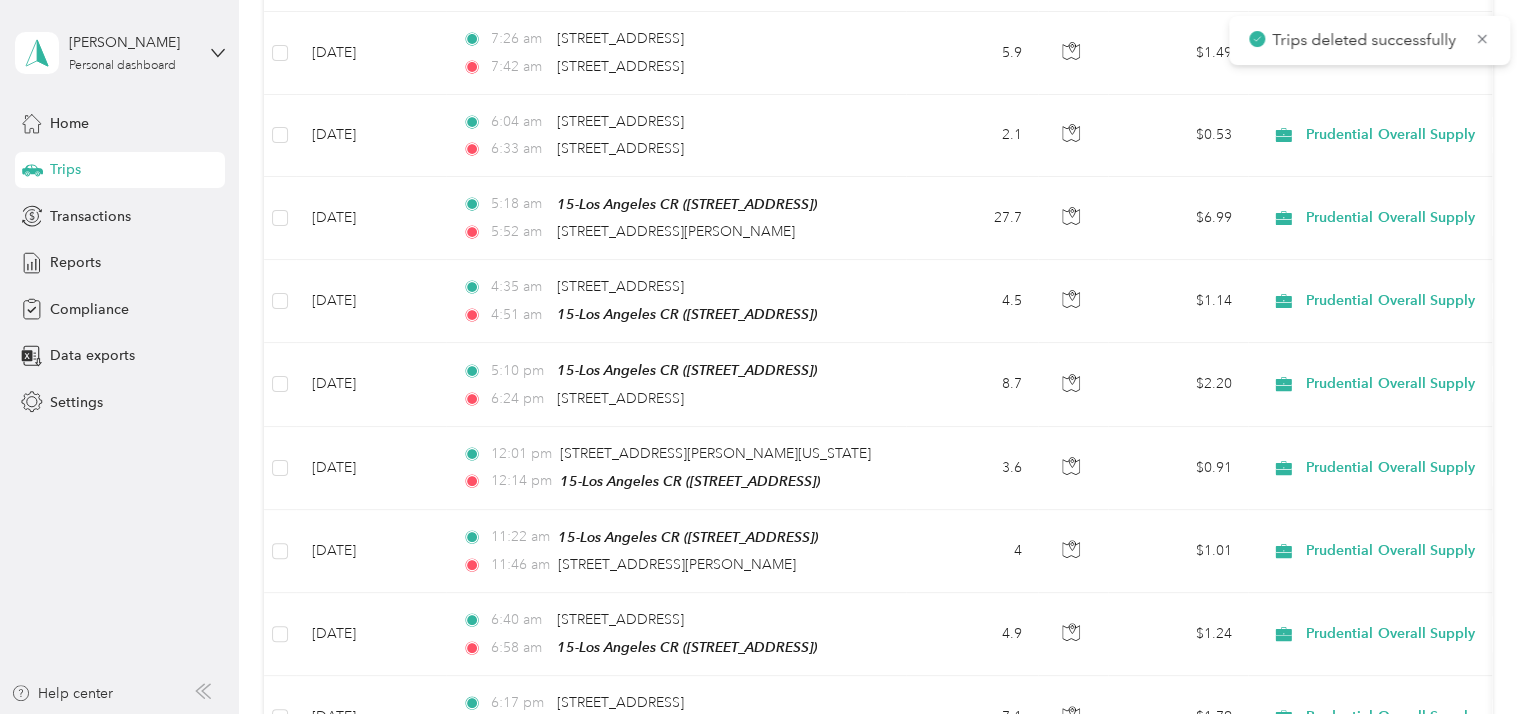 scroll, scrollTop: 700, scrollLeft: 0, axis: vertical 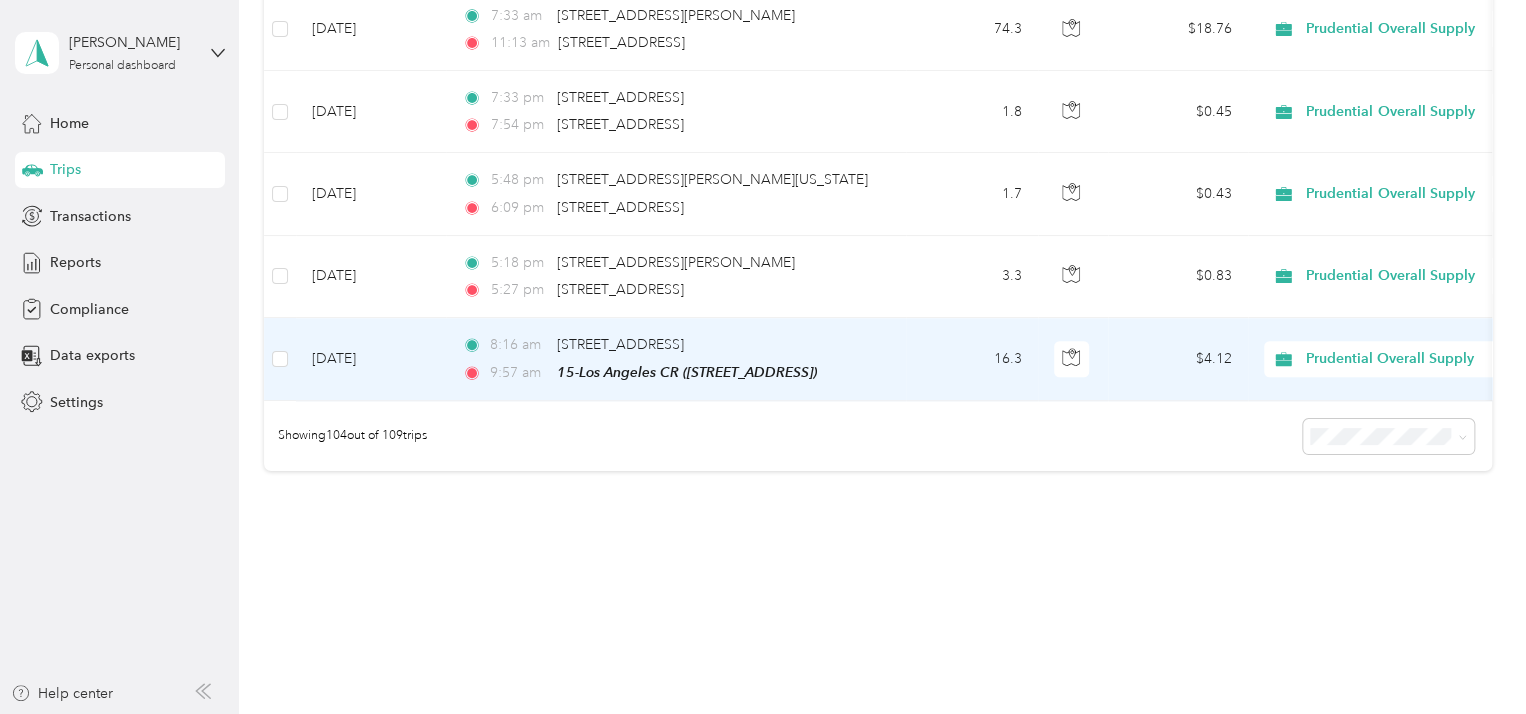 click on "[DATE]" at bounding box center (371, 359) 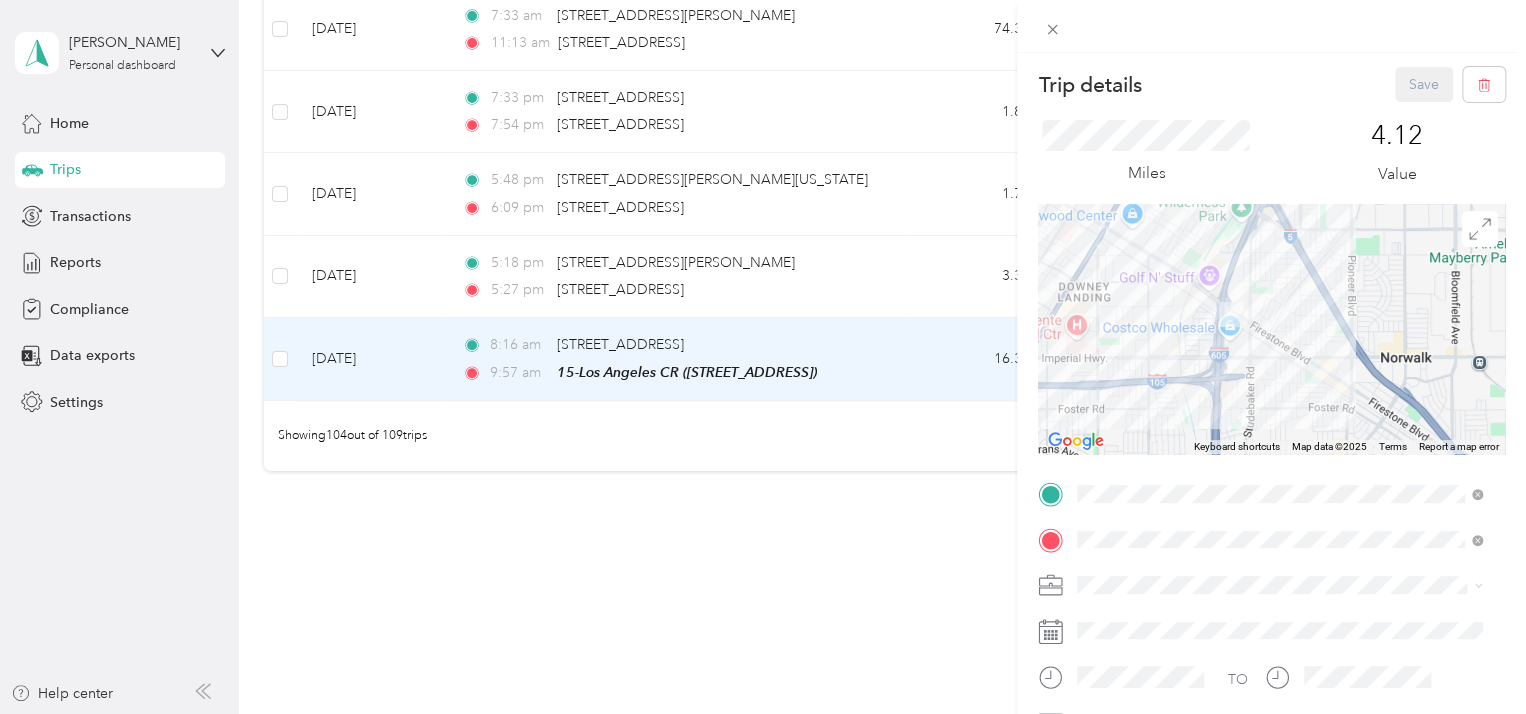 drag, startPoint x: 1256, startPoint y: 394, endPoint x: 1259, endPoint y: 300, distance: 94.04786 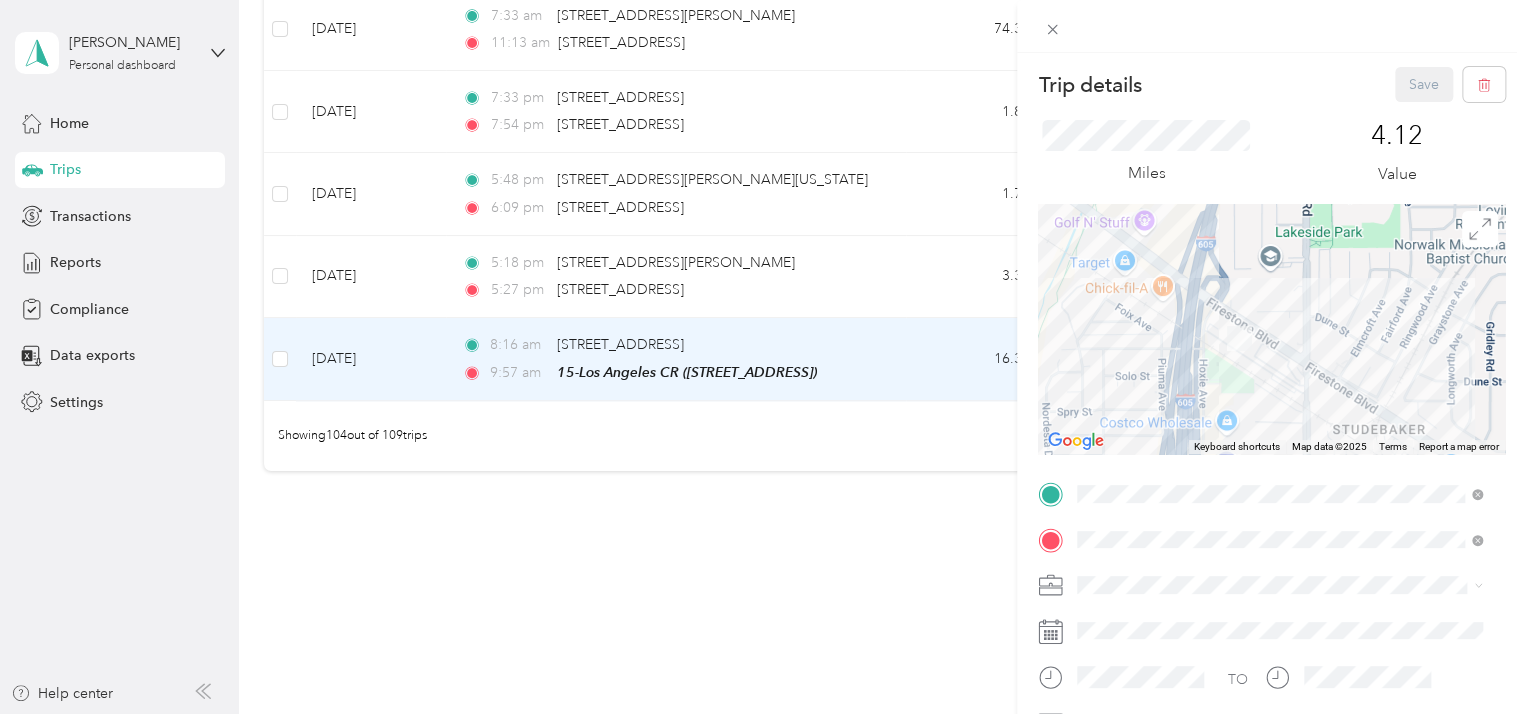 drag, startPoint x: 1232, startPoint y: 301, endPoint x: 1272, endPoint y: 419, distance: 124.595345 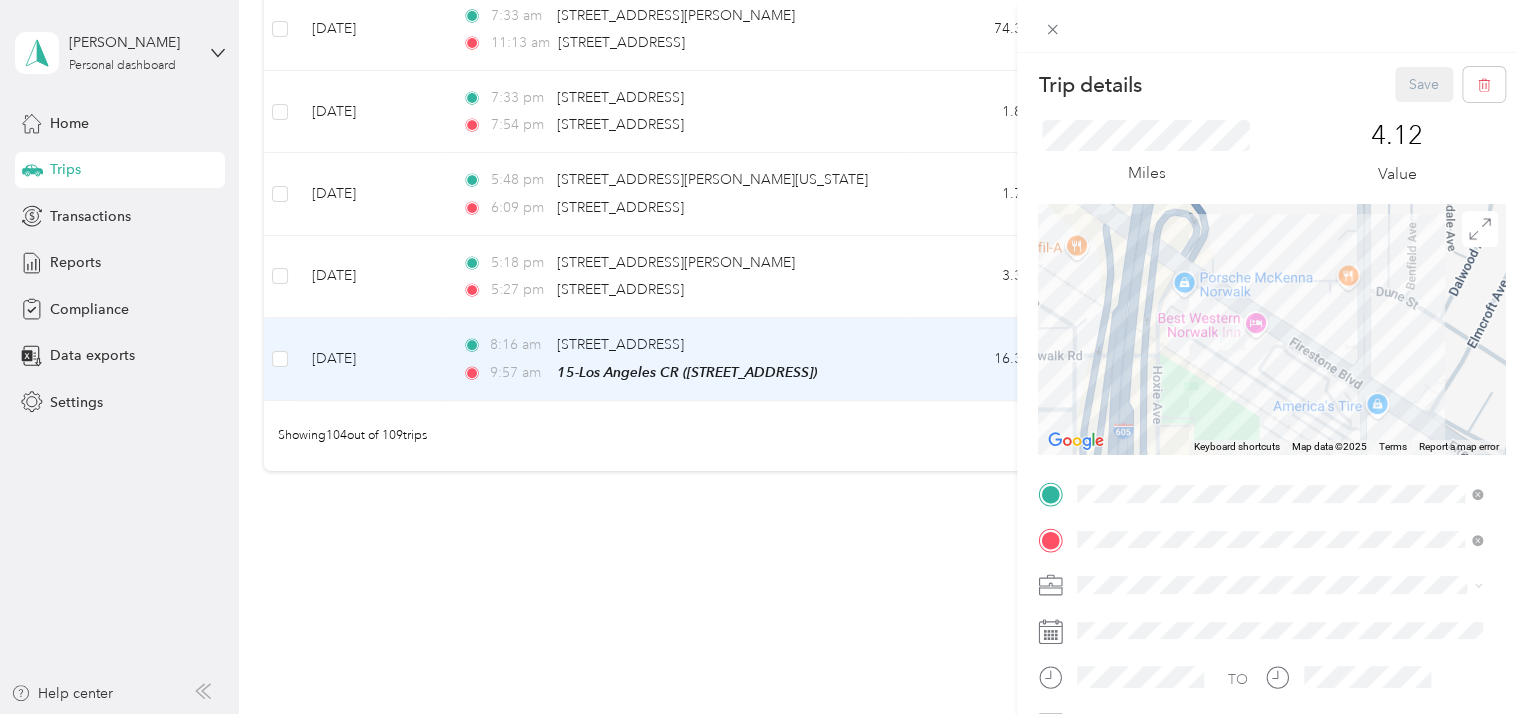 click on "Trip details Save This trip cannot be edited because it is either under review, approved, or paid. Contact your Team Manager to edit it. Miles 4.12 Value  ← Move left → Move right ↑ Move up ↓ Move down + Zoom in - Zoom out Home Jump left by 75% End Jump right by 75% Page Up Jump up by 75% Page Down Jump down by 75% To navigate, press the arrow keys. Keyboard shortcuts Map Data Map data ©2025 Map data ©2025 100 m  Click to toggle between metric and imperial units Terms Report a map error TO Add photo" at bounding box center (763, 357) 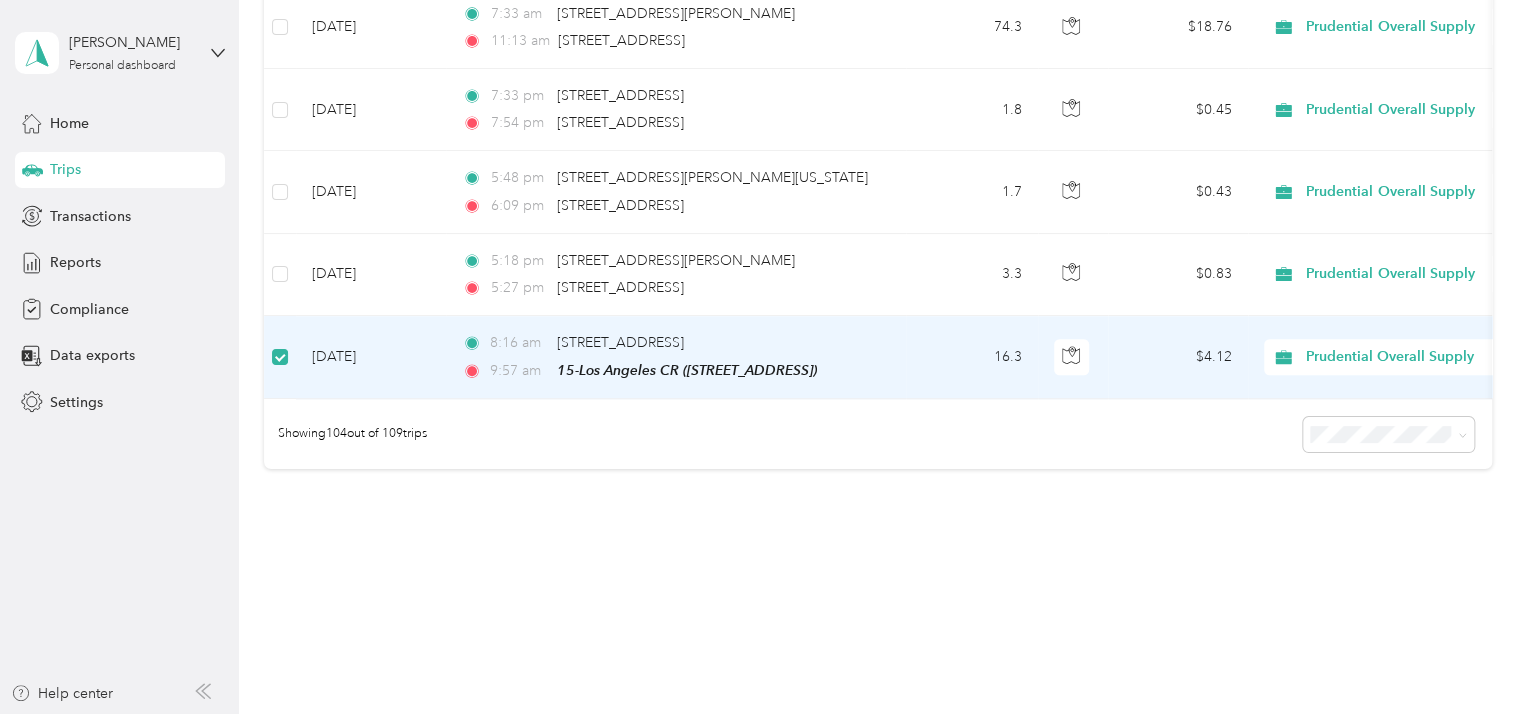 scroll, scrollTop: 8516, scrollLeft: 0, axis: vertical 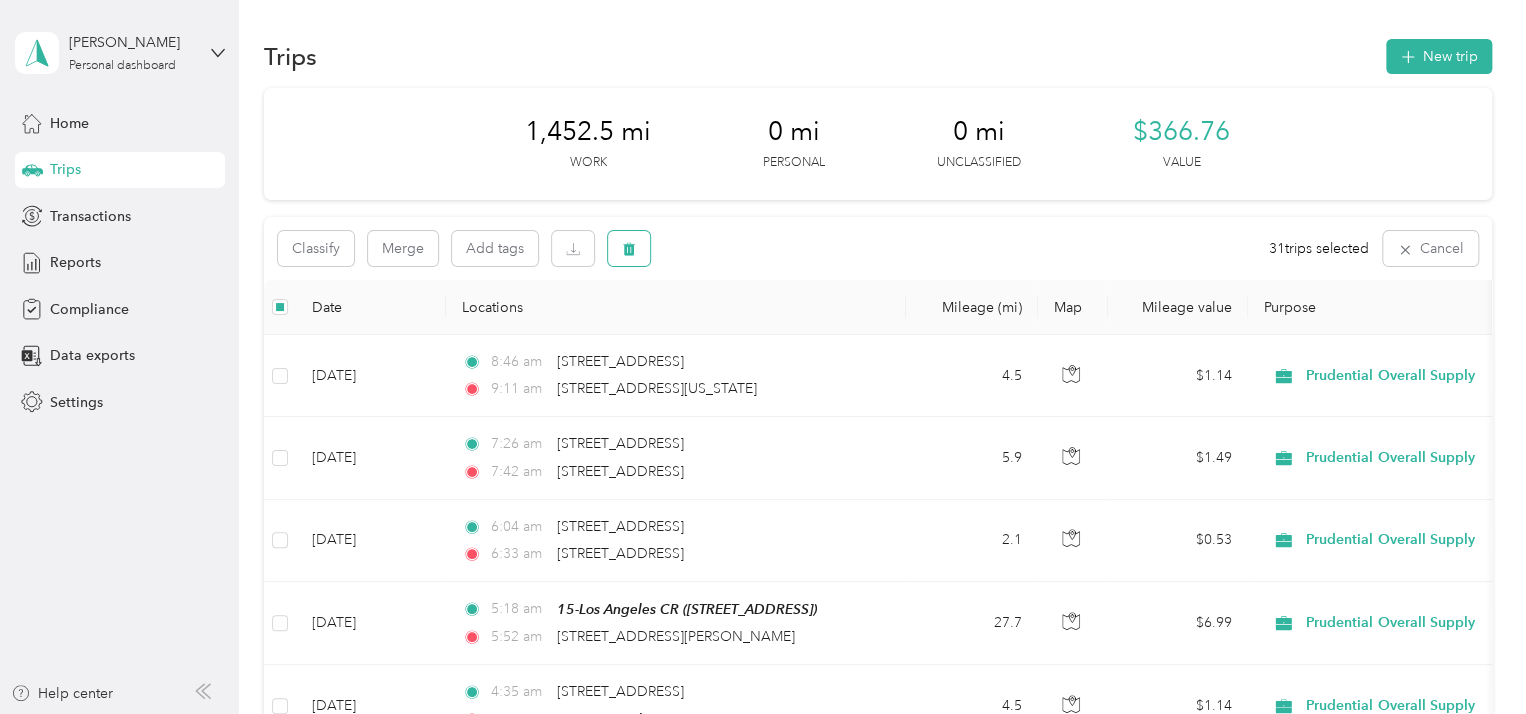 click 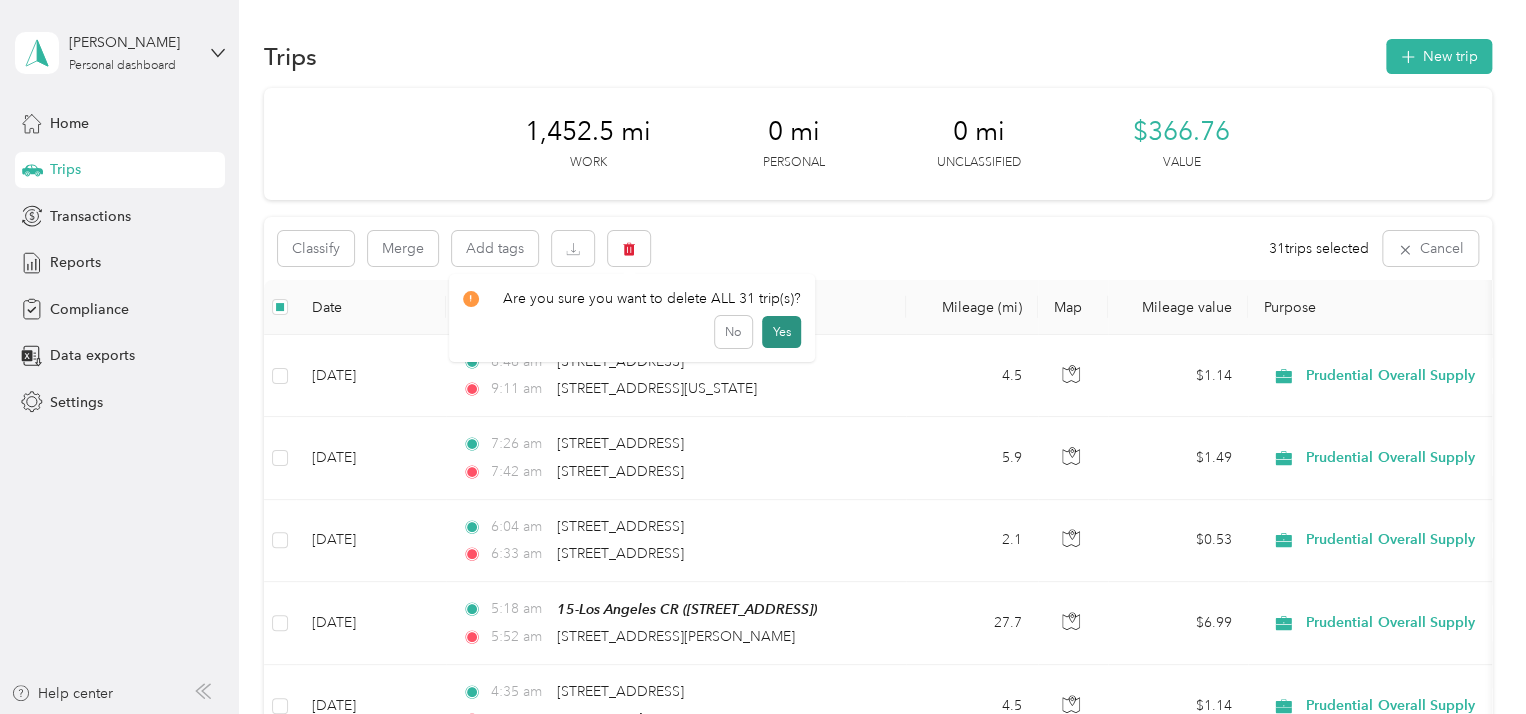 click on "Yes" at bounding box center (781, 332) 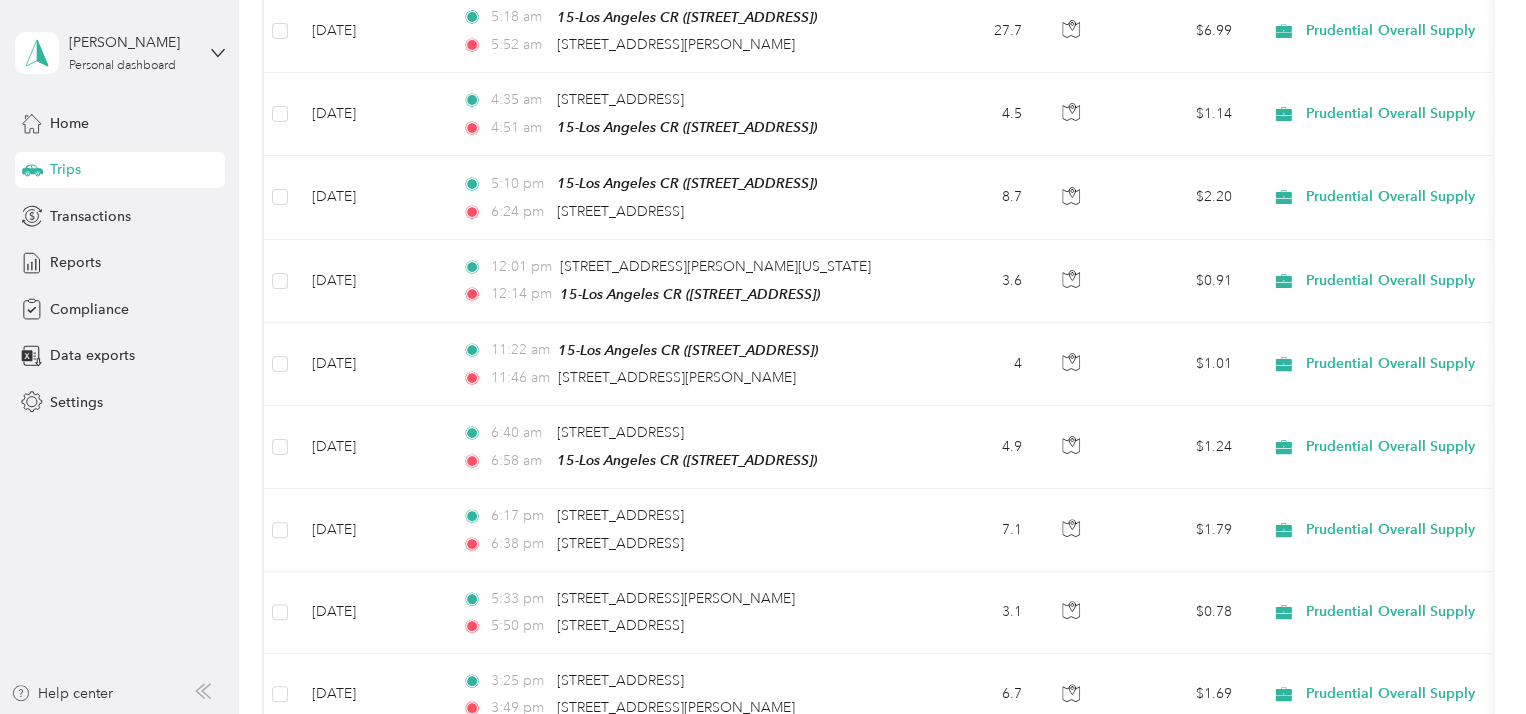 scroll, scrollTop: 600, scrollLeft: 0, axis: vertical 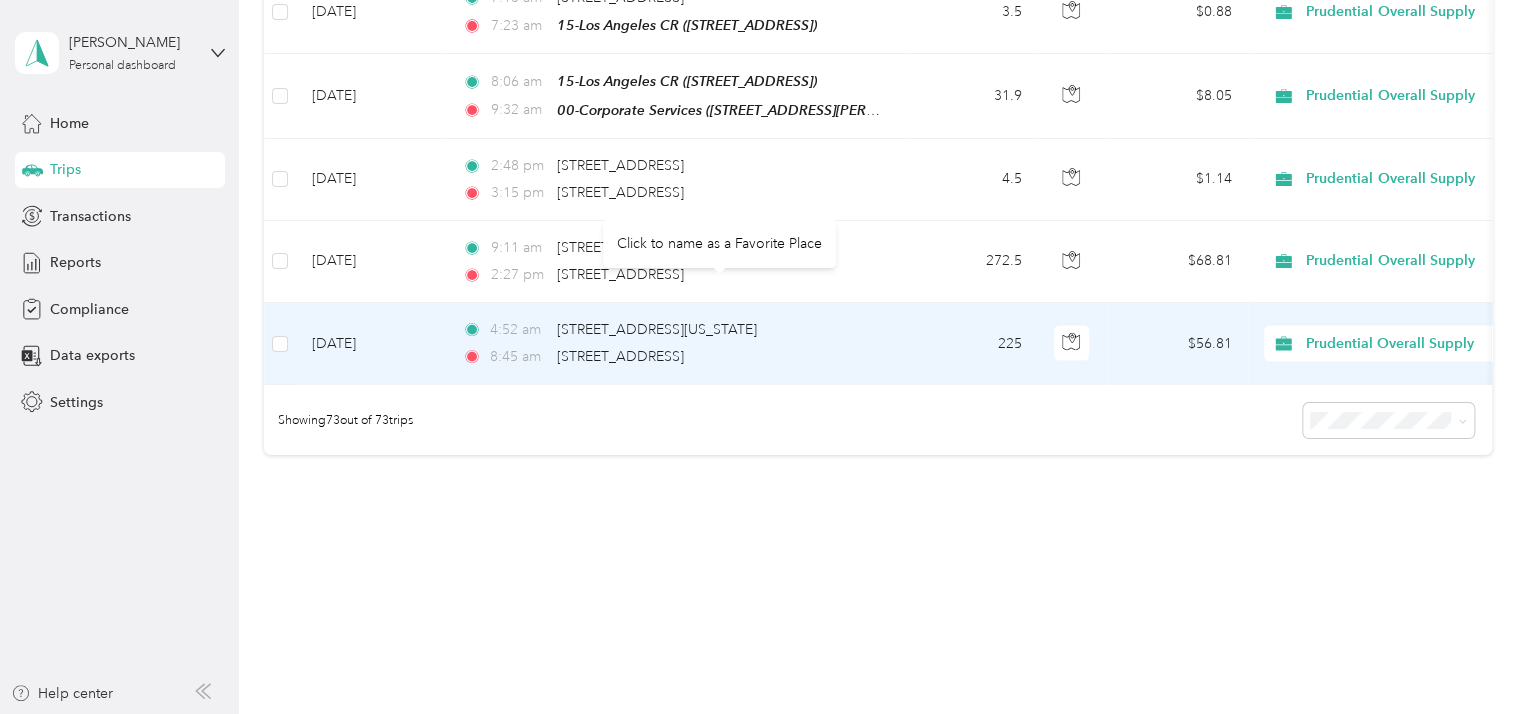 click on "[DATE]" at bounding box center (371, 344) 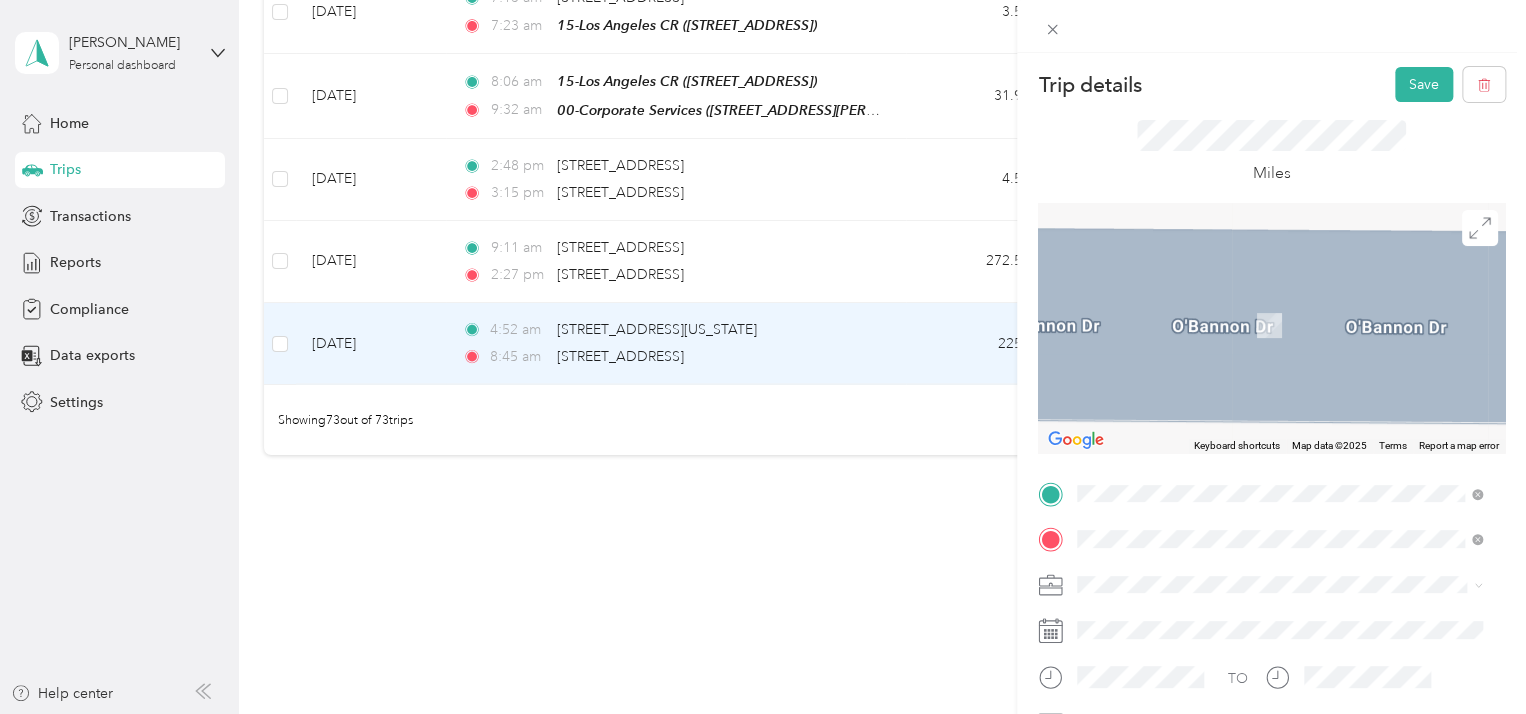 click on "[STREET_ADDRESS][US_STATE]" at bounding box center [1215, 566] 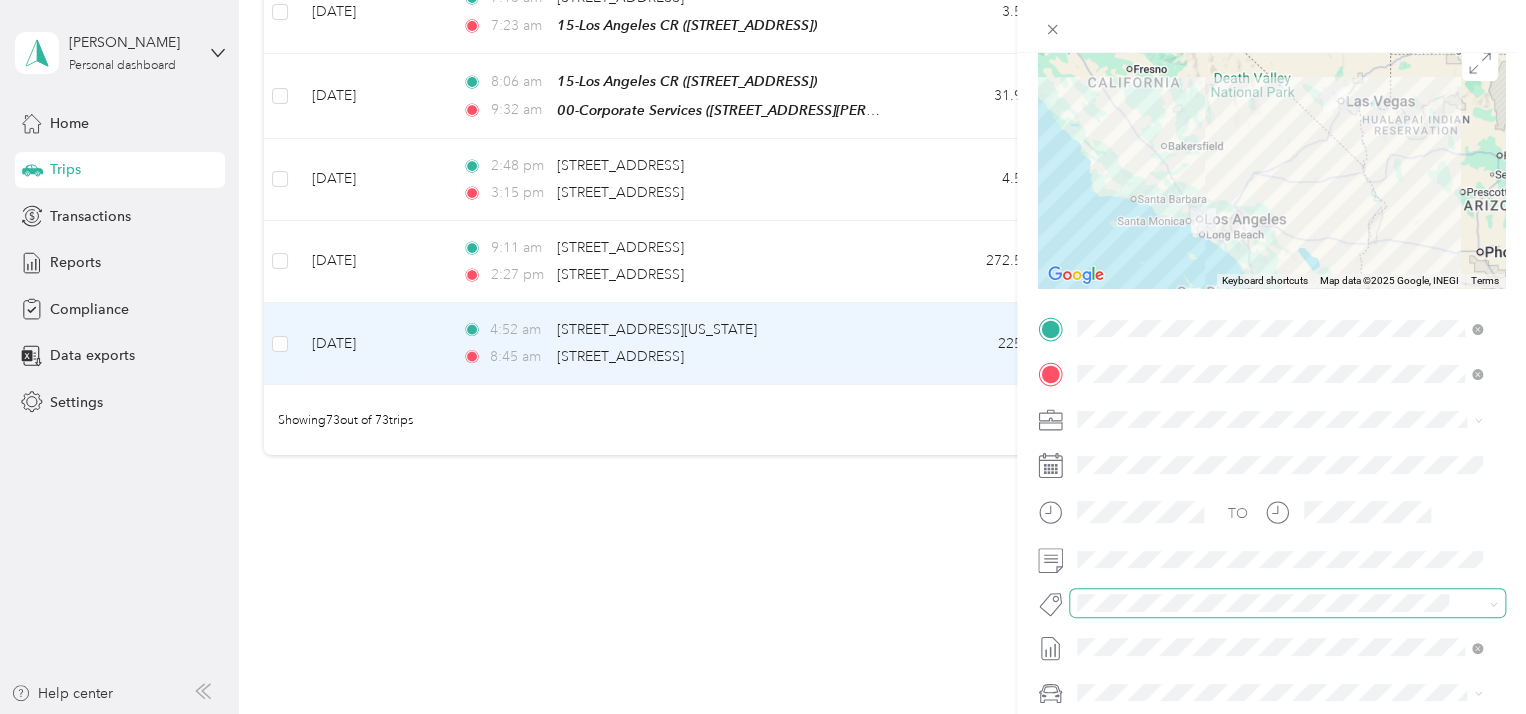 scroll, scrollTop: 200, scrollLeft: 0, axis: vertical 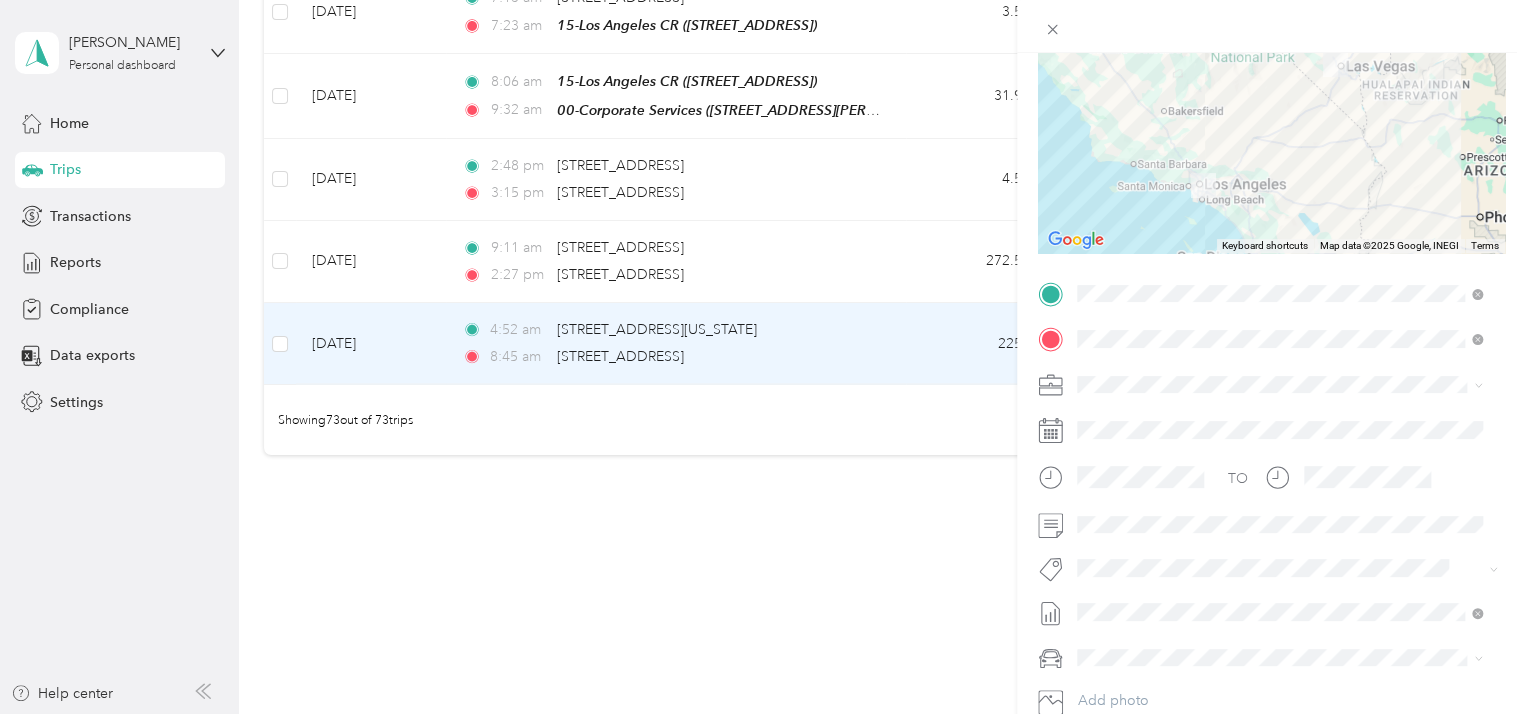 click on "Trip details Save This trip cannot be edited because it is either under review, approved, or paid. Contact your Team Manager to edit it. Miles ← Move left → Move right ↑ Move up ↓ Move down + Zoom in - Zoom out Home Jump left by 75% End Jump right by 75% Page Up Jump up by 75% Page Down Jump down by 75% To navigate, press the arrow keys. Keyboard shortcuts Map Data Map data ©2025 Google, INEGI Map data ©2025 Google, INEGI 100 km  Click to toggle between metric and imperial units Terms Report a map error TO Add photo" at bounding box center (763, 357) 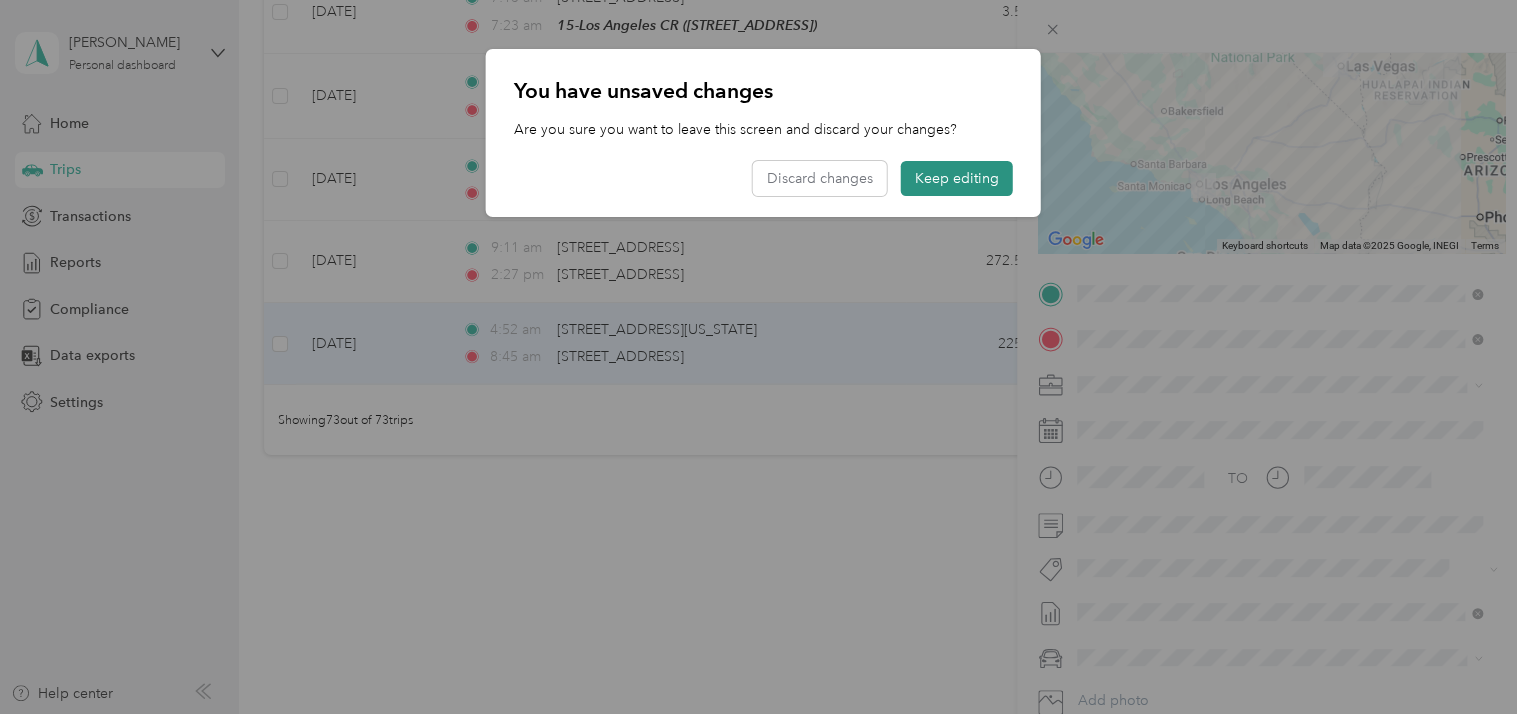 click on "Keep editing" at bounding box center (957, 178) 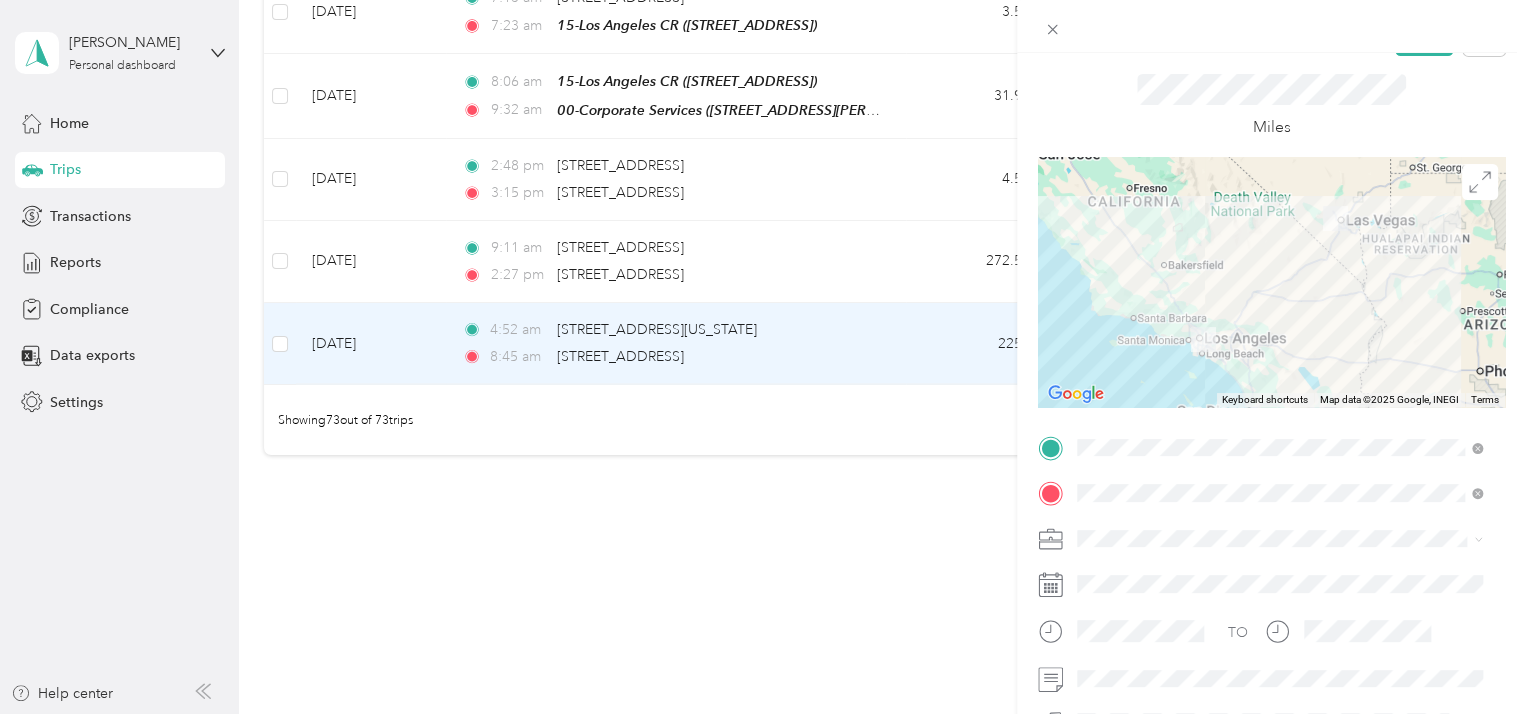 scroll, scrollTop: 0, scrollLeft: 0, axis: both 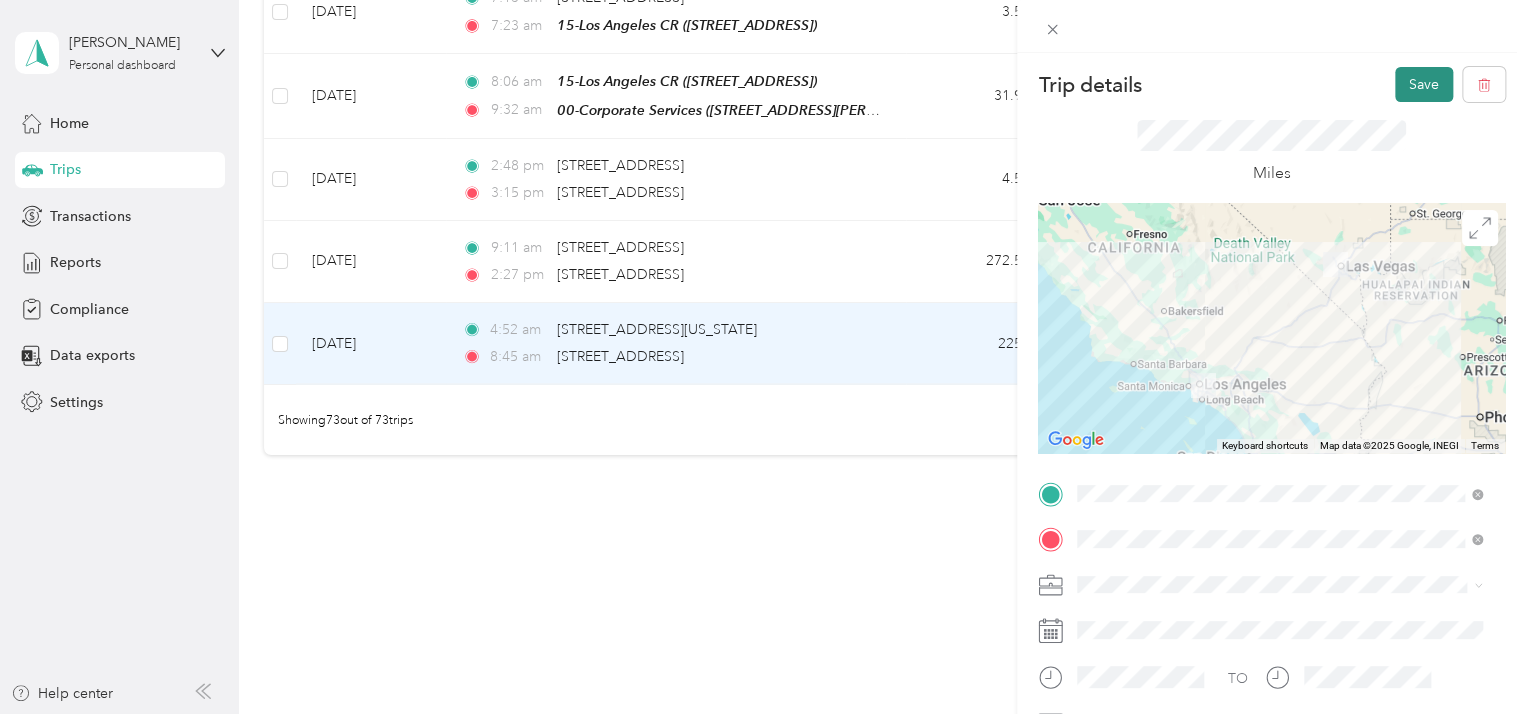 click on "Save" at bounding box center [1424, 84] 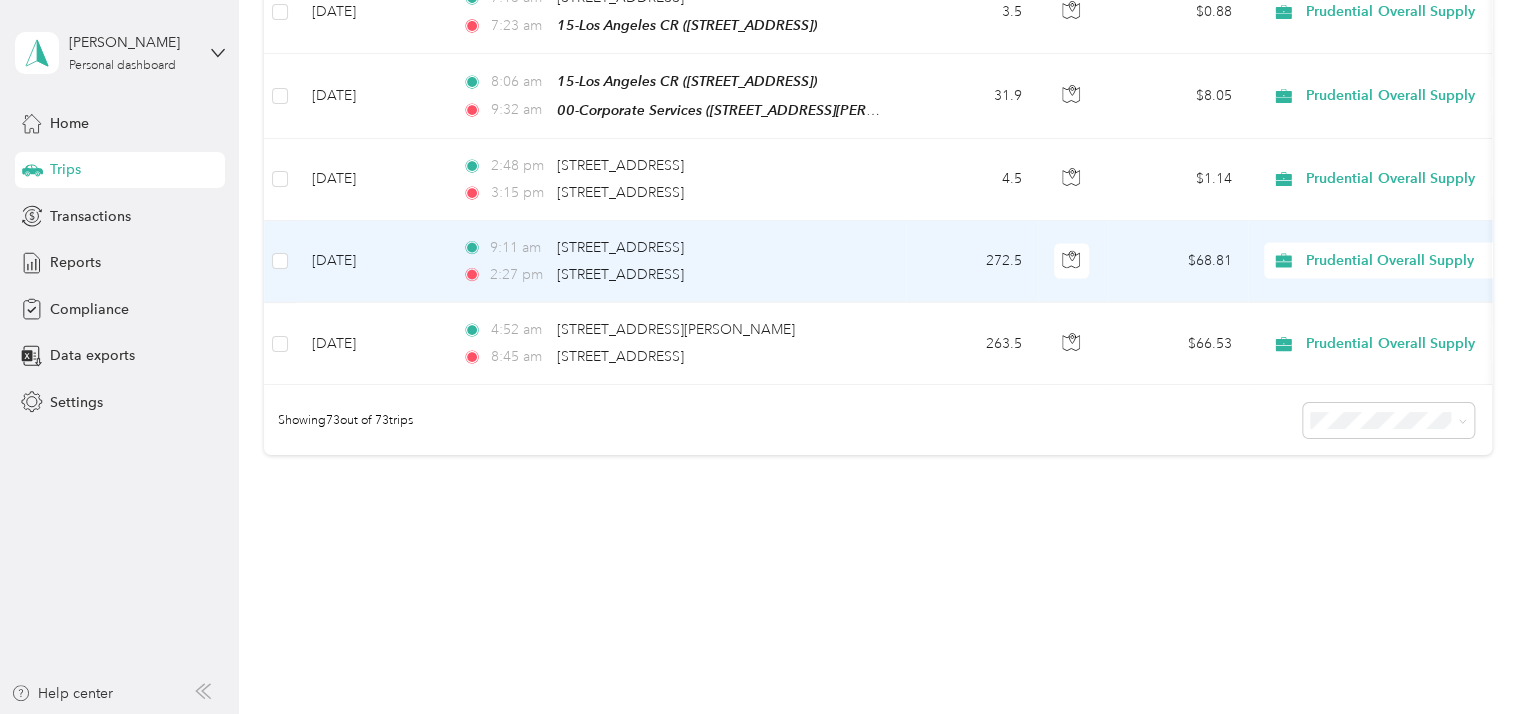 click on "[DATE]" at bounding box center [371, 262] 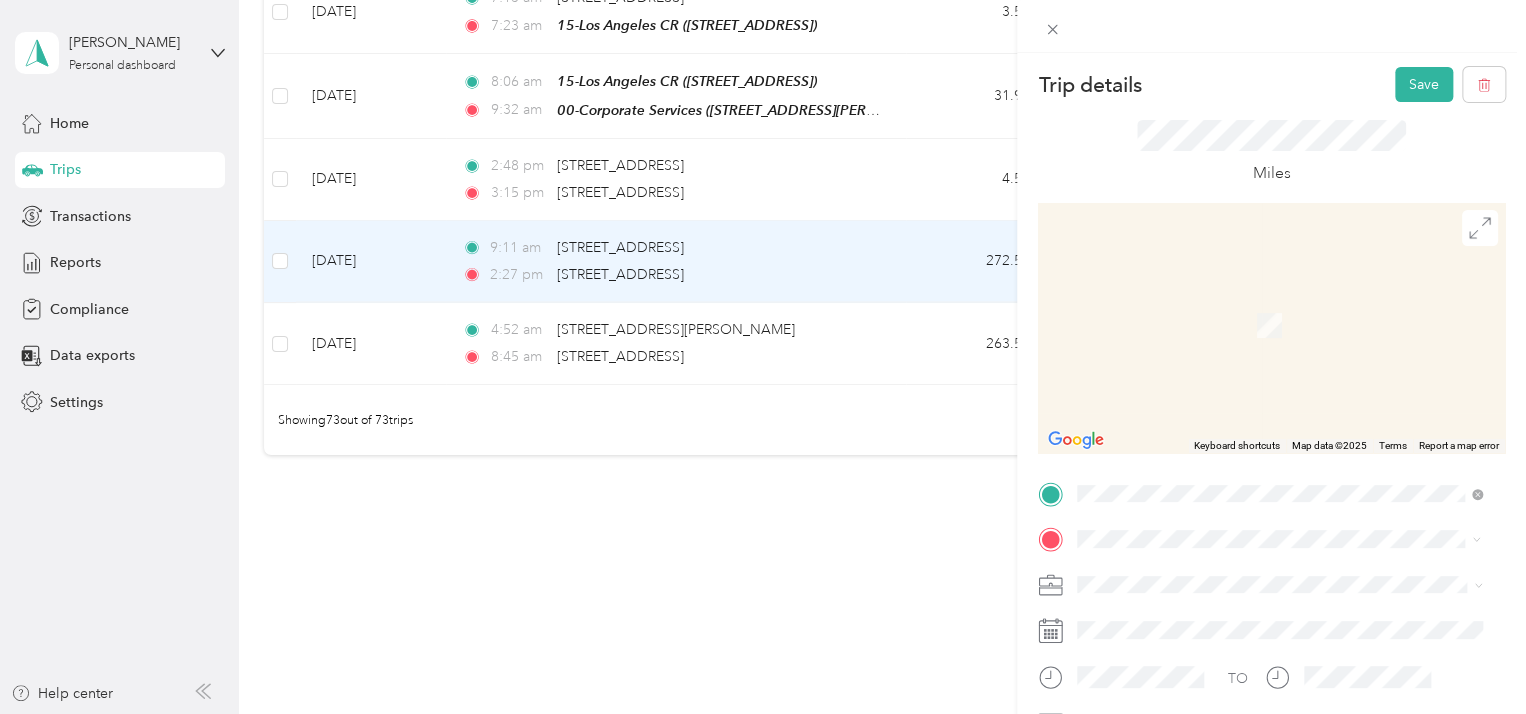 click on "[STREET_ADDRESS]" at bounding box center (1178, 332) 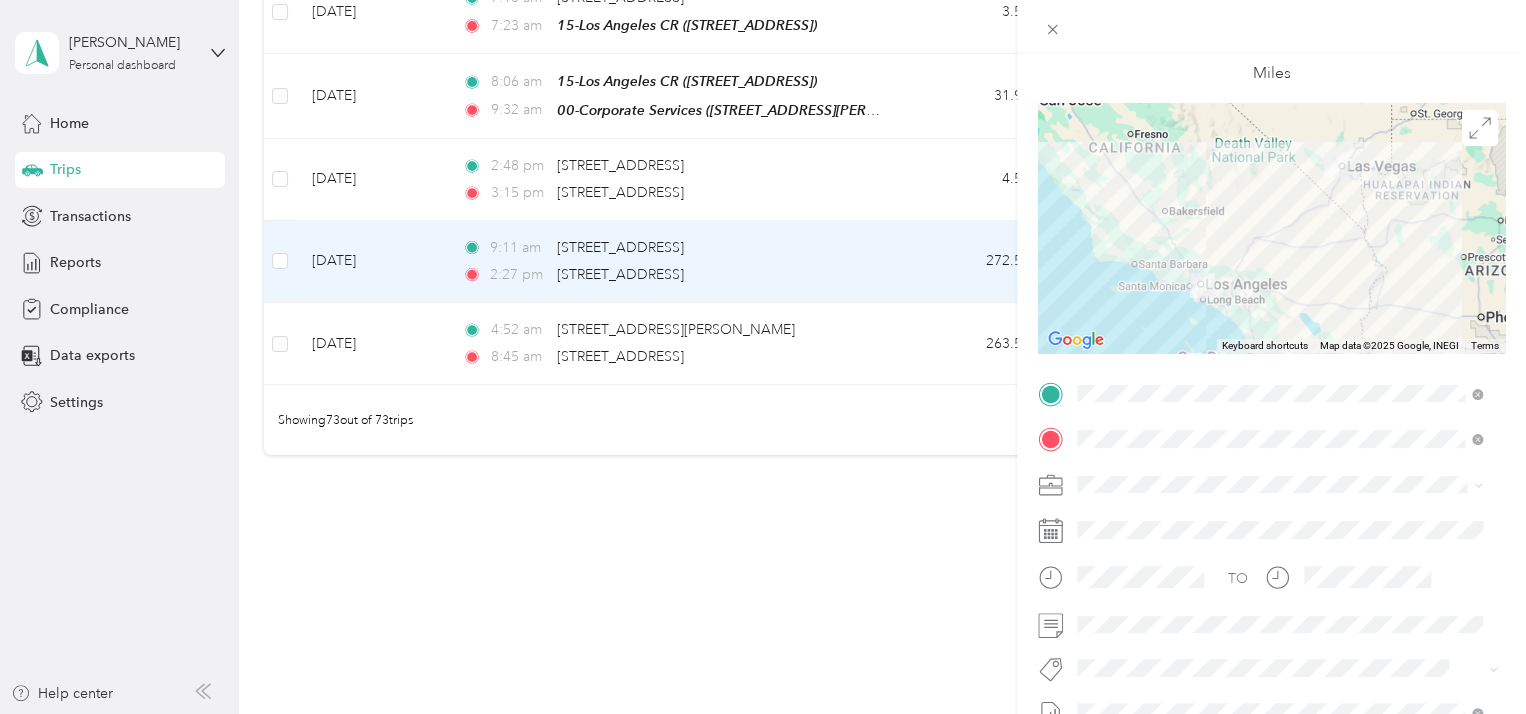 scroll, scrollTop: 0, scrollLeft: 0, axis: both 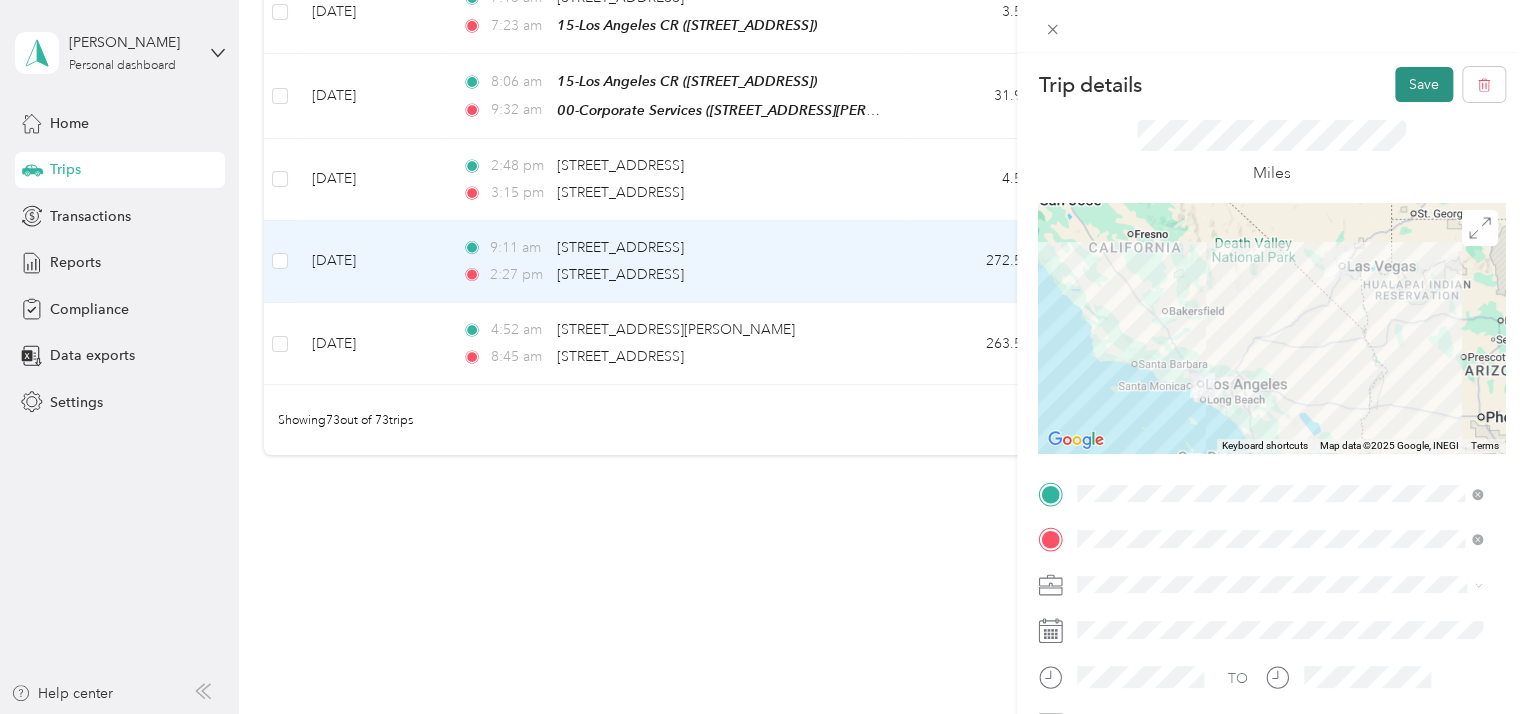 click on "Save" at bounding box center [1424, 84] 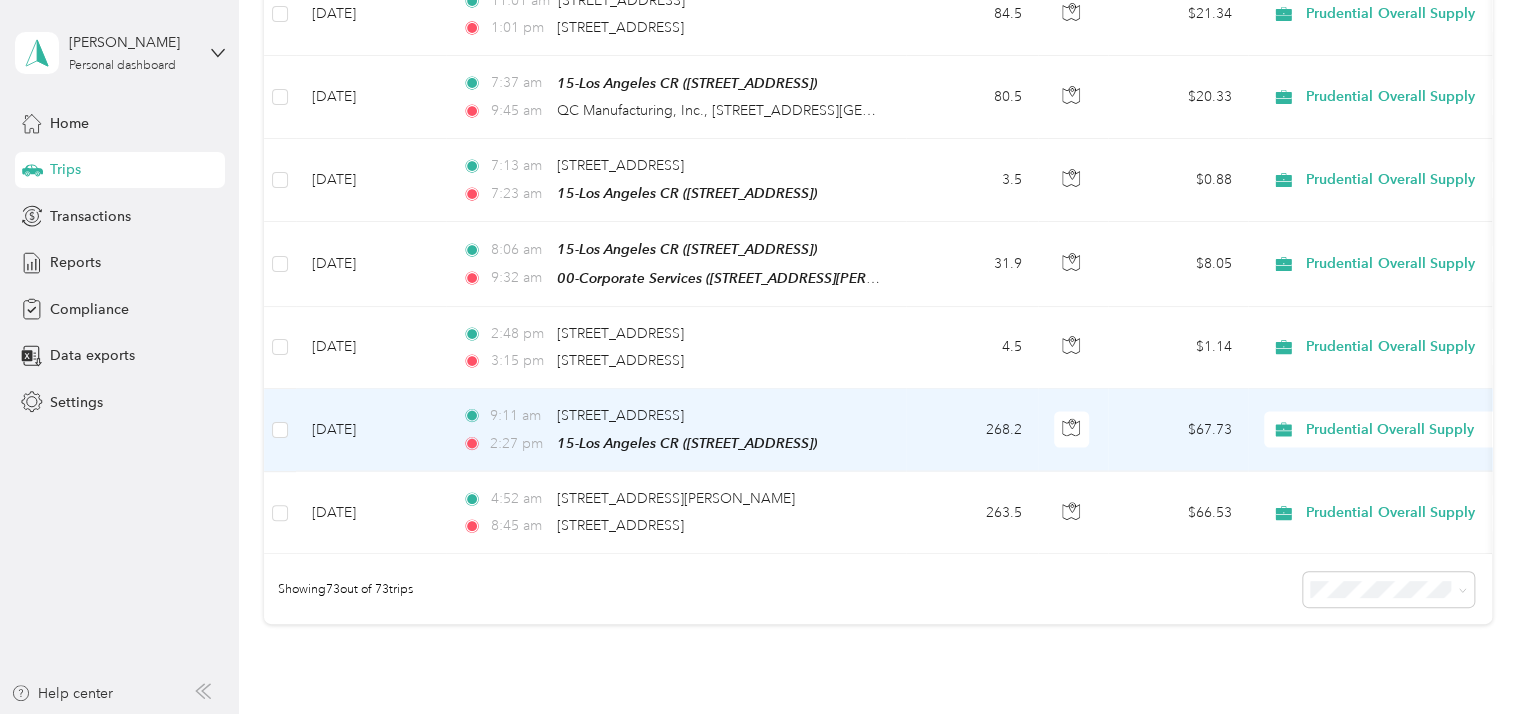 scroll, scrollTop: 5774, scrollLeft: 0, axis: vertical 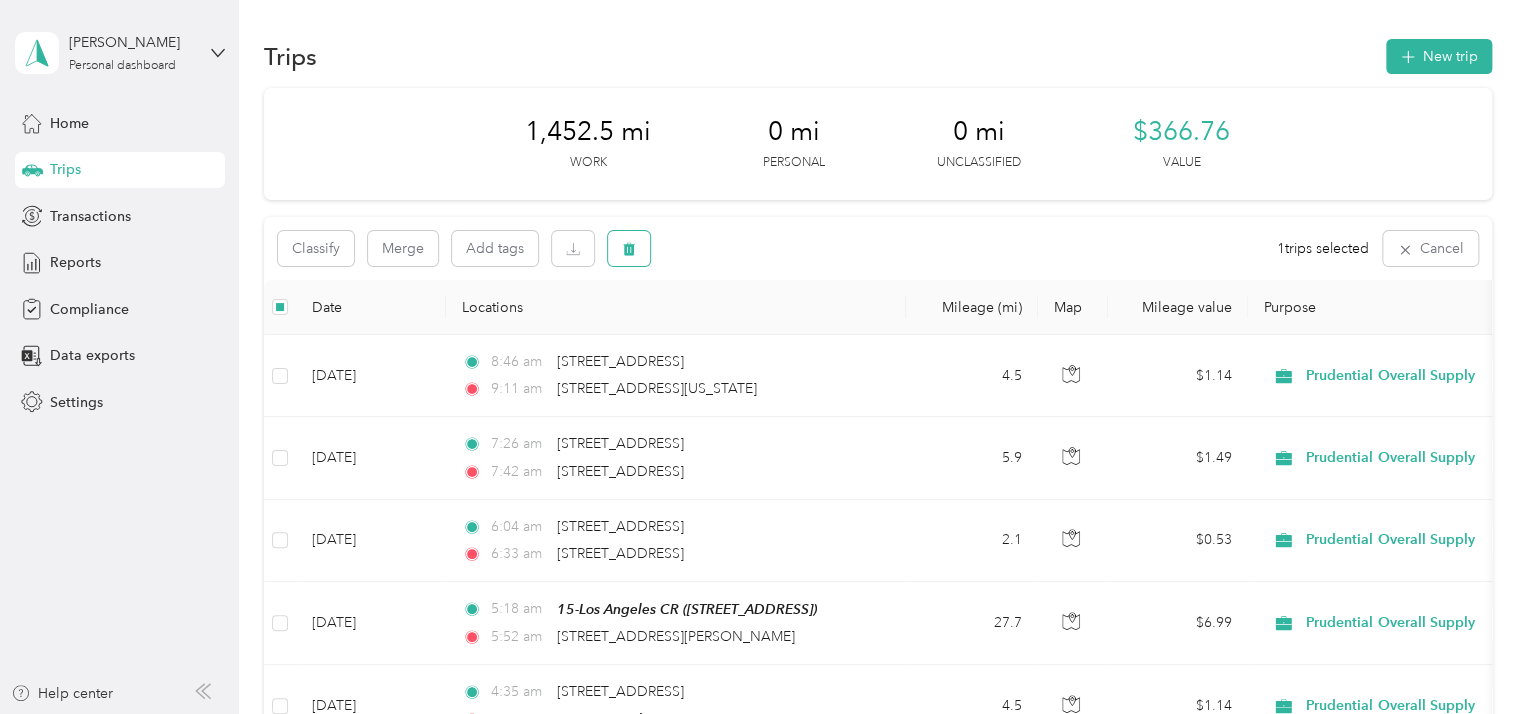 click at bounding box center (629, 248) 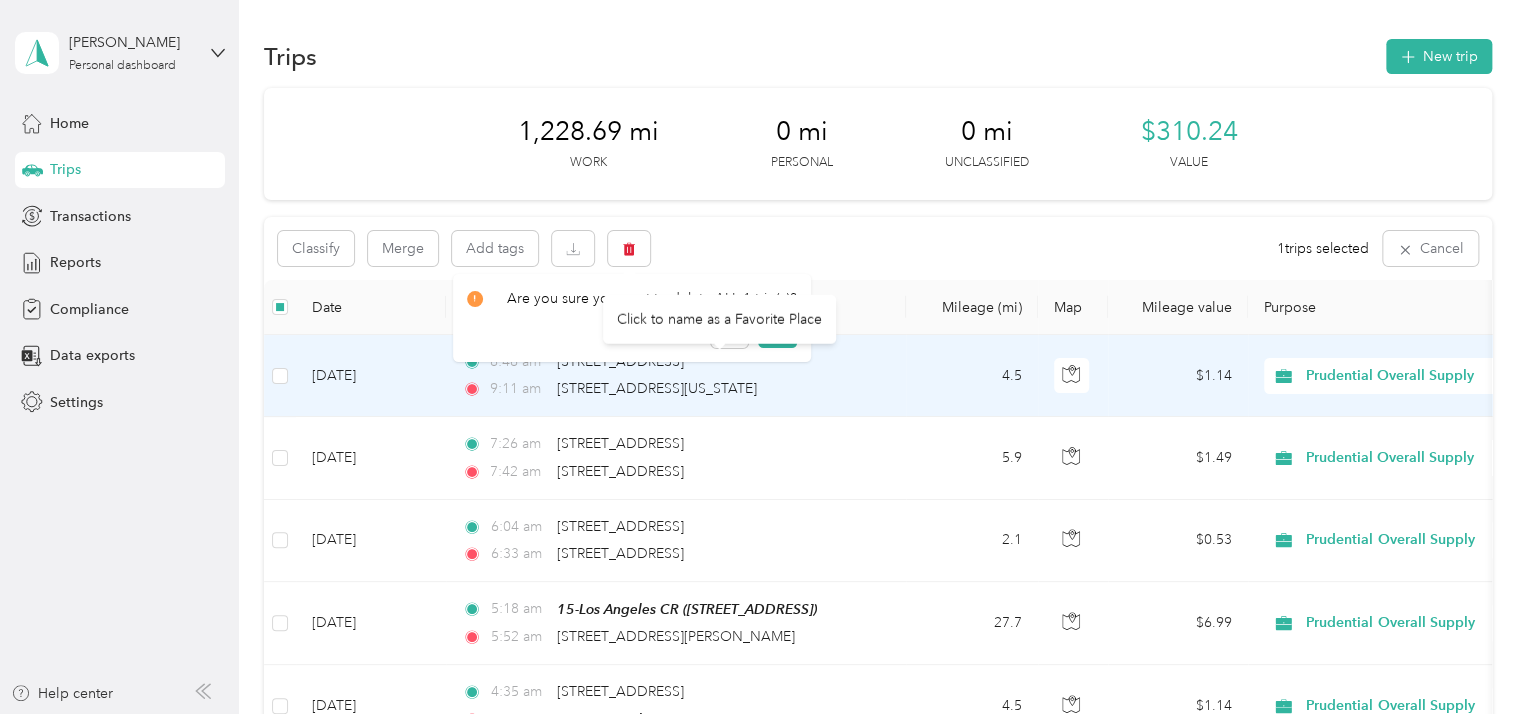click on "Click to name as a Favorite Place" at bounding box center [719, 318] 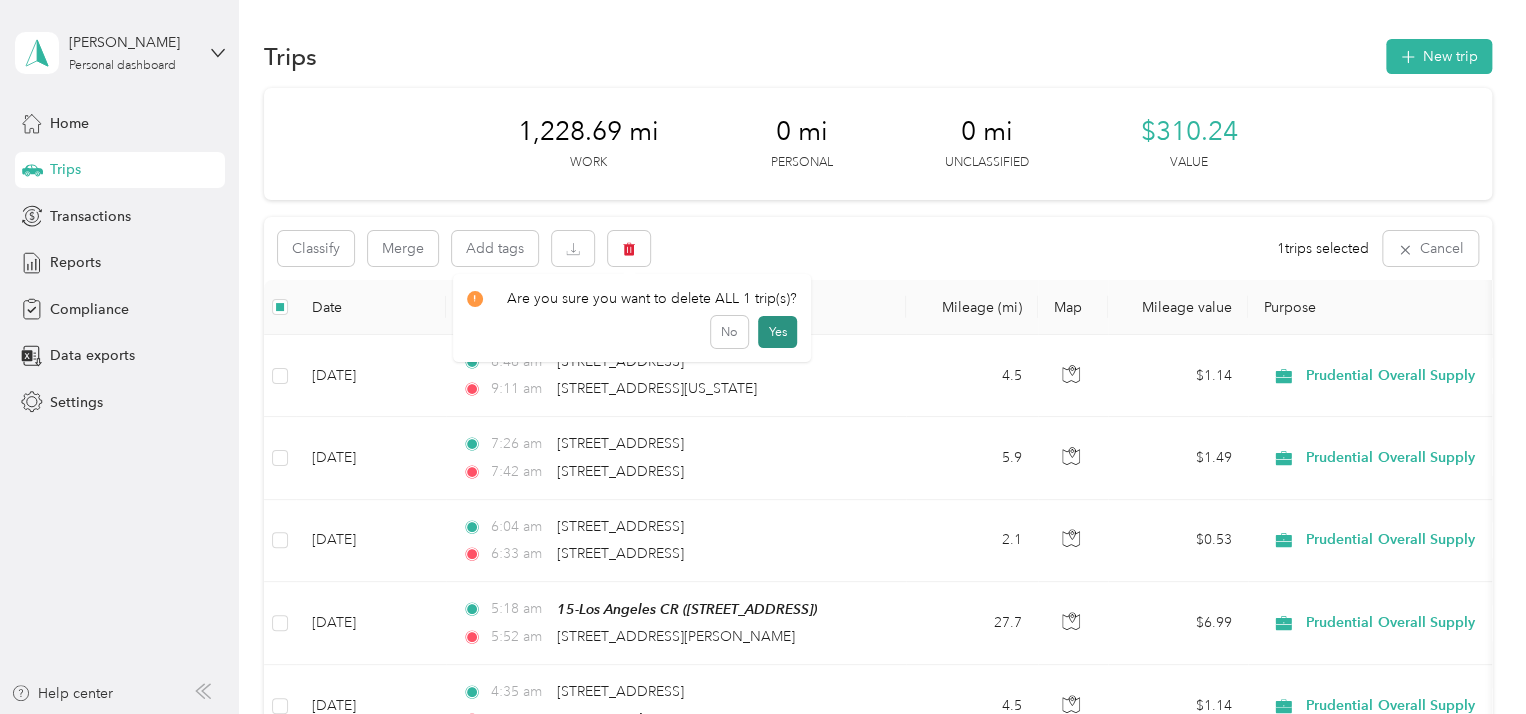 click on "Yes" at bounding box center (777, 332) 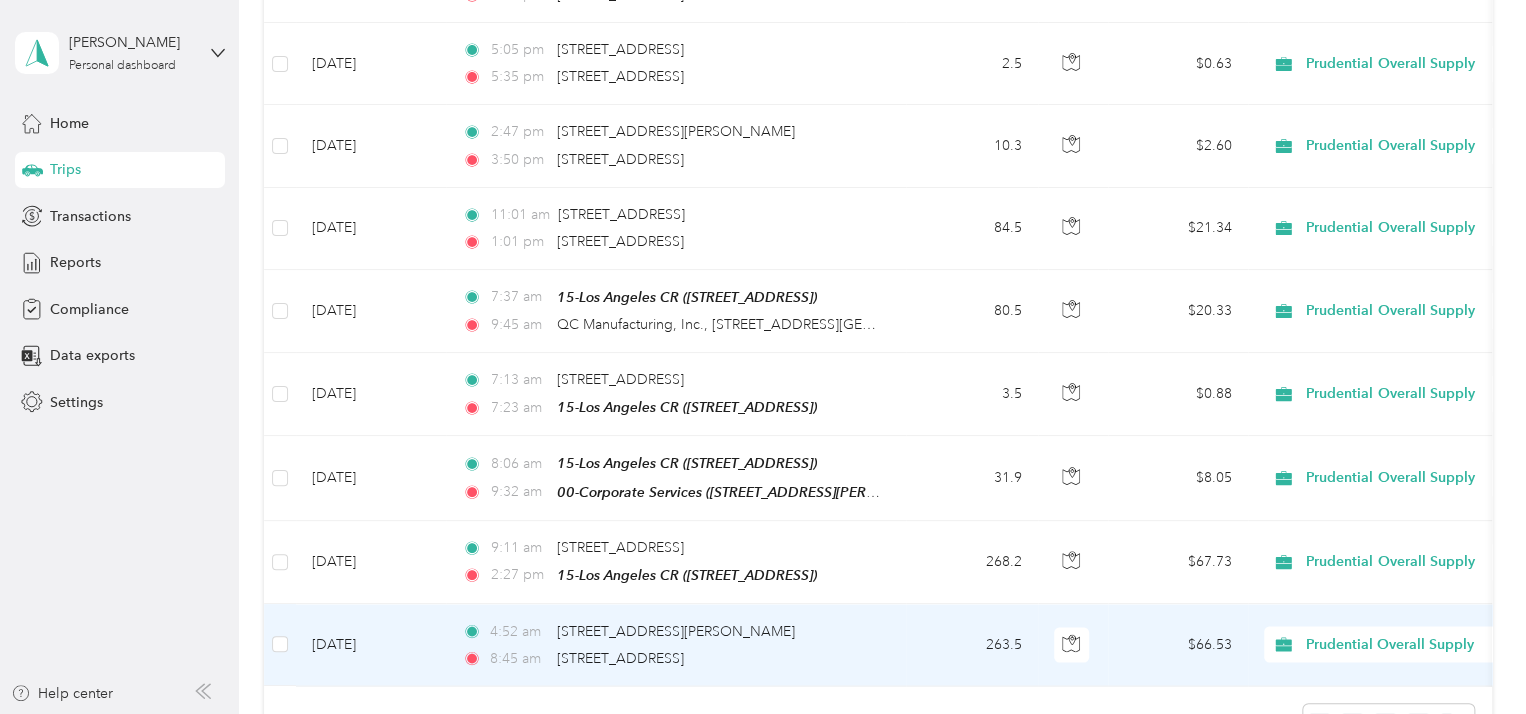 scroll, scrollTop: 5592, scrollLeft: 0, axis: vertical 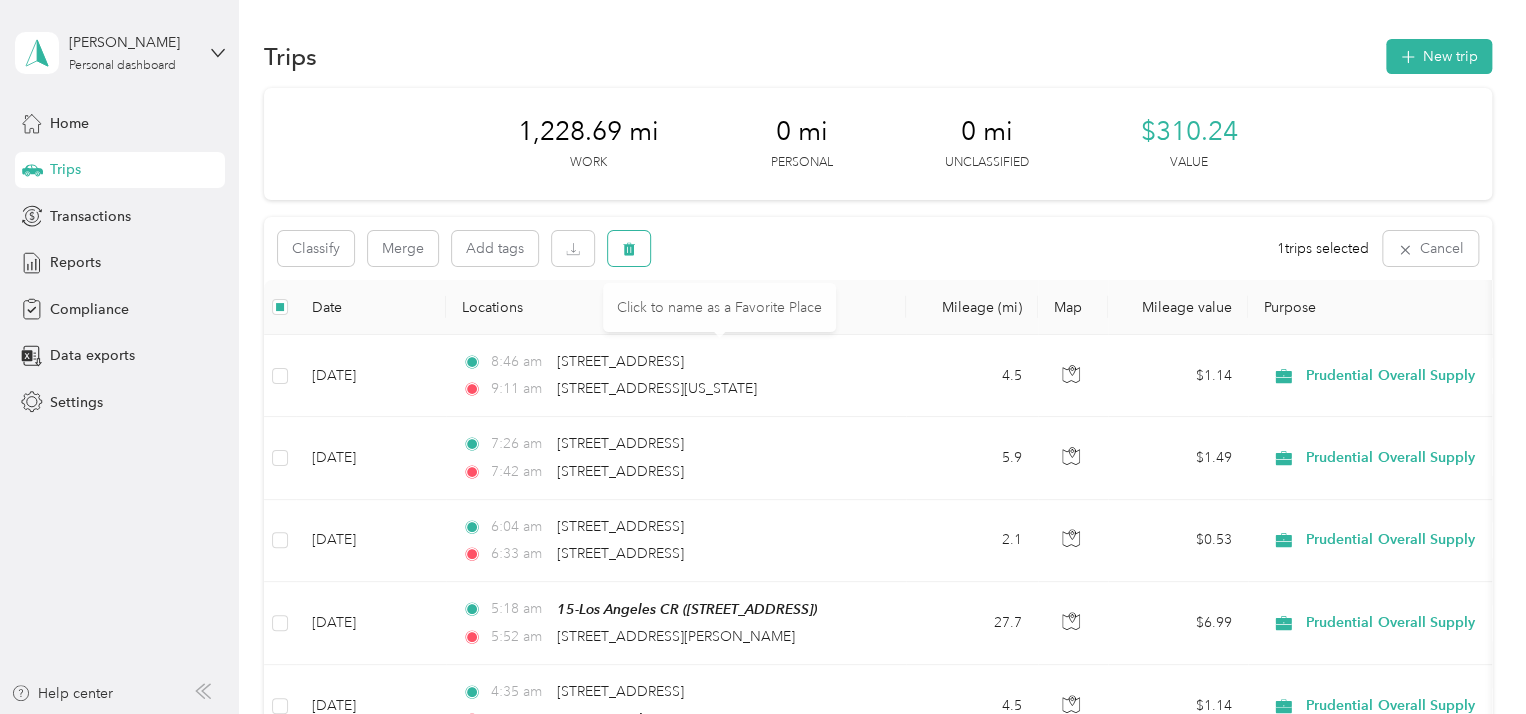 click at bounding box center [629, 248] 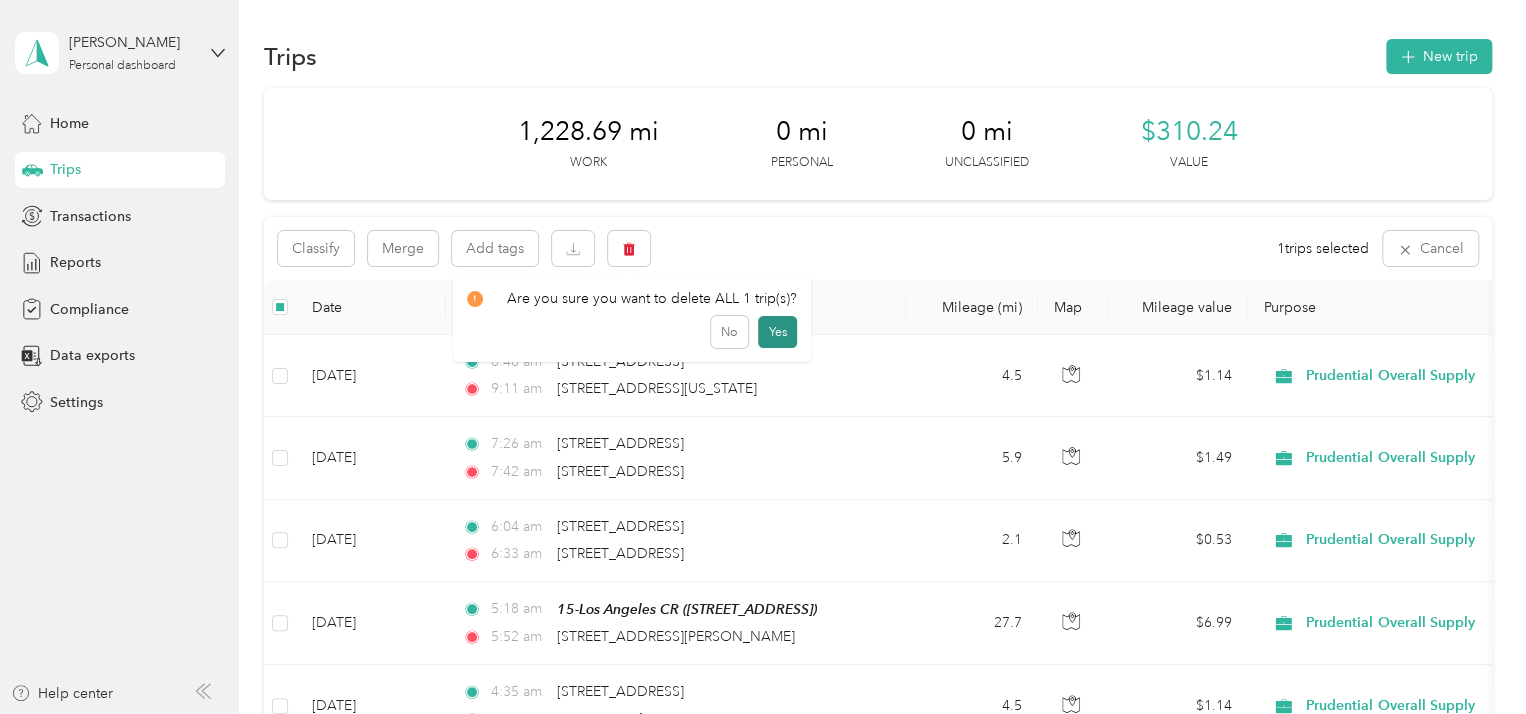 click on "Yes" at bounding box center [777, 332] 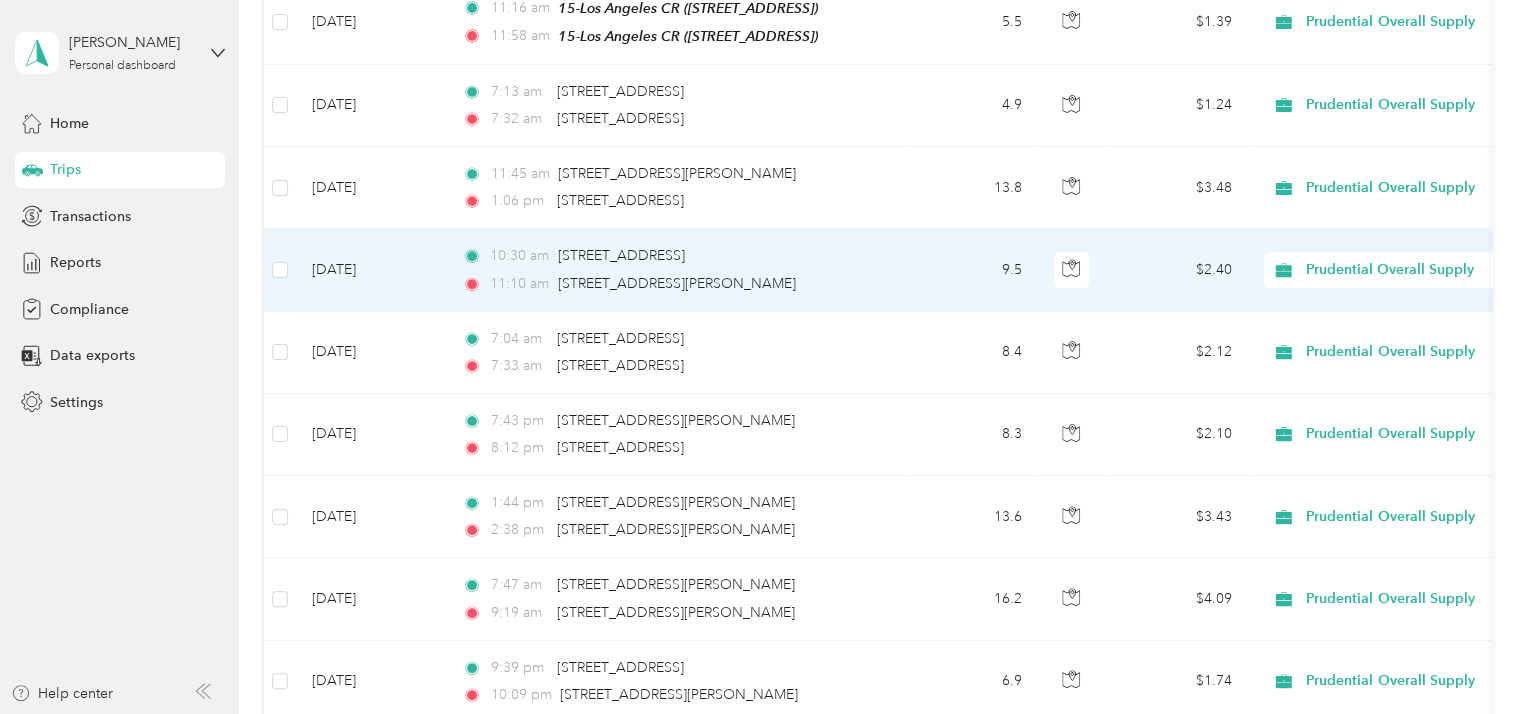 scroll, scrollTop: 4010, scrollLeft: 0, axis: vertical 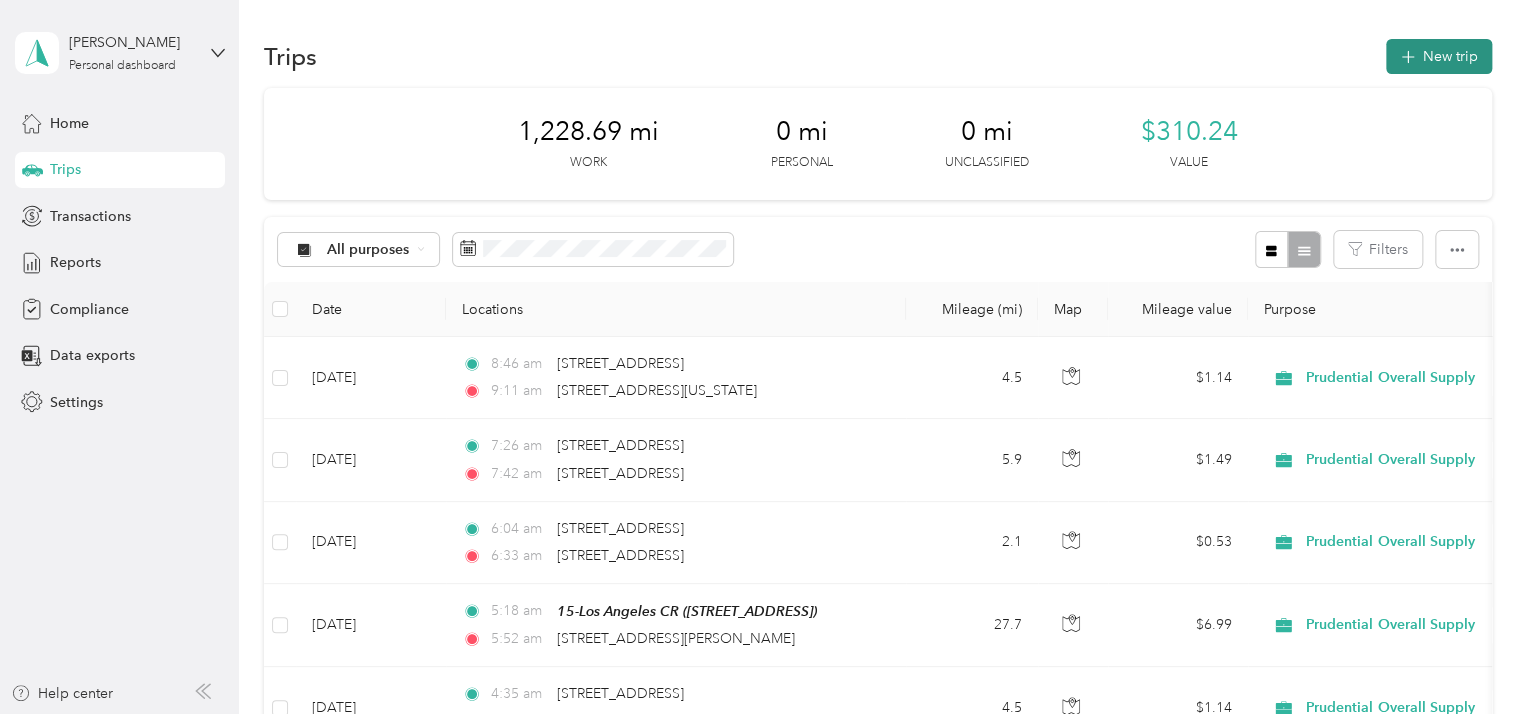click on "New trip" at bounding box center (1439, 56) 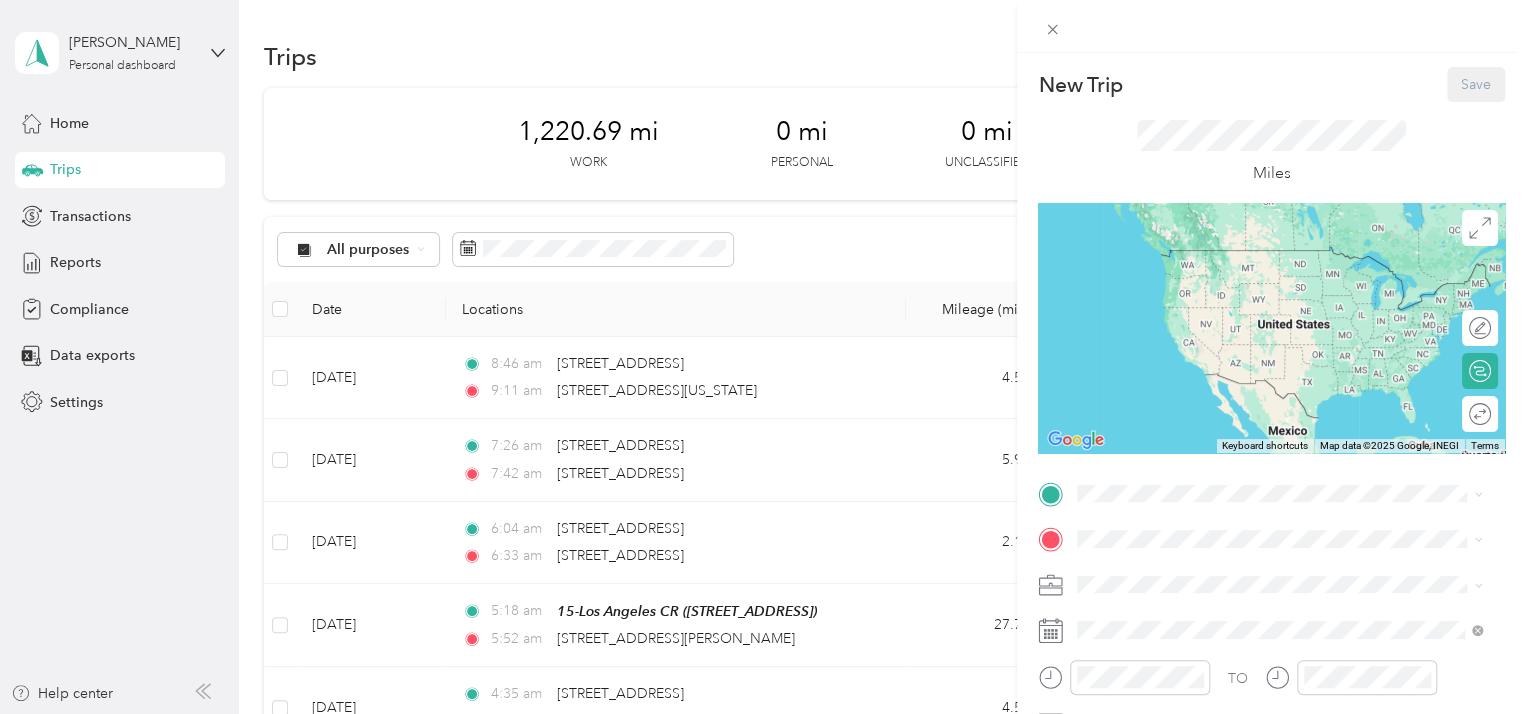 scroll, scrollTop: 100, scrollLeft: 0, axis: vertical 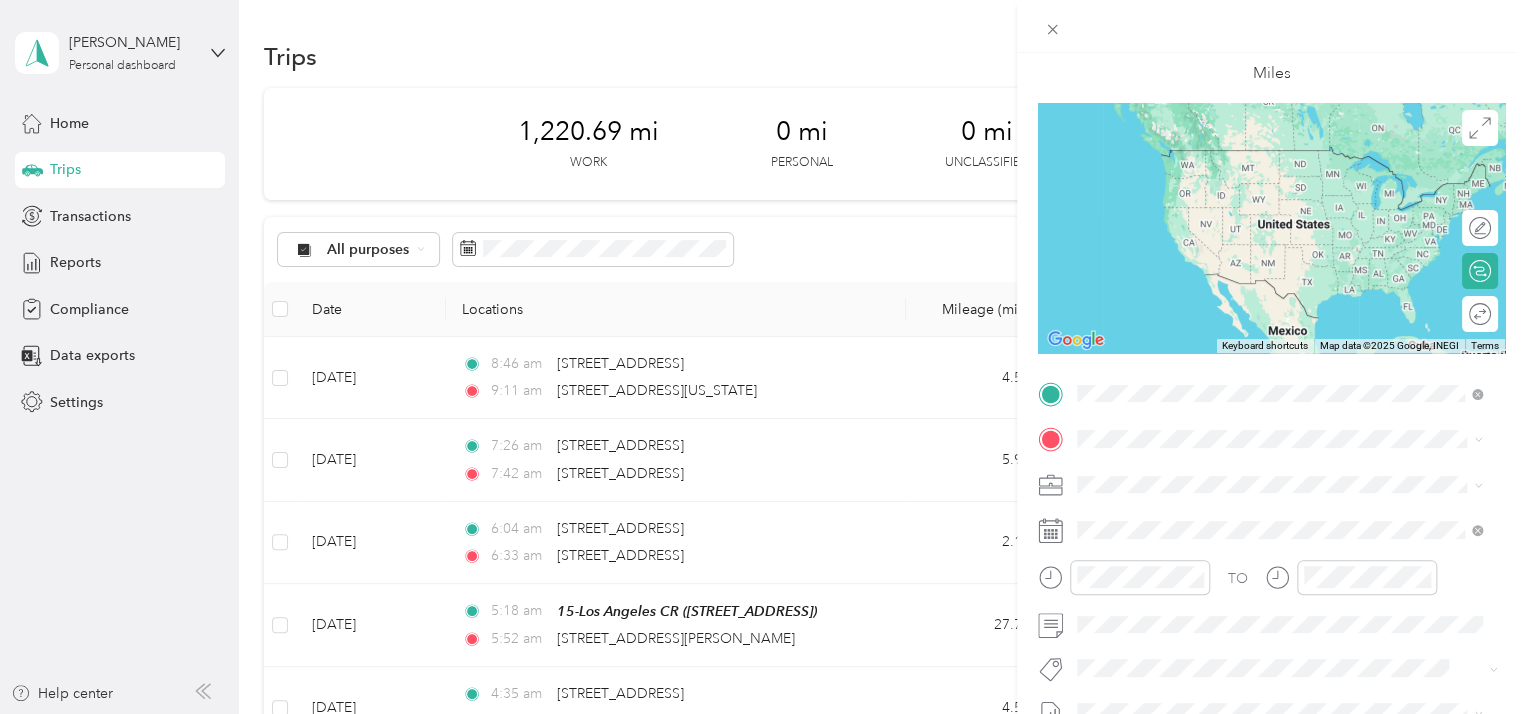 click on "TEAM 00-Corporate Services" at bounding box center (1234, 476) 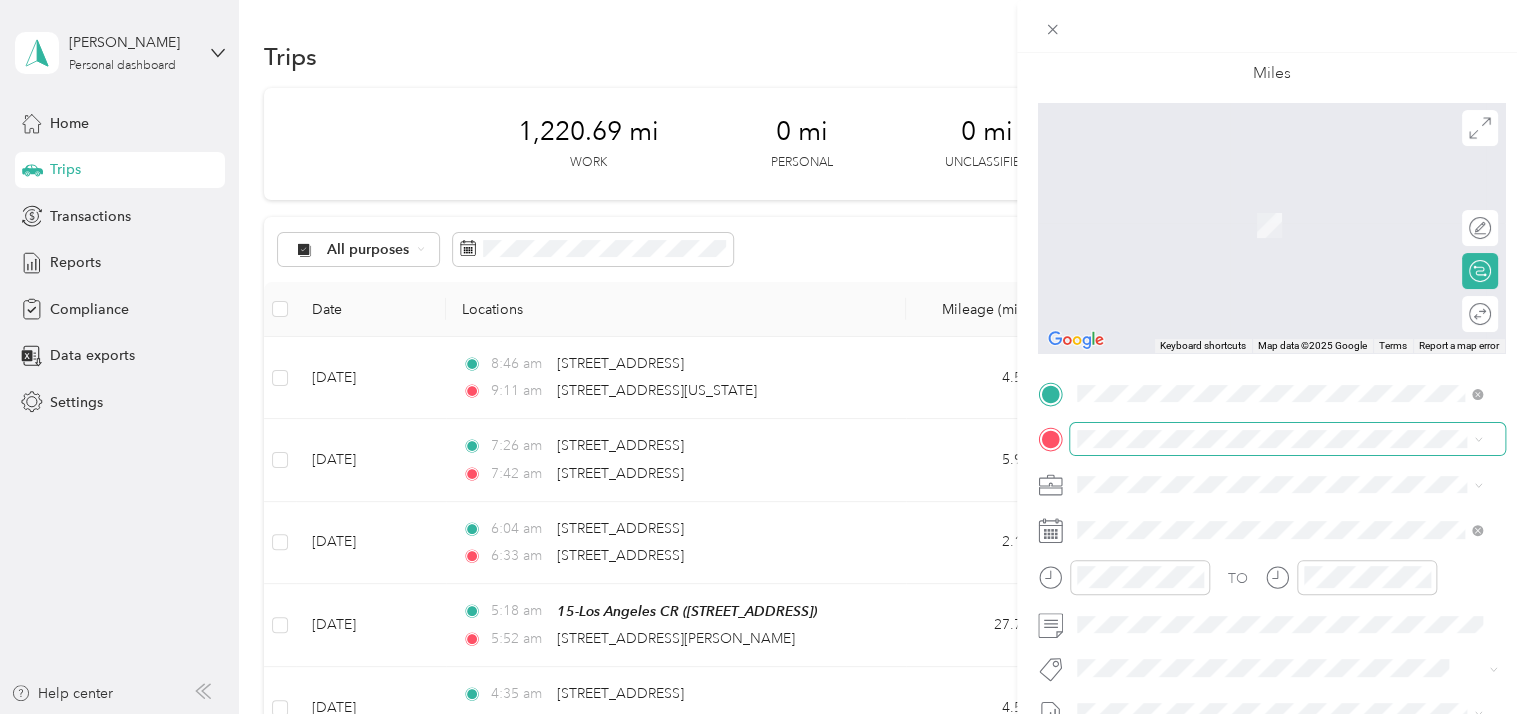 click at bounding box center (1287, 439) 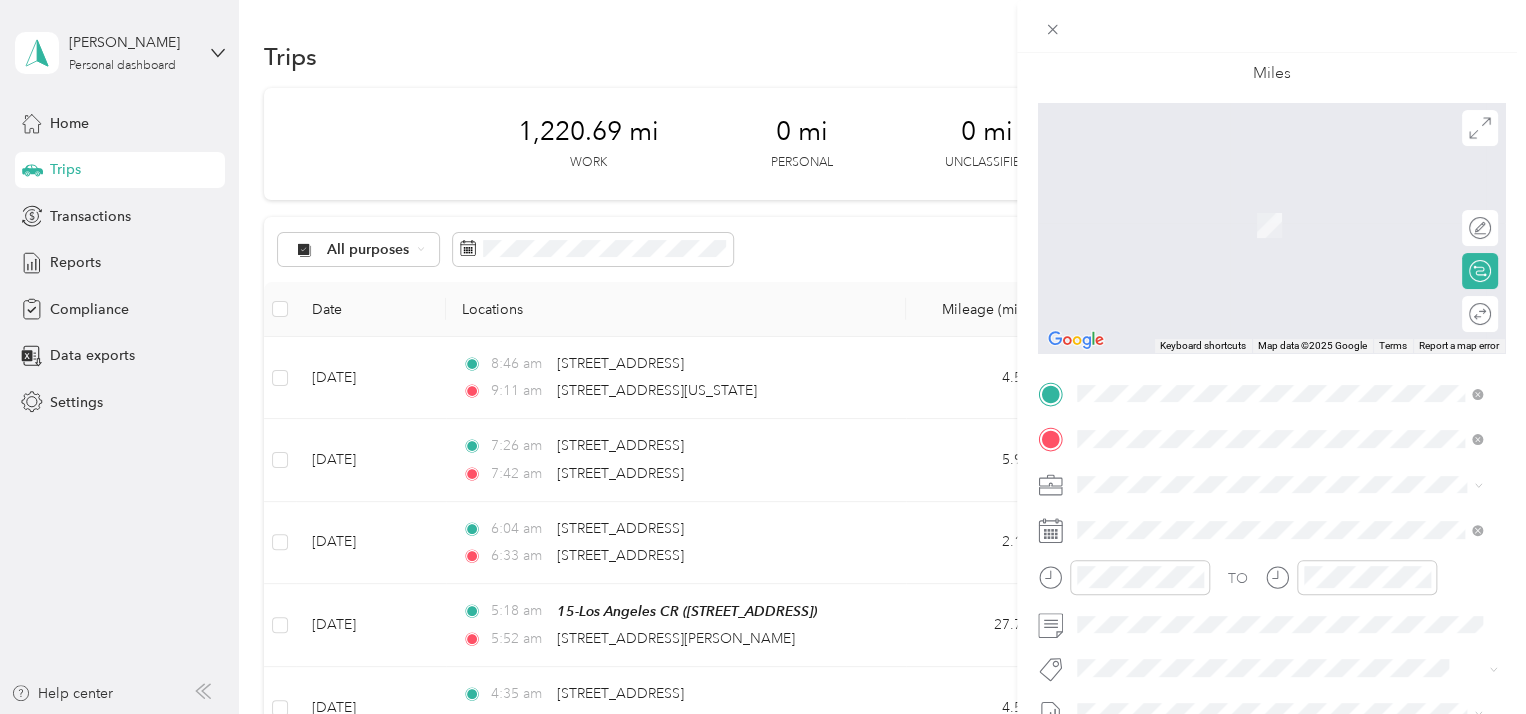click on "[STREET_ADDRESS]" at bounding box center [1178, 232] 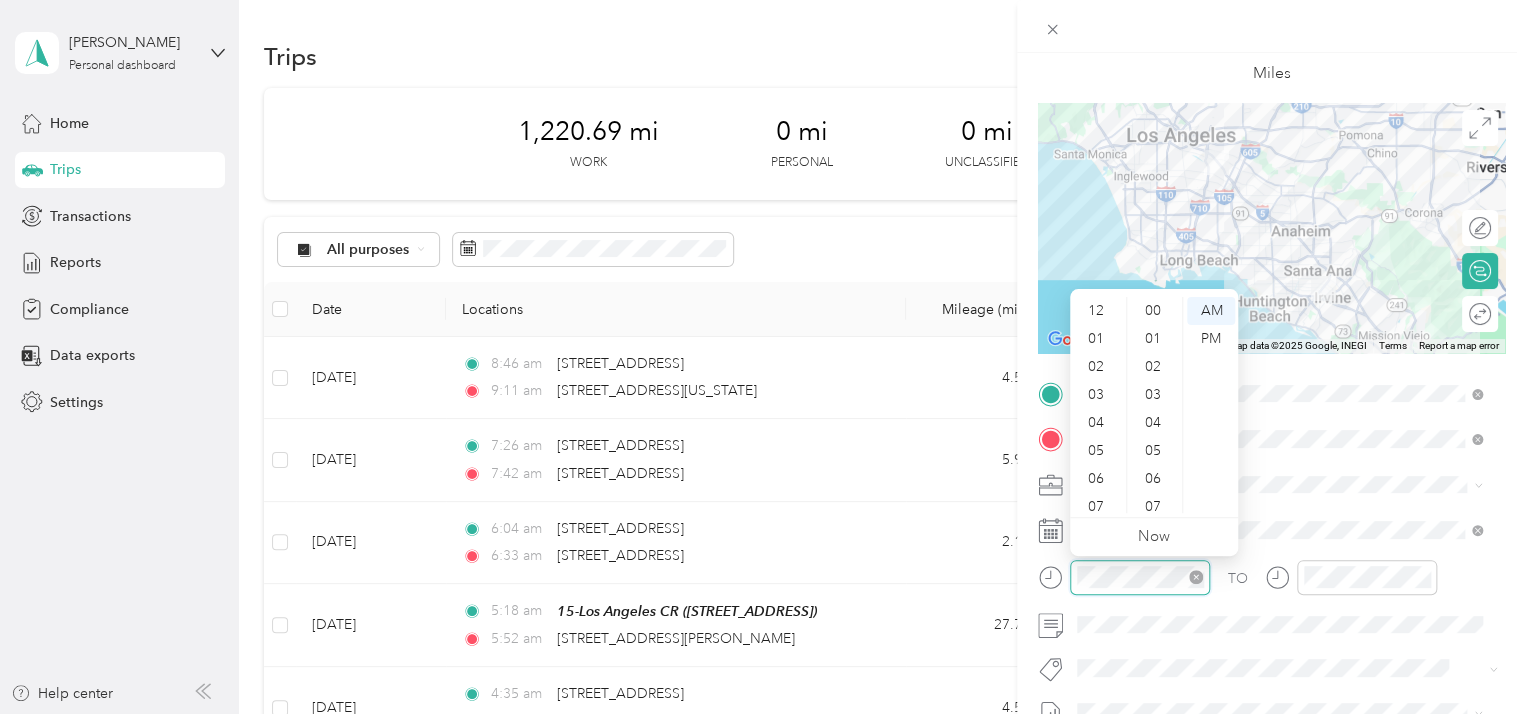 scroll, scrollTop: 784, scrollLeft: 0, axis: vertical 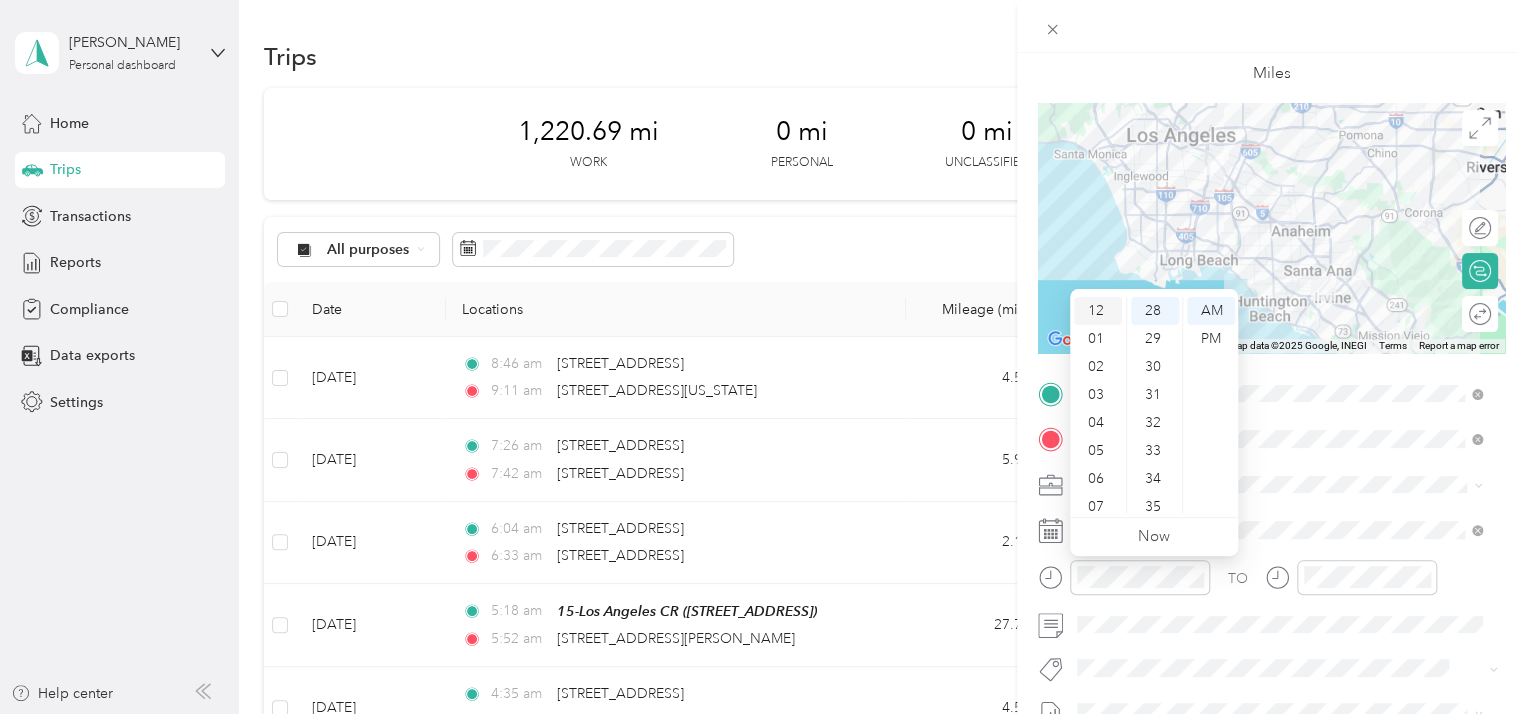 click on "12" at bounding box center (1098, 311) 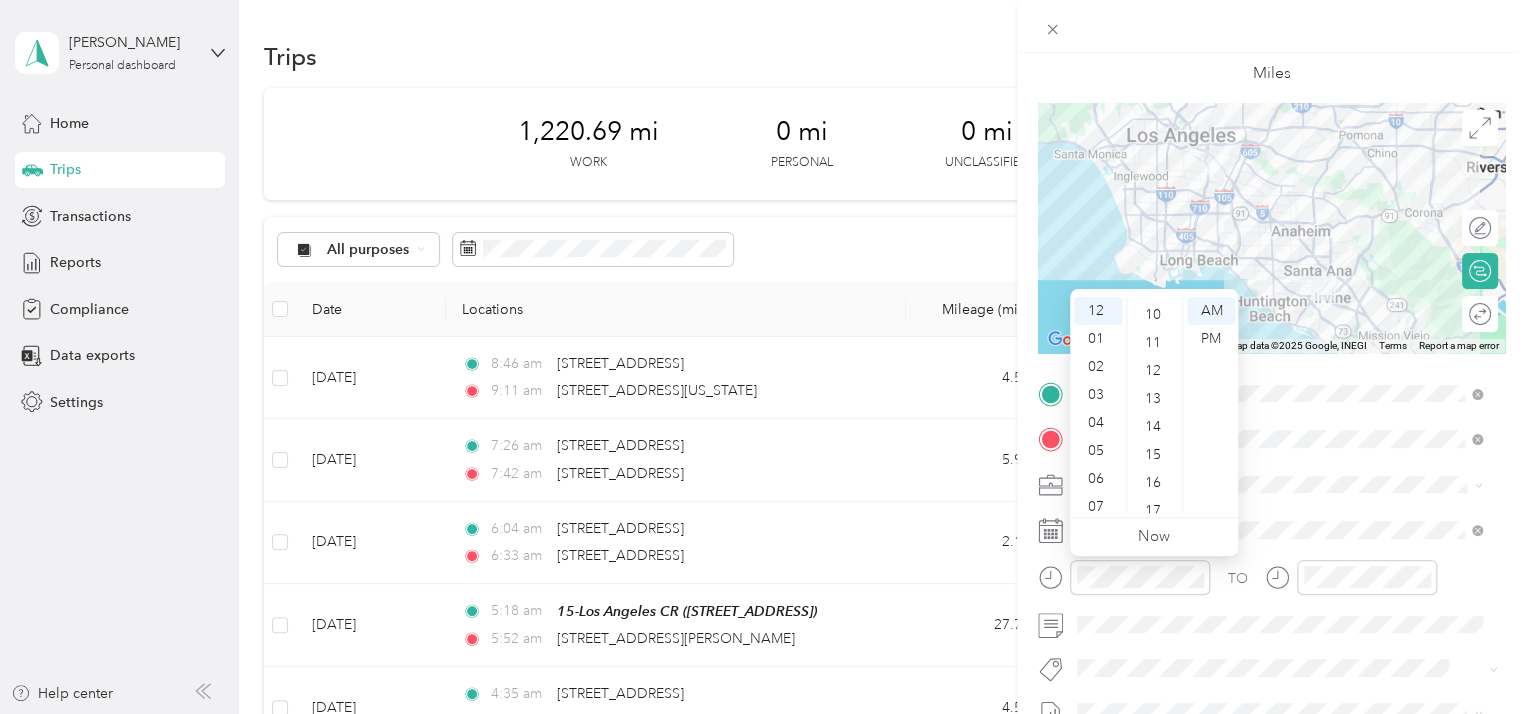 scroll, scrollTop: 0, scrollLeft: 0, axis: both 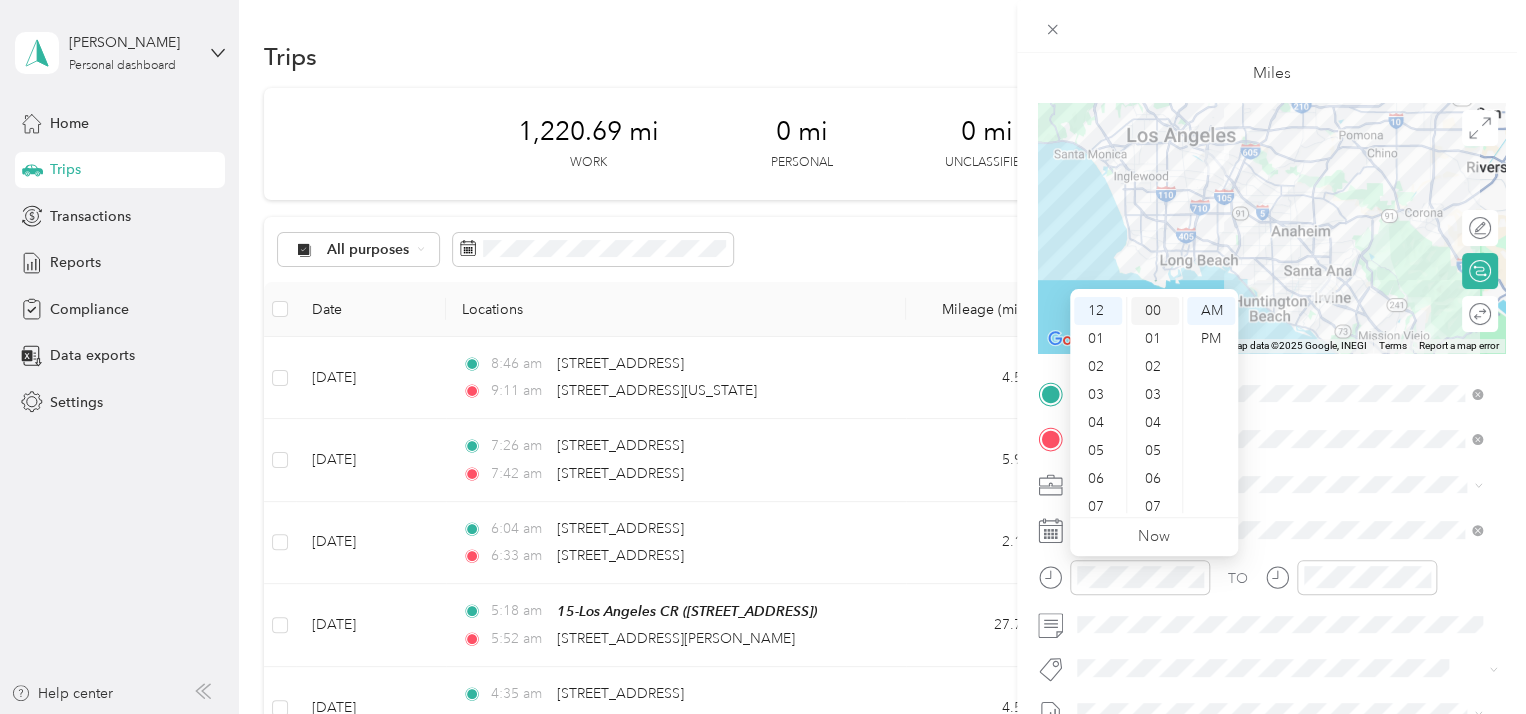 click on "00" at bounding box center (1155, 311) 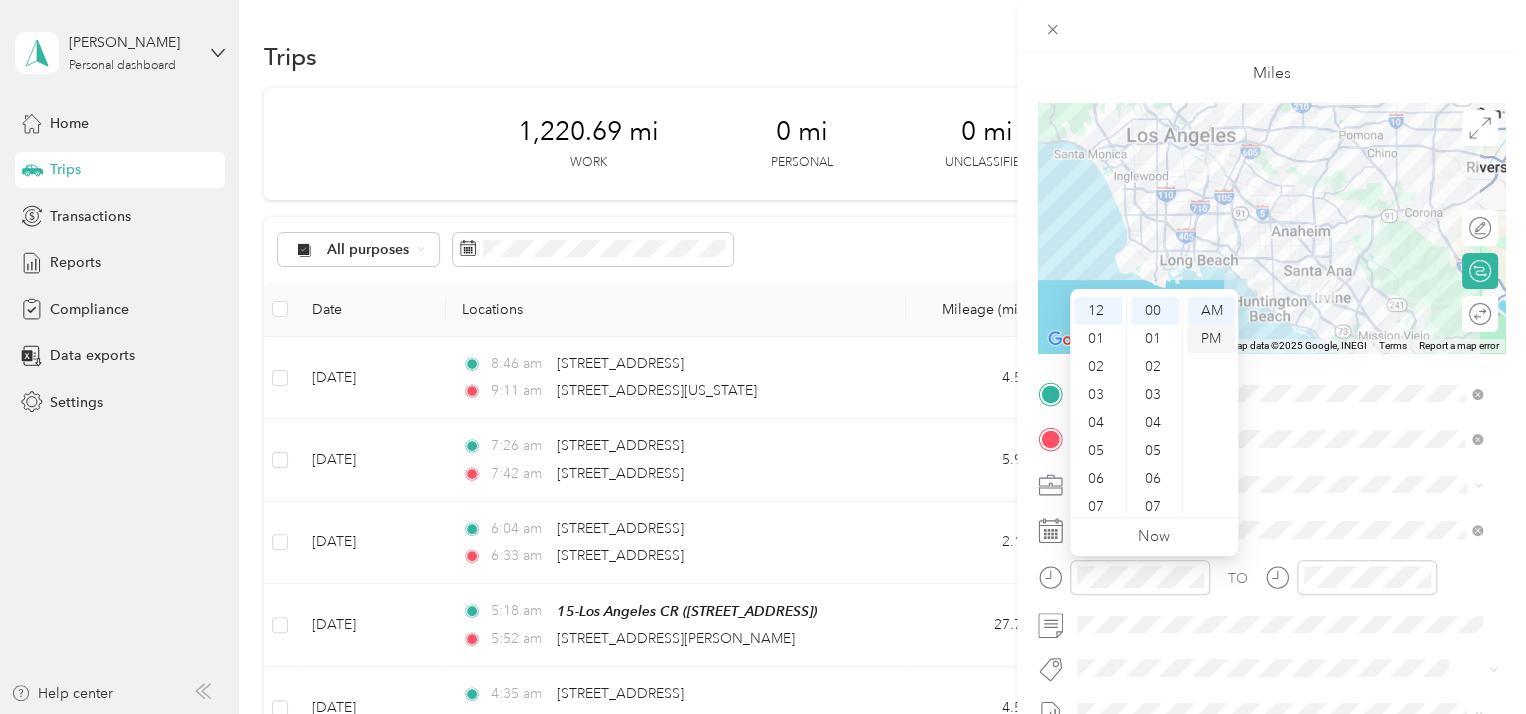 click on "PM" at bounding box center [1211, 339] 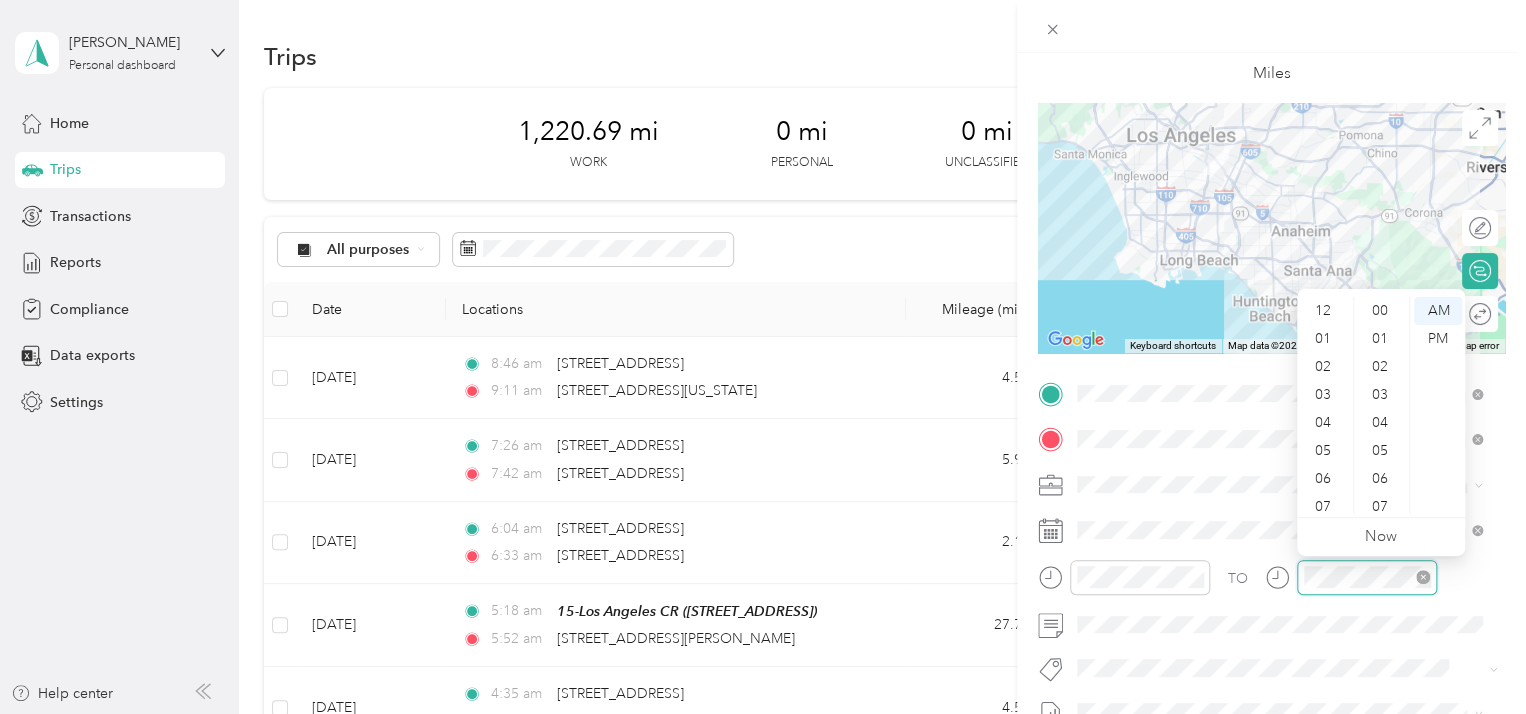 scroll, scrollTop: 784, scrollLeft: 0, axis: vertical 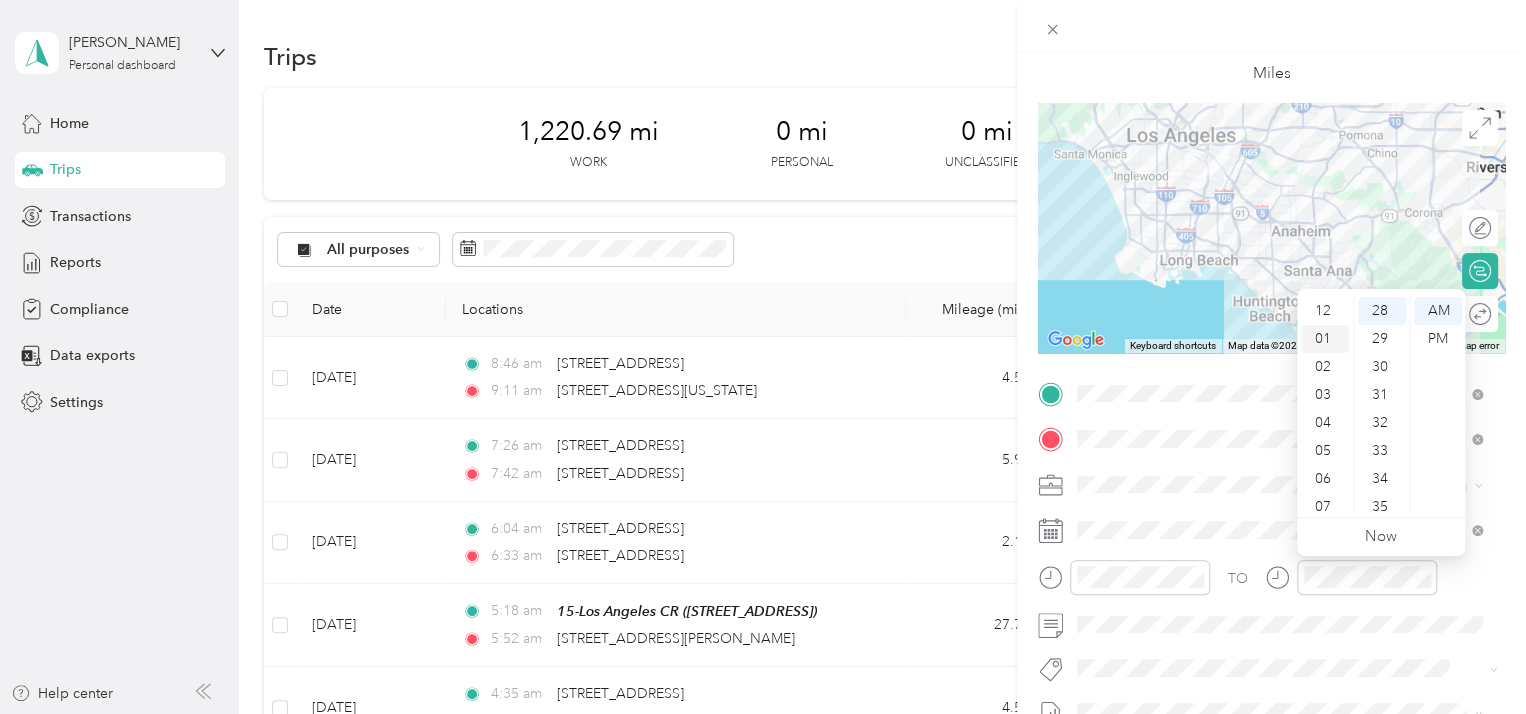 click on "01" at bounding box center (1325, 339) 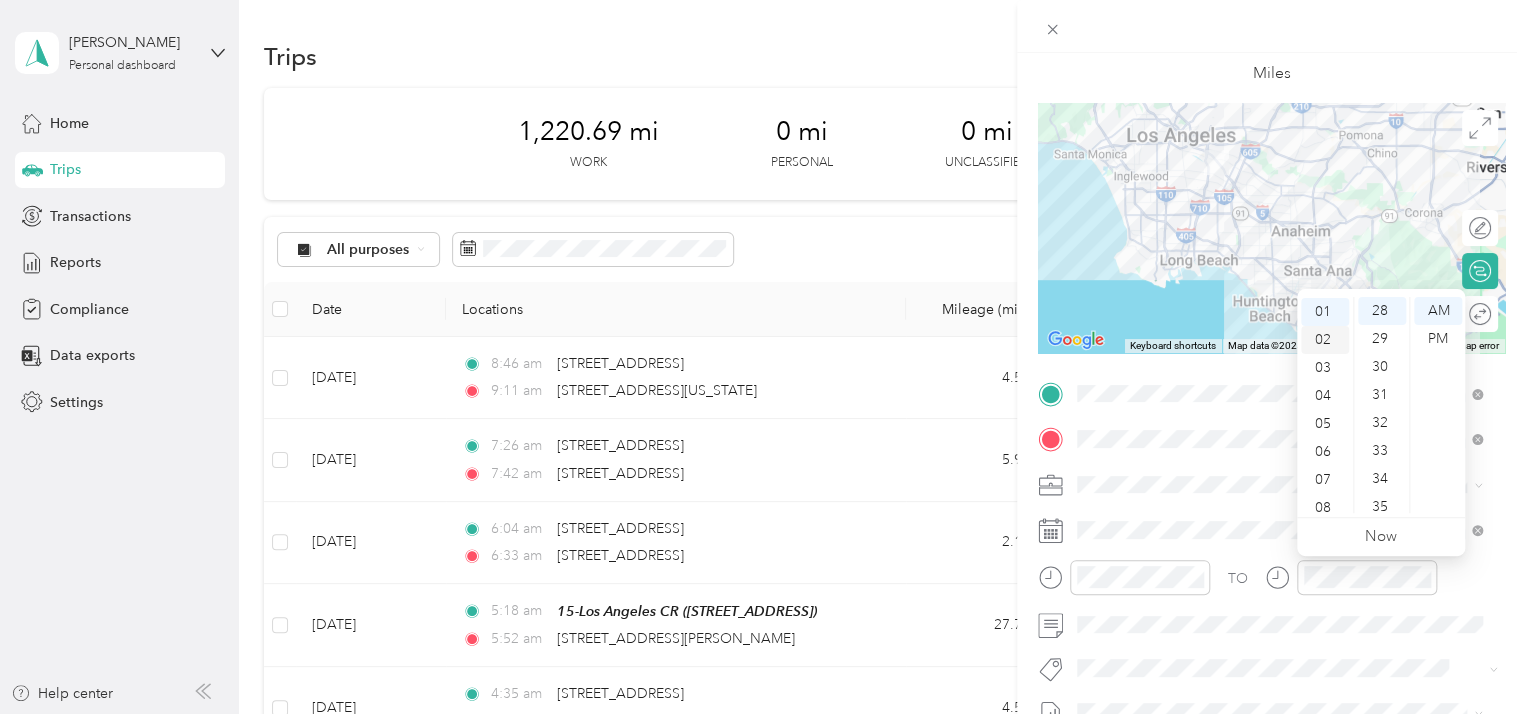 scroll, scrollTop: 28, scrollLeft: 0, axis: vertical 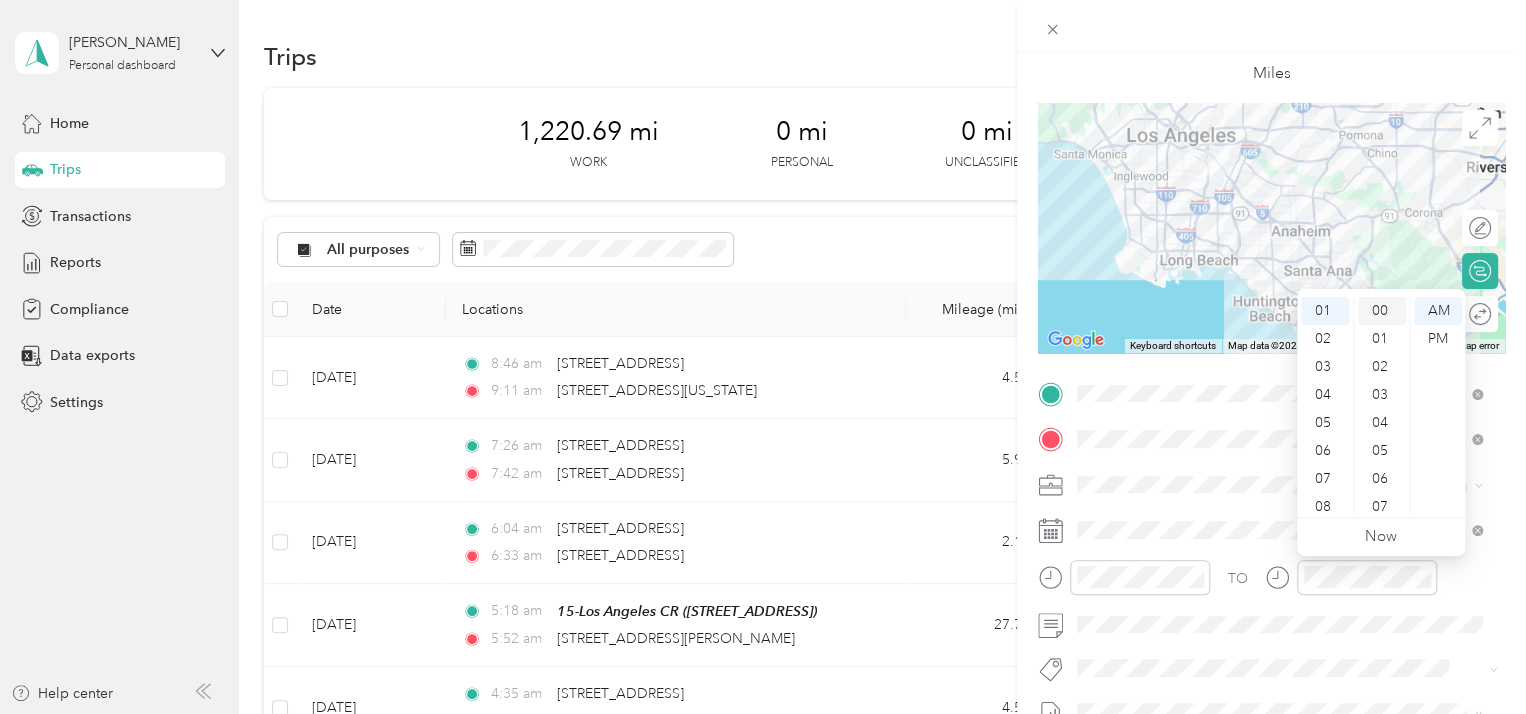 click on "00" at bounding box center (1382, 311) 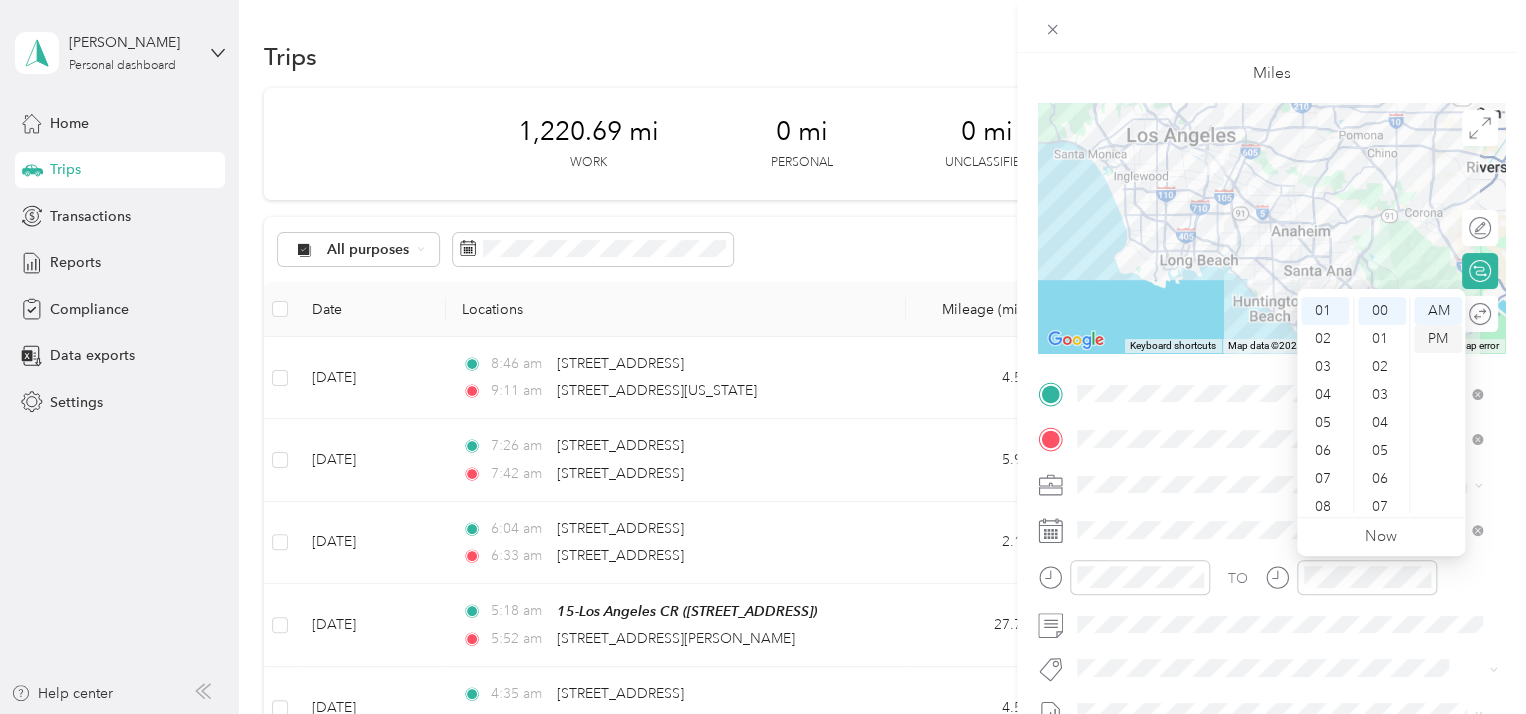 click on "PM" at bounding box center [1438, 339] 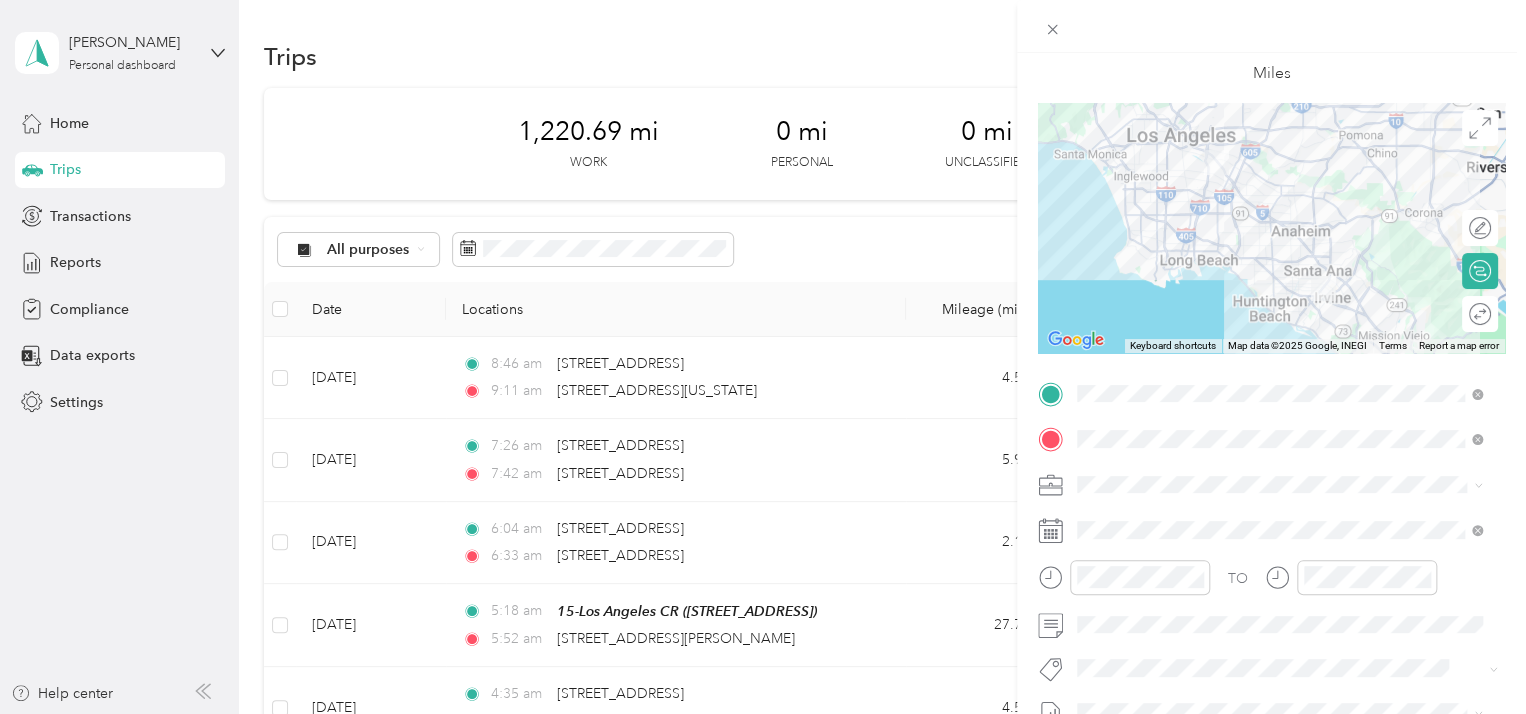 click on "TO" at bounding box center (1271, 584) 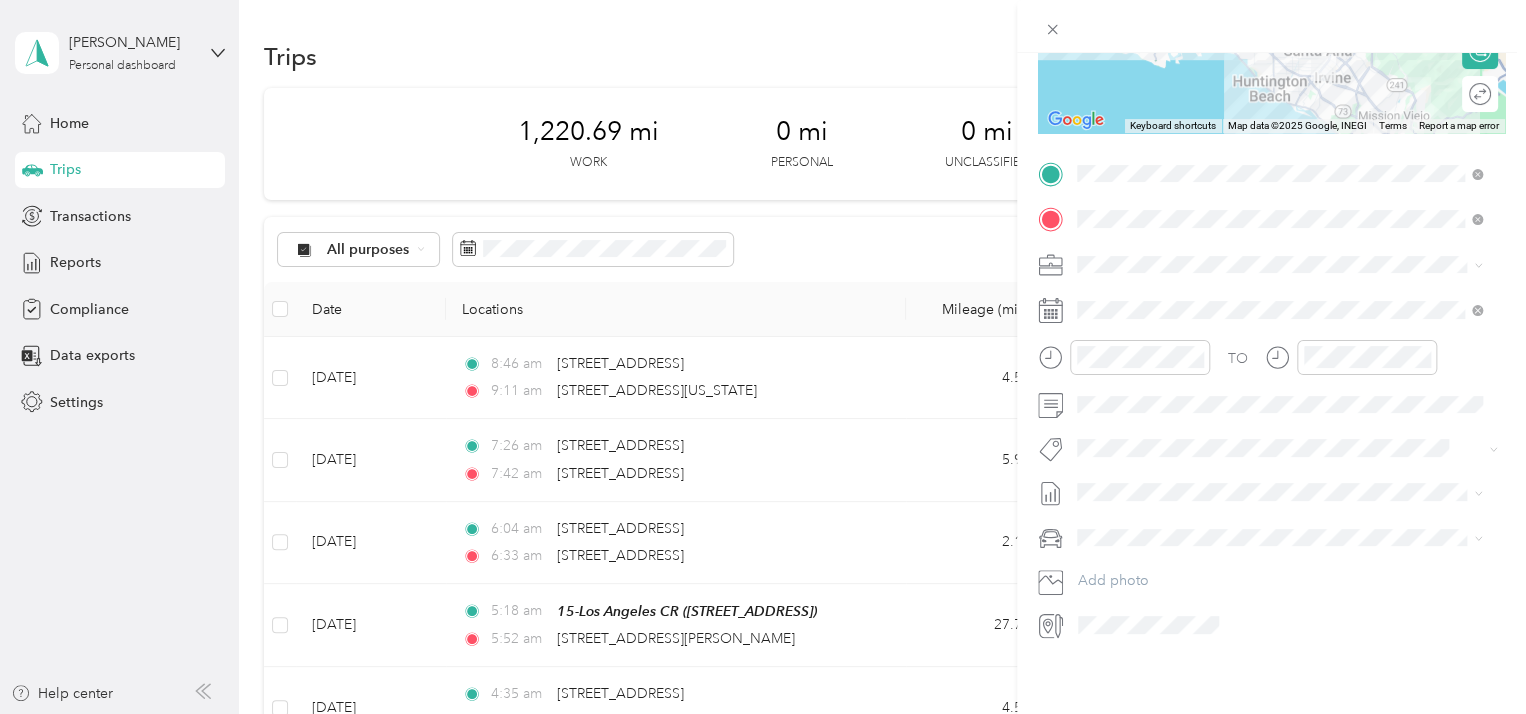 scroll, scrollTop: 0, scrollLeft: 0, axis: both 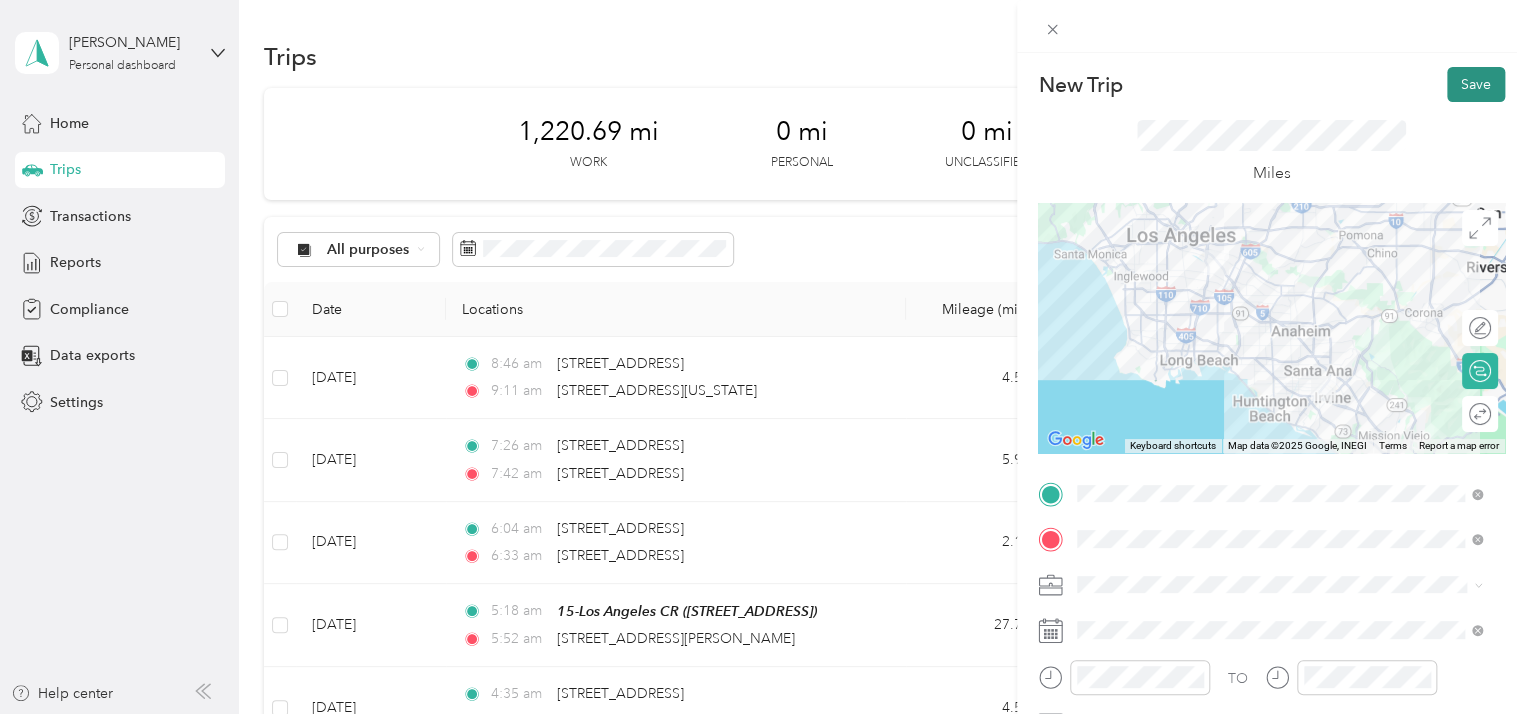 click on "Save" at bounding box center (1476, 84) 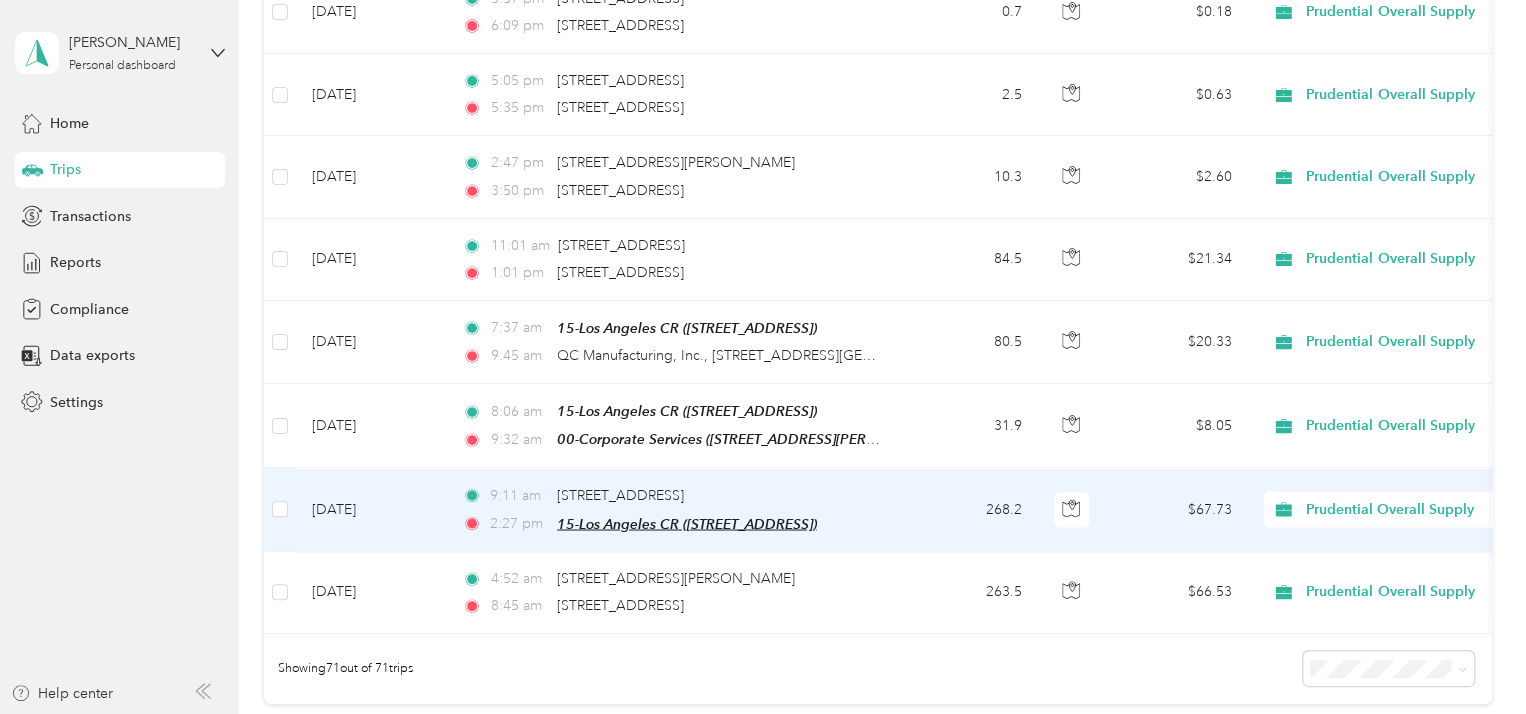 scroll, scrollTop: 5510, scrollLeft: 0, axis: vertical 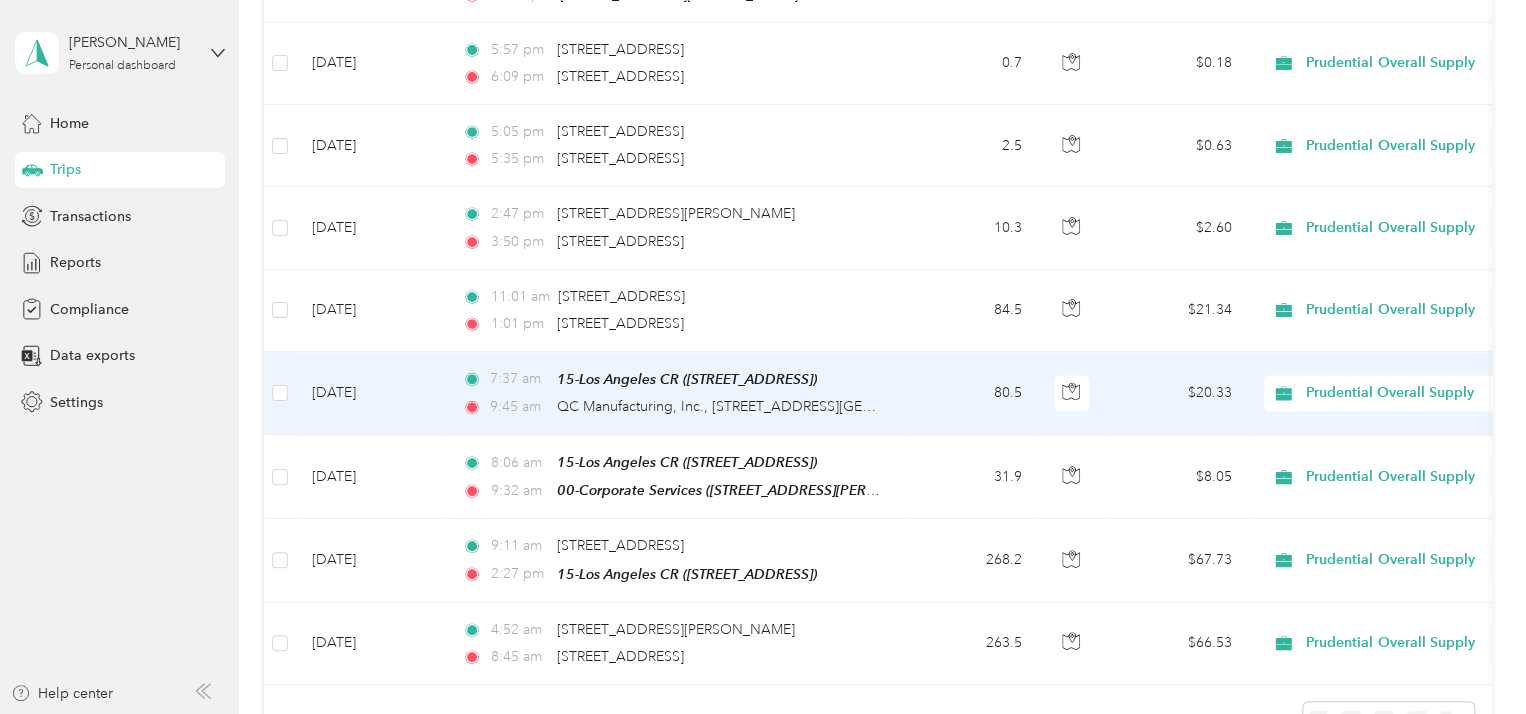 click on "80.5" at bounding box center [972, 393] 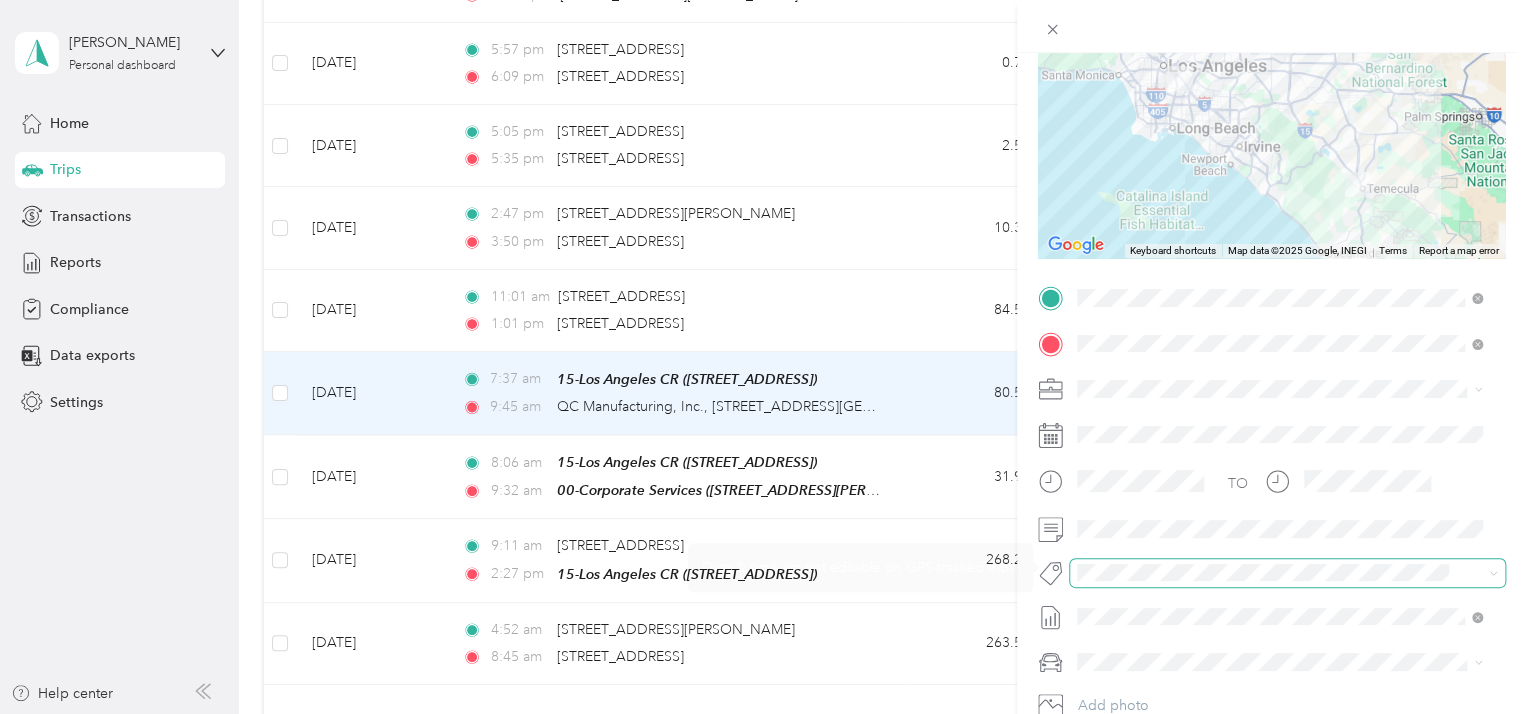 scroll, scrollTop: 200, scrollLeft: 0, axis: vertical 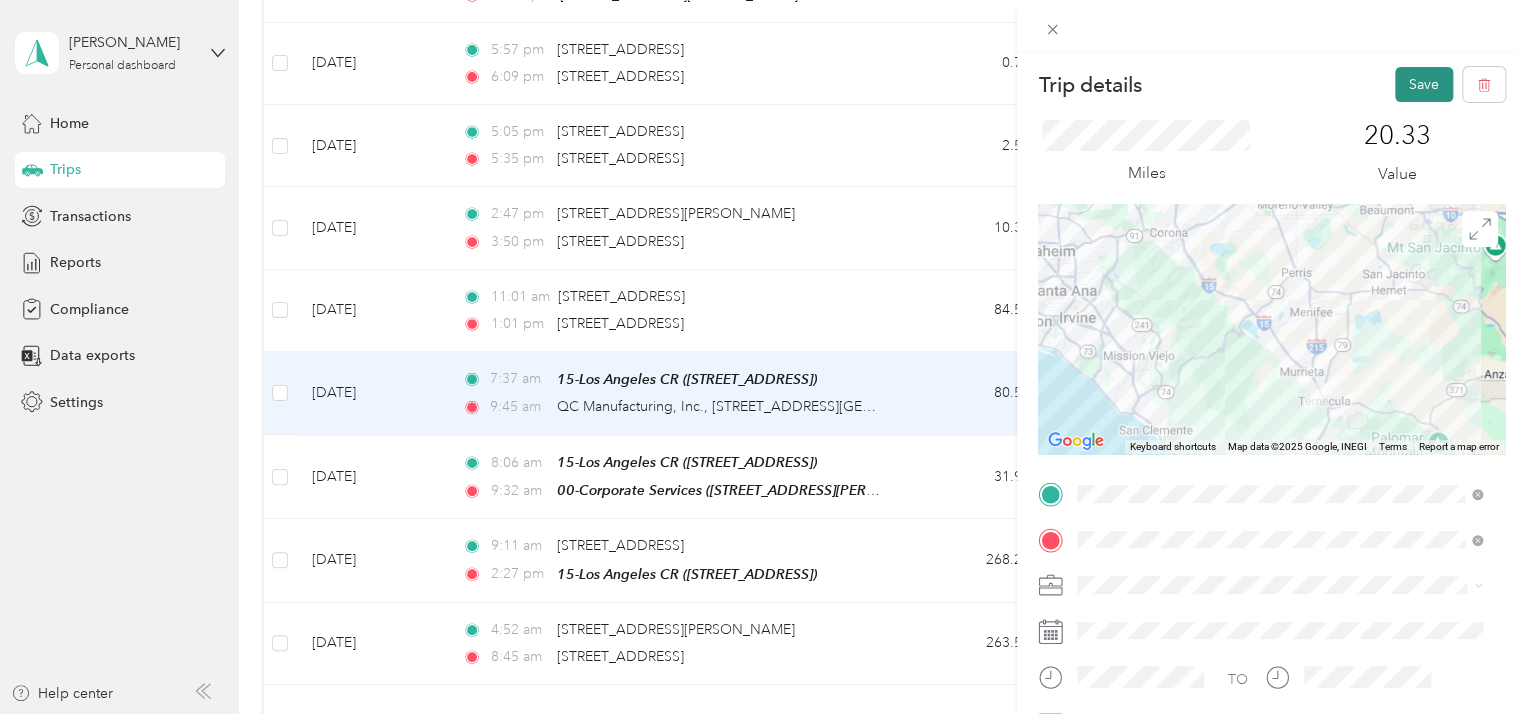 click on "Save" at bounding box center [1424, 84] 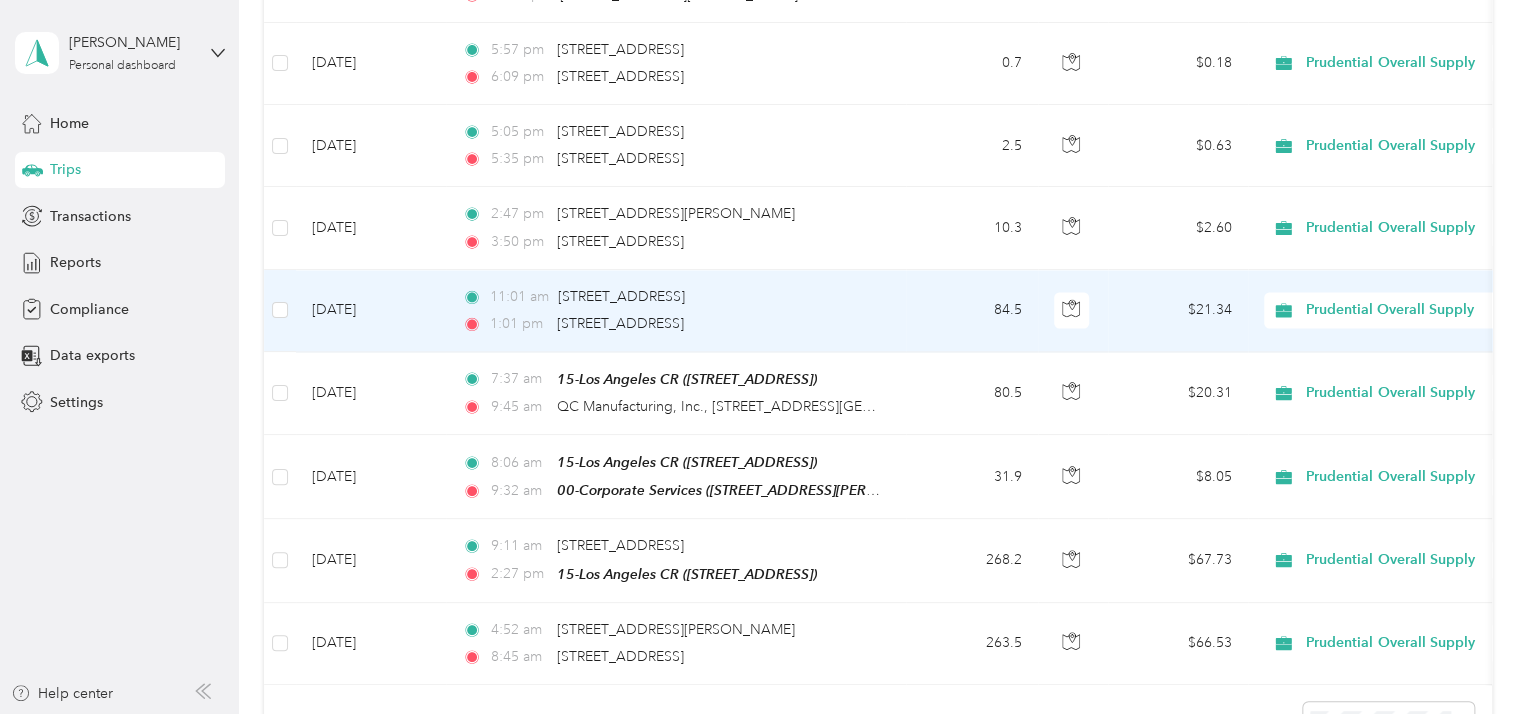 click on "[DATE]" at bounding box center [371, 311] 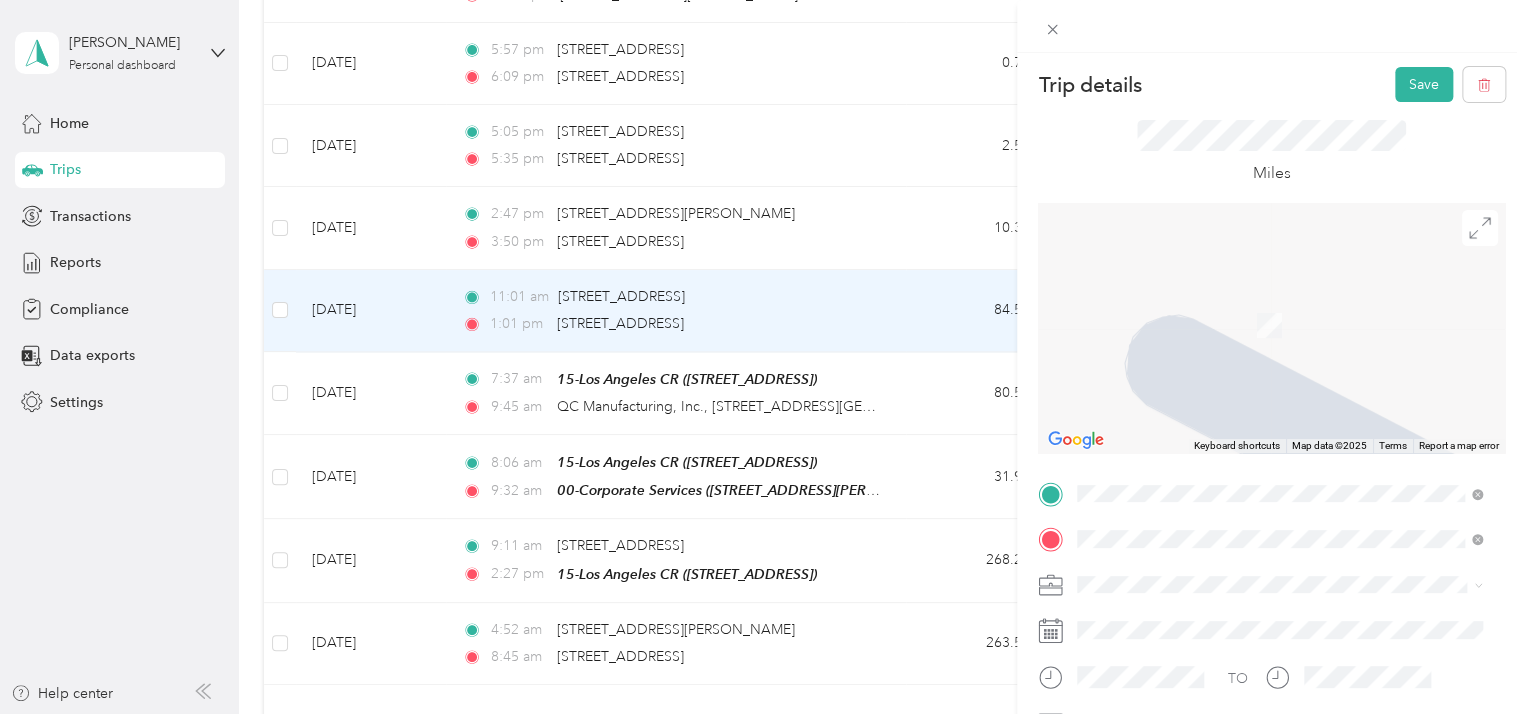 click on "15-[GEOGRAPHIC_DATA] CR" at bounding box center [1281, 306] 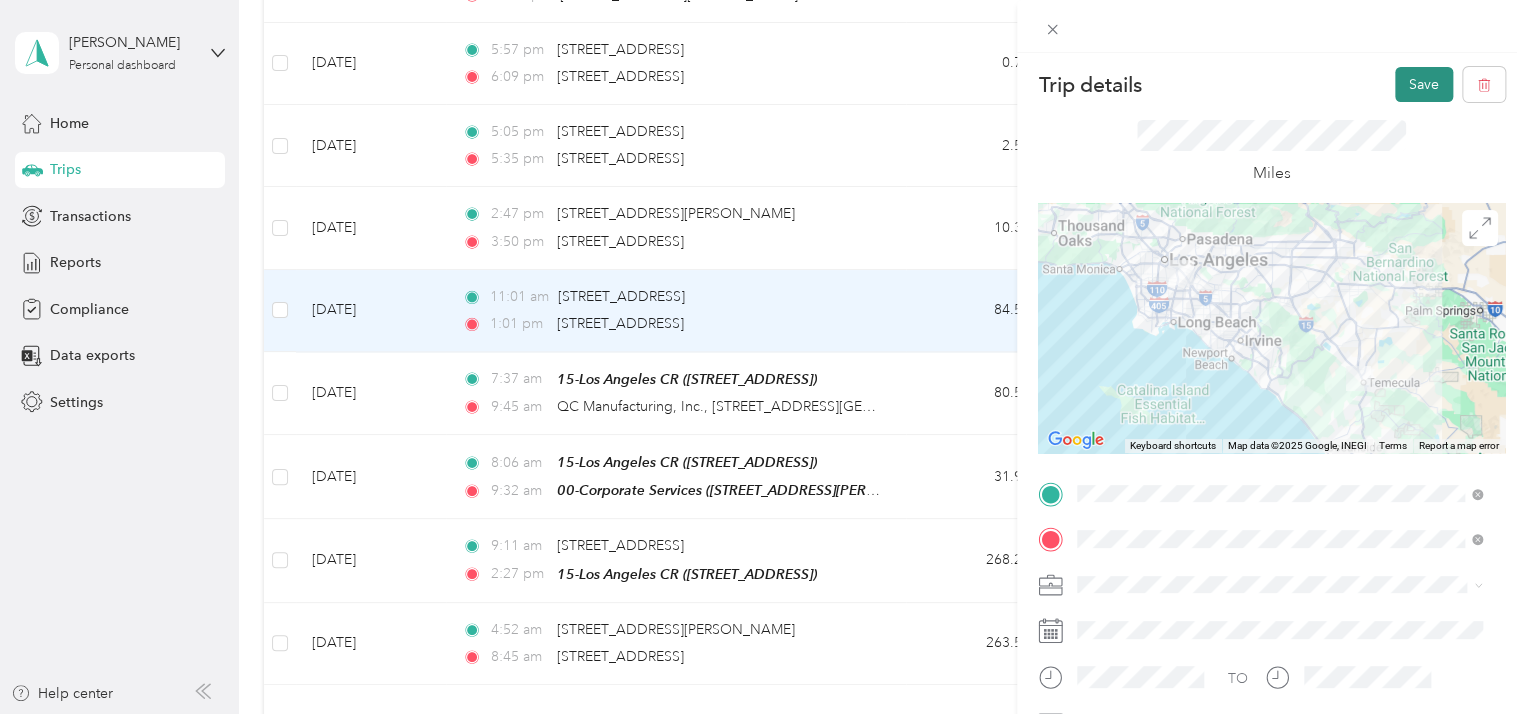 click on "Save" at bounding box center [1424, 84] 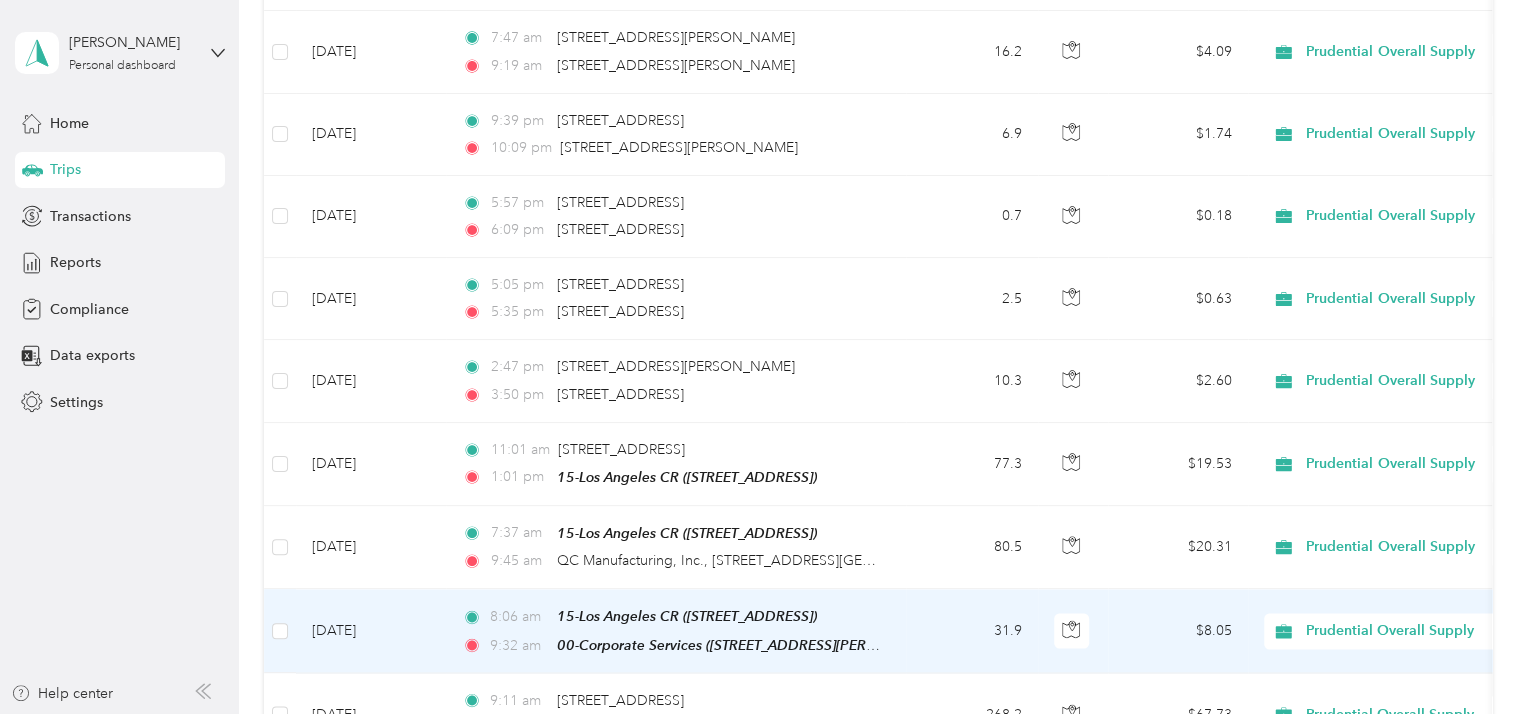 scroll, scrollTop: 5310, scrollLeft: 0, axis: vertical 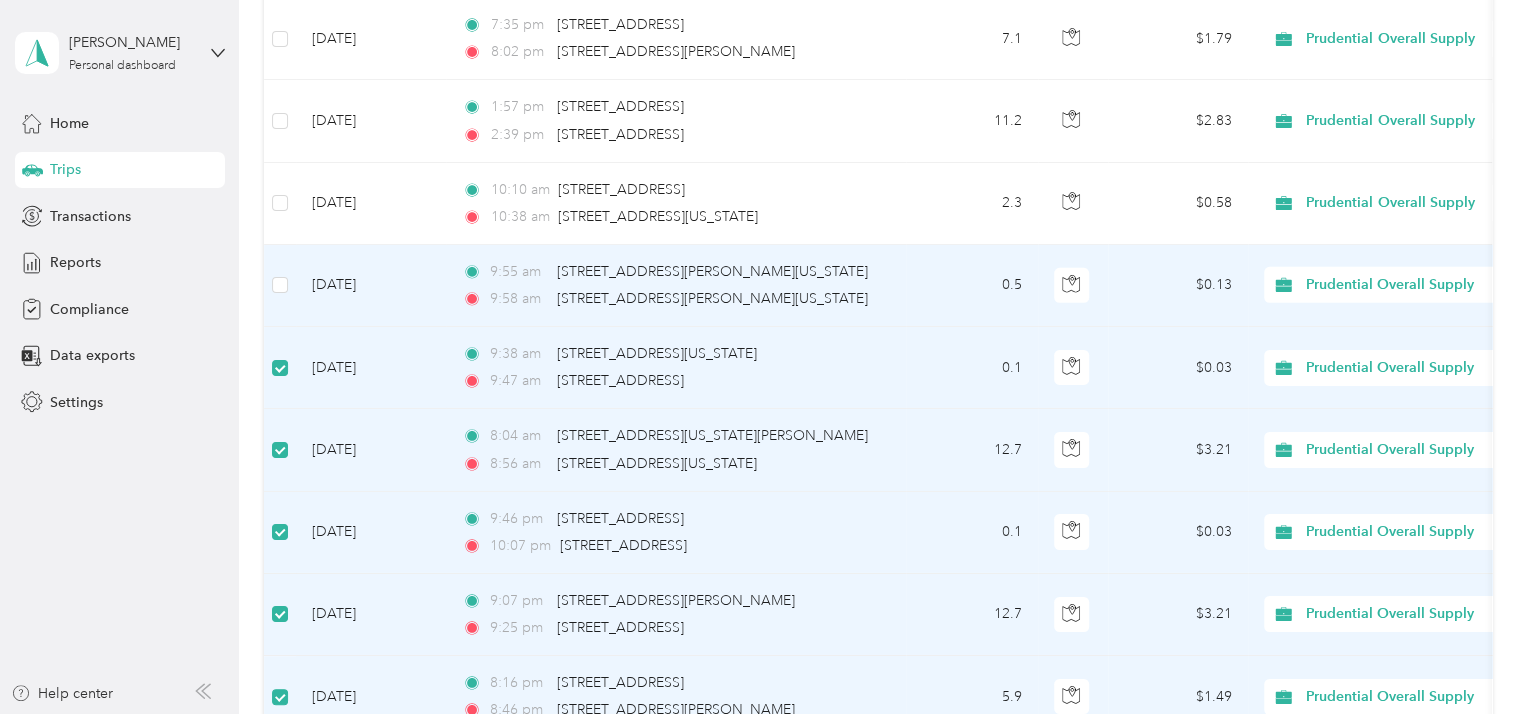 click at bounding box center (280, 286) 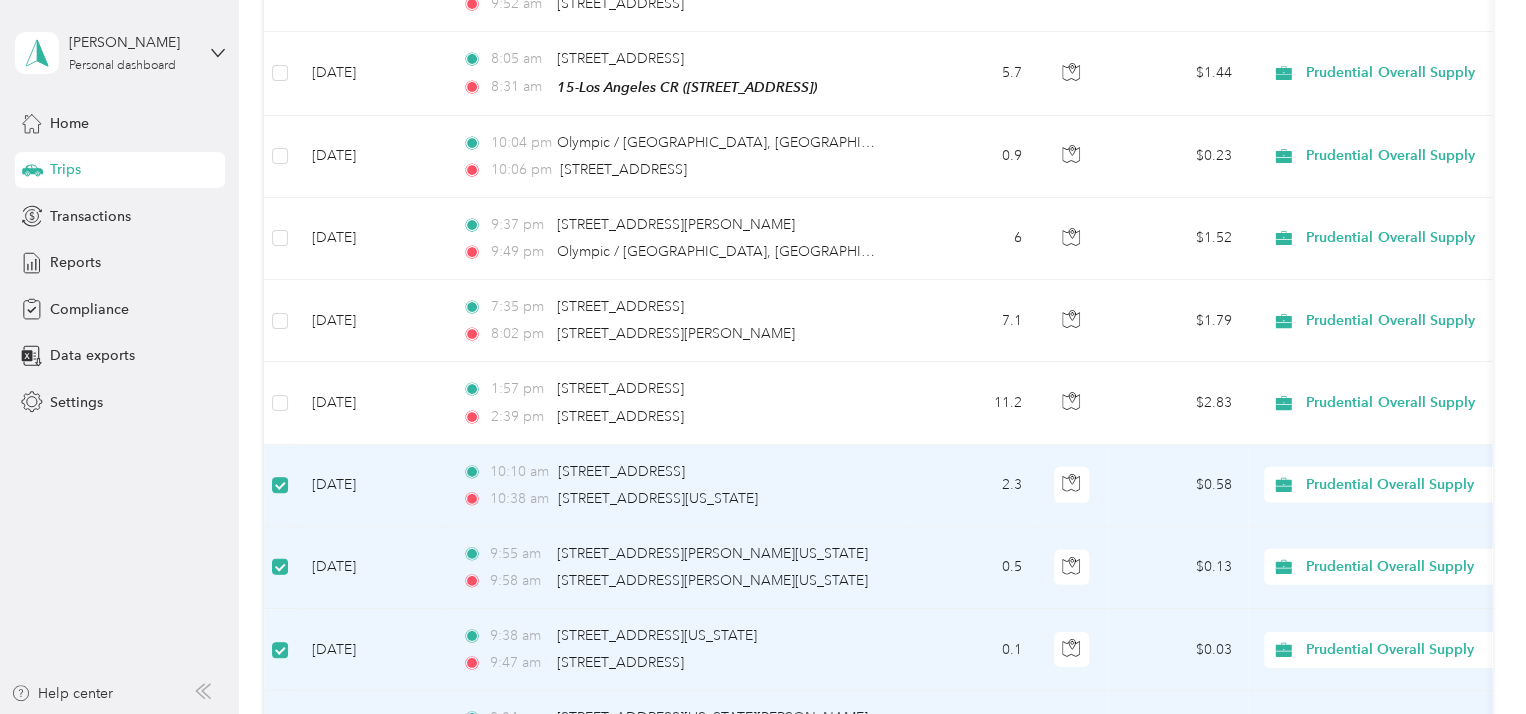 scroll, scrollTop: 3008, scrollLeft: 0, axis: vertical 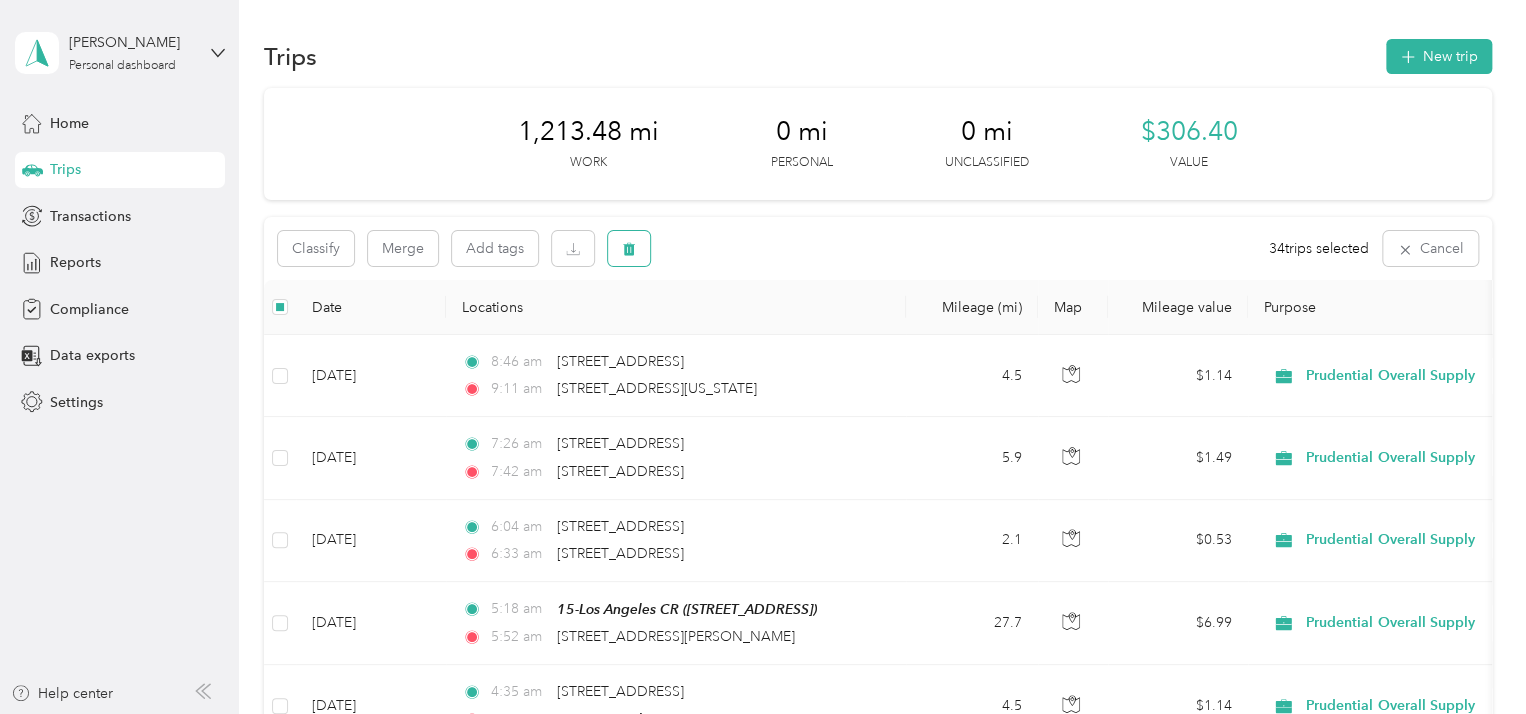 click at bounding box center [629, 248] 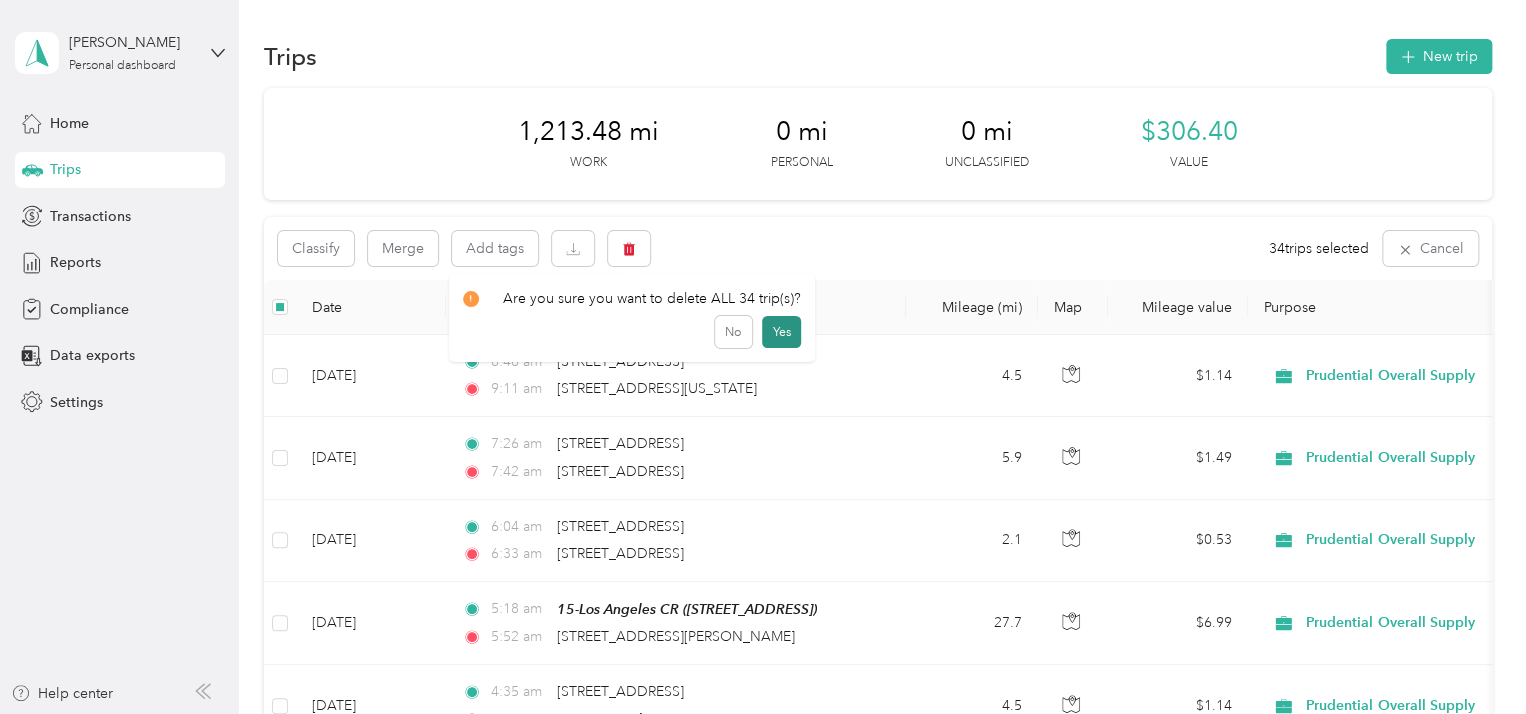 click on "Yes" at bounding box center [781, 332] 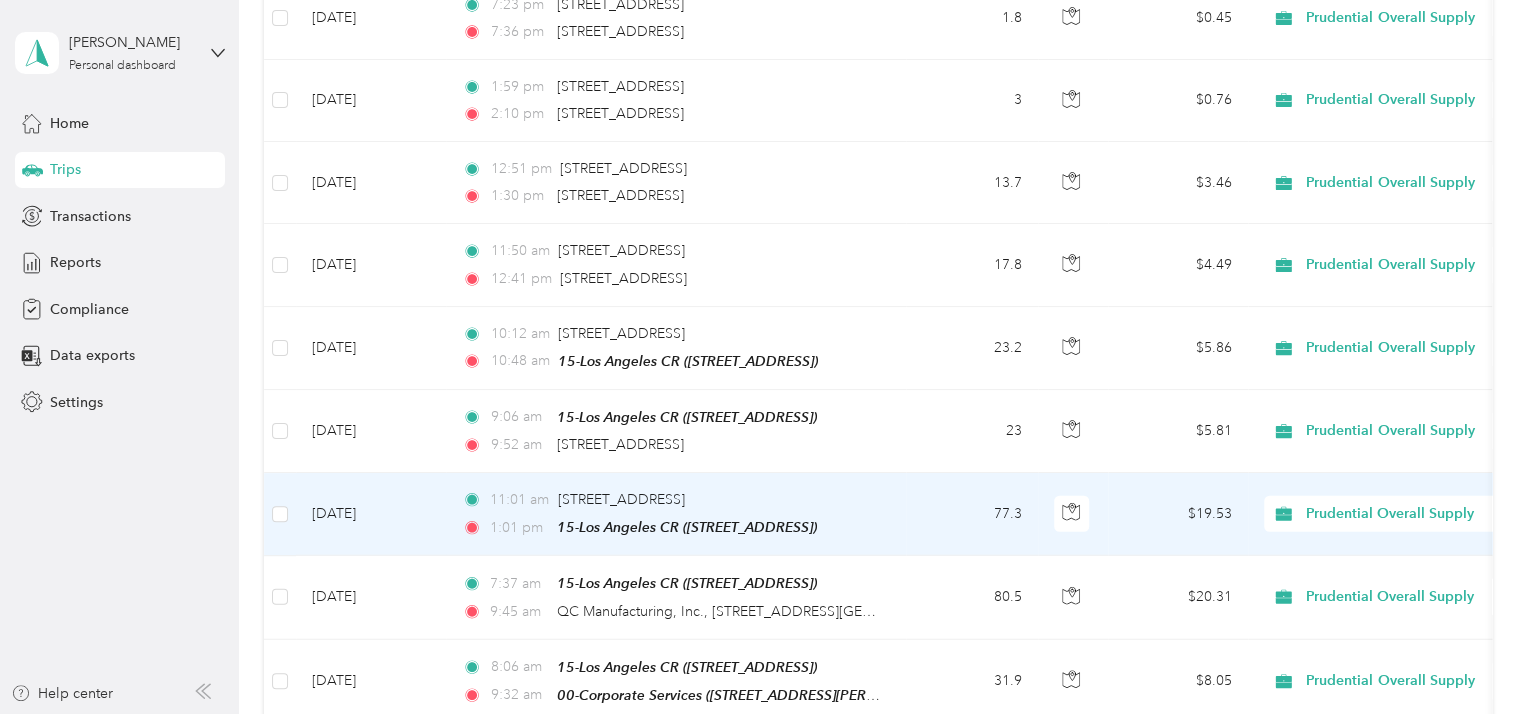 scroll, scrollTop: 2500, scrollLeft: 0, axis: vertical 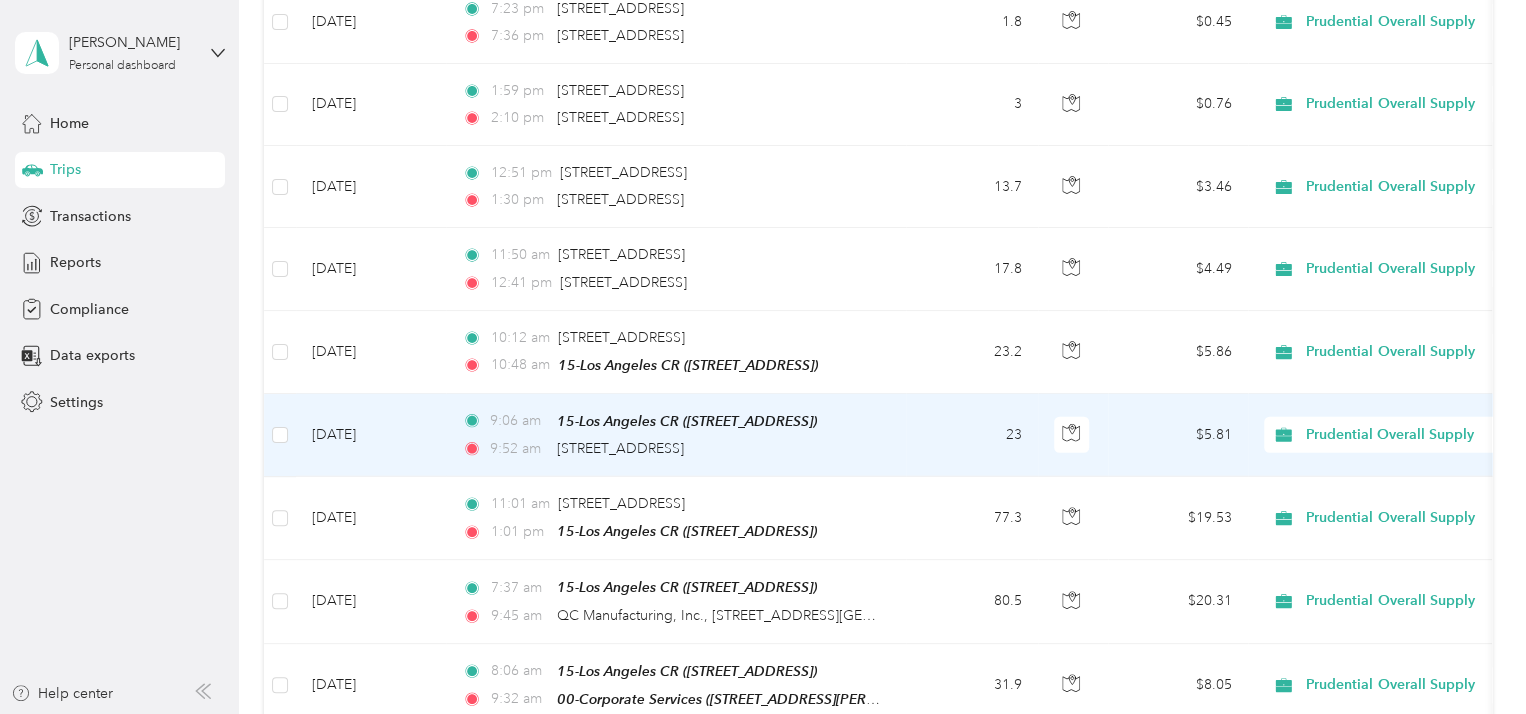 click on "23" at bounding box center (972, 435) 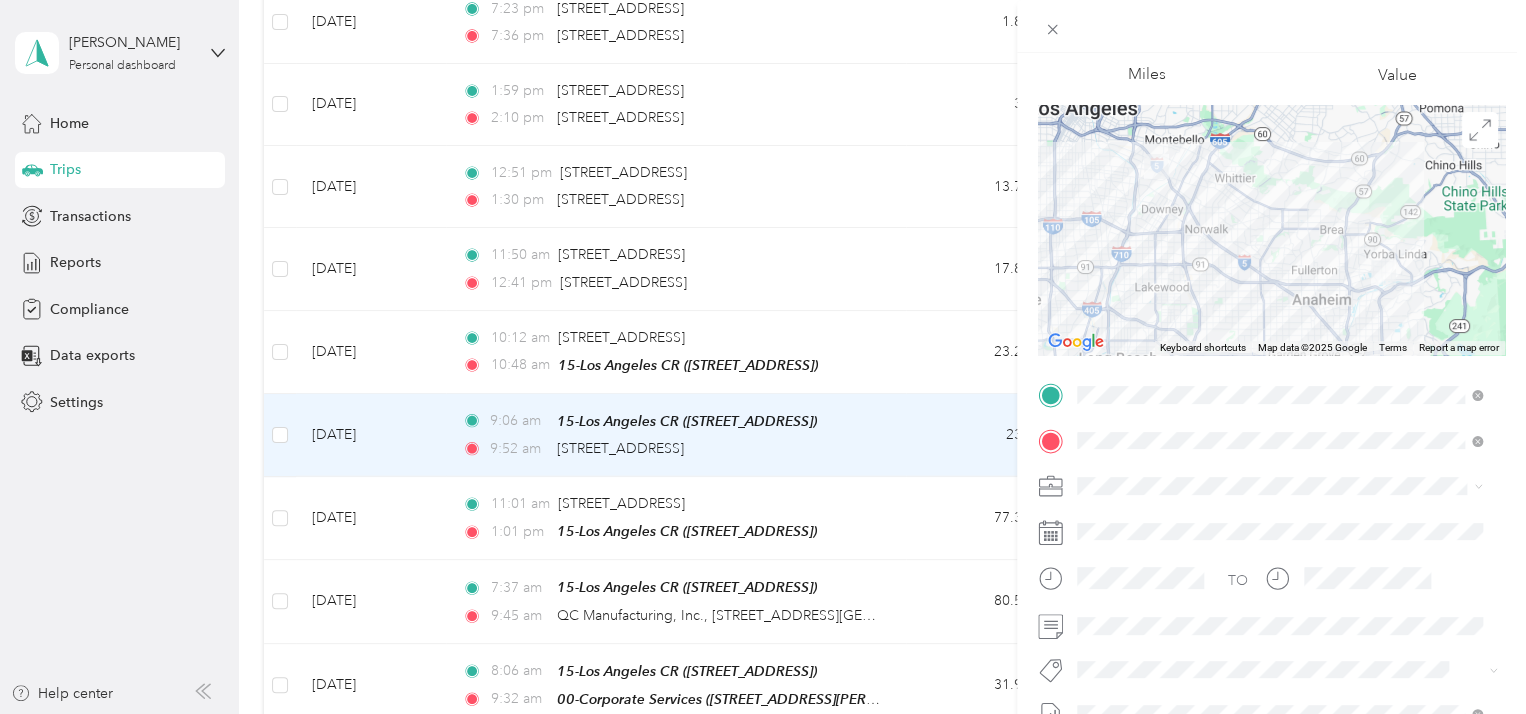 scroll, scrollTop: 200, scrollLeft: 0, axis: vertical 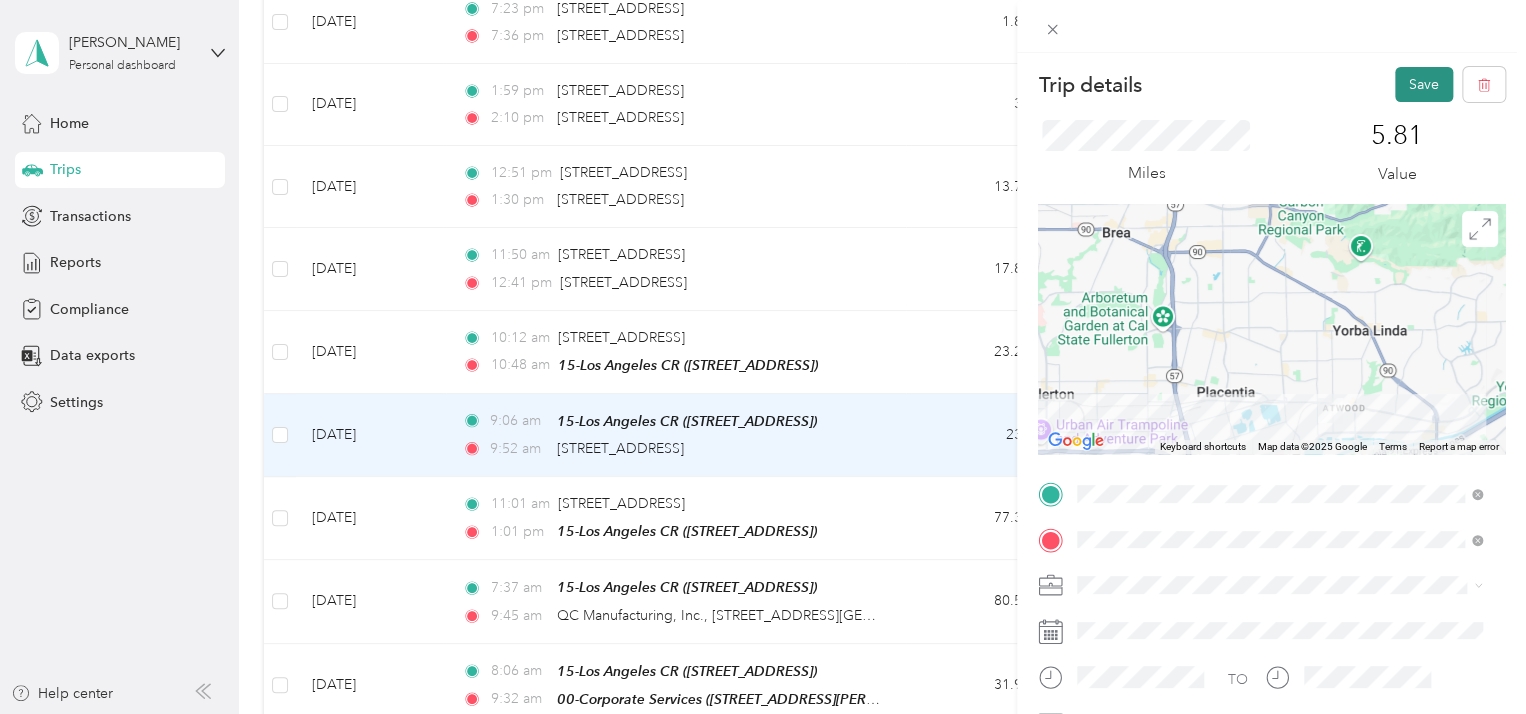 click on "Save" at bounding box center (1424, 84) 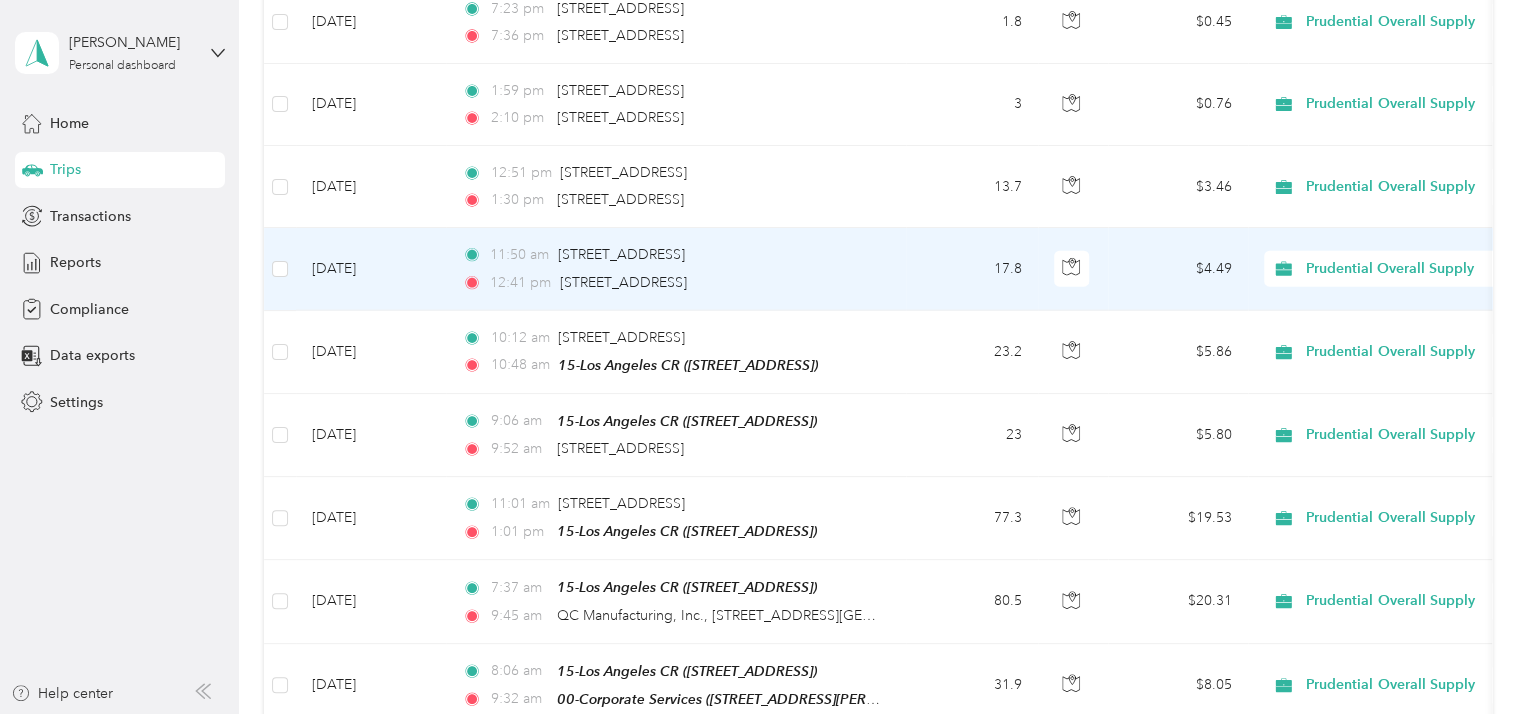 click on "[DATE]" at bounding box center (371, 269) 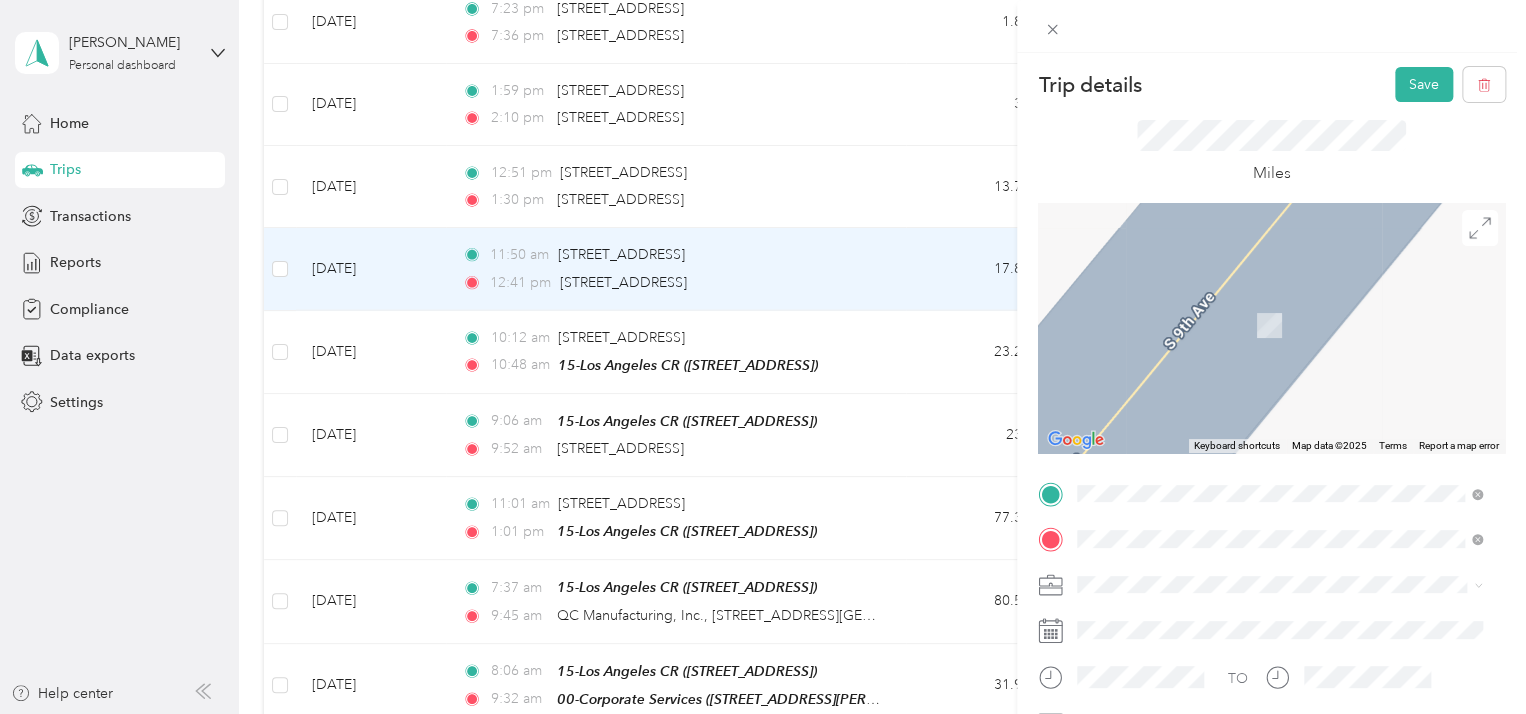 click on "[STREET_ADDRESS][US_STATE]" at bounding box center [1215, 250] 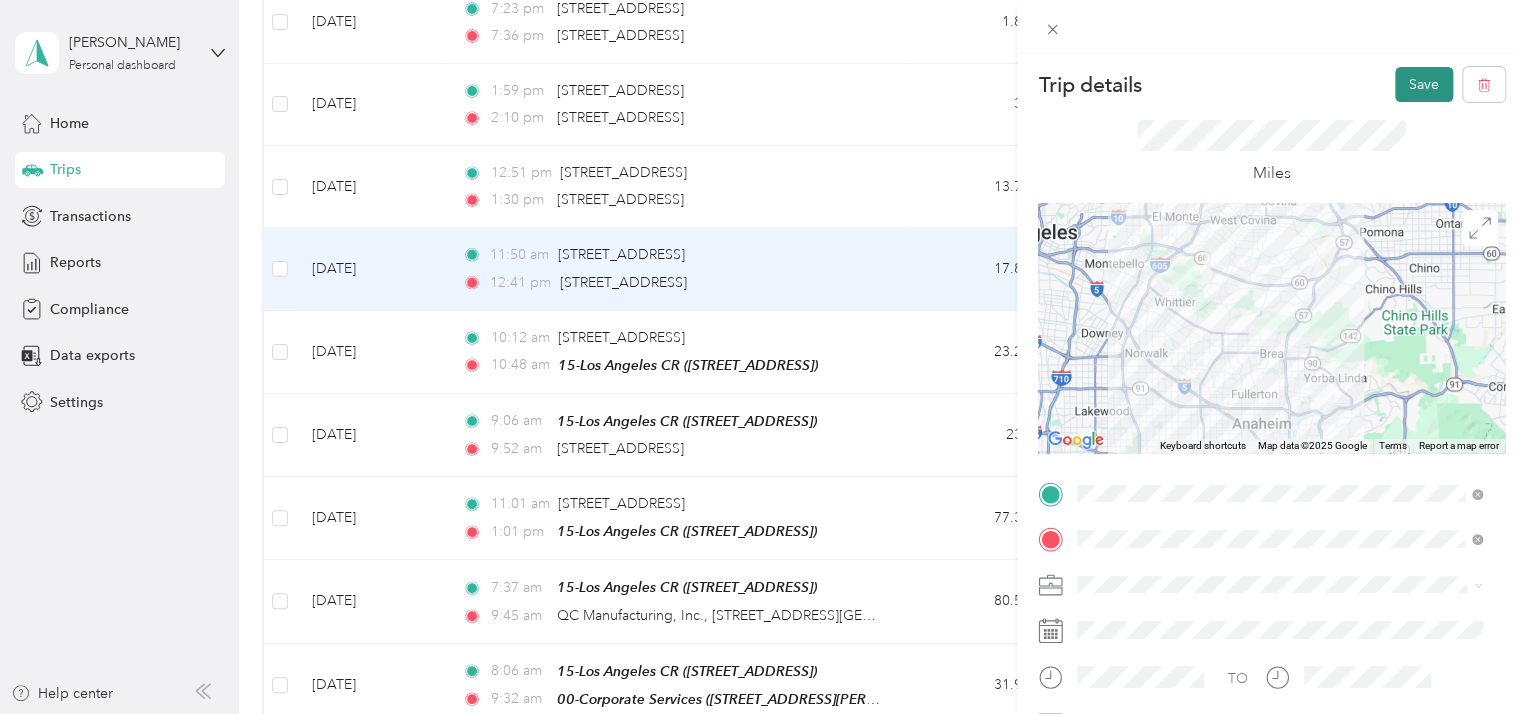 click on "Save" at bounding box center [1424, 84] 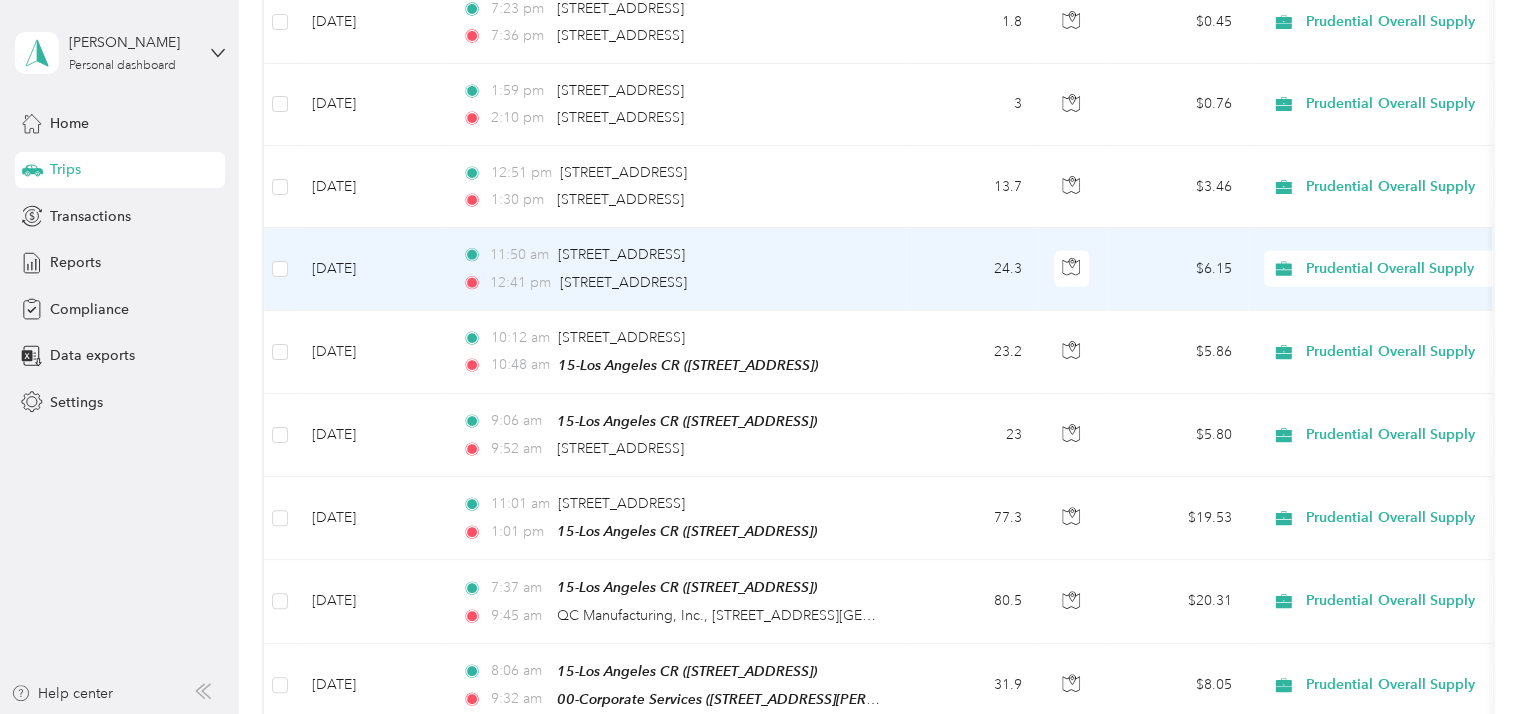 click on "11:50 am [STREET_ADDRESS] 12:41 pm [STREET_ADDRESS]" at bounding box center (676, 269) 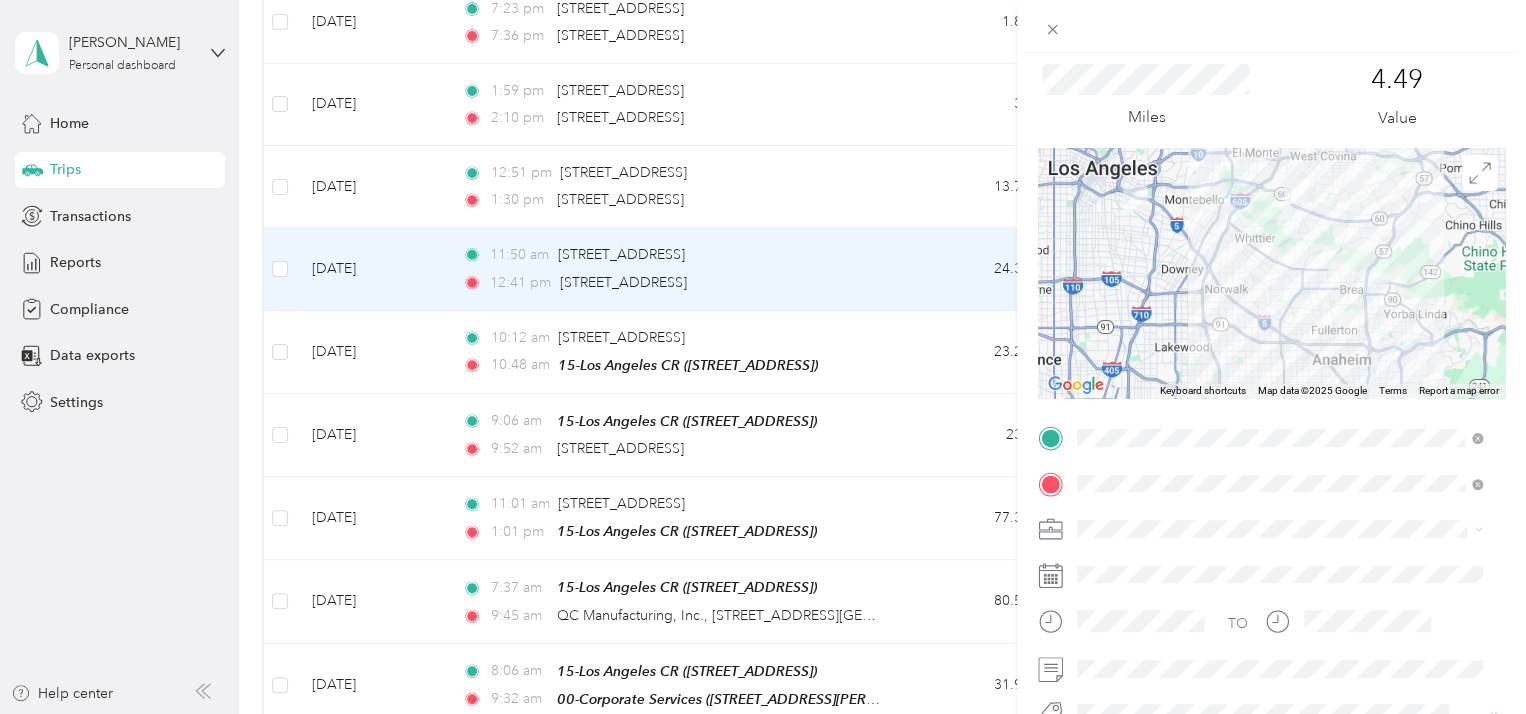 scroll, scrollTop: 100, scrollLeft: 0, axis: vertical 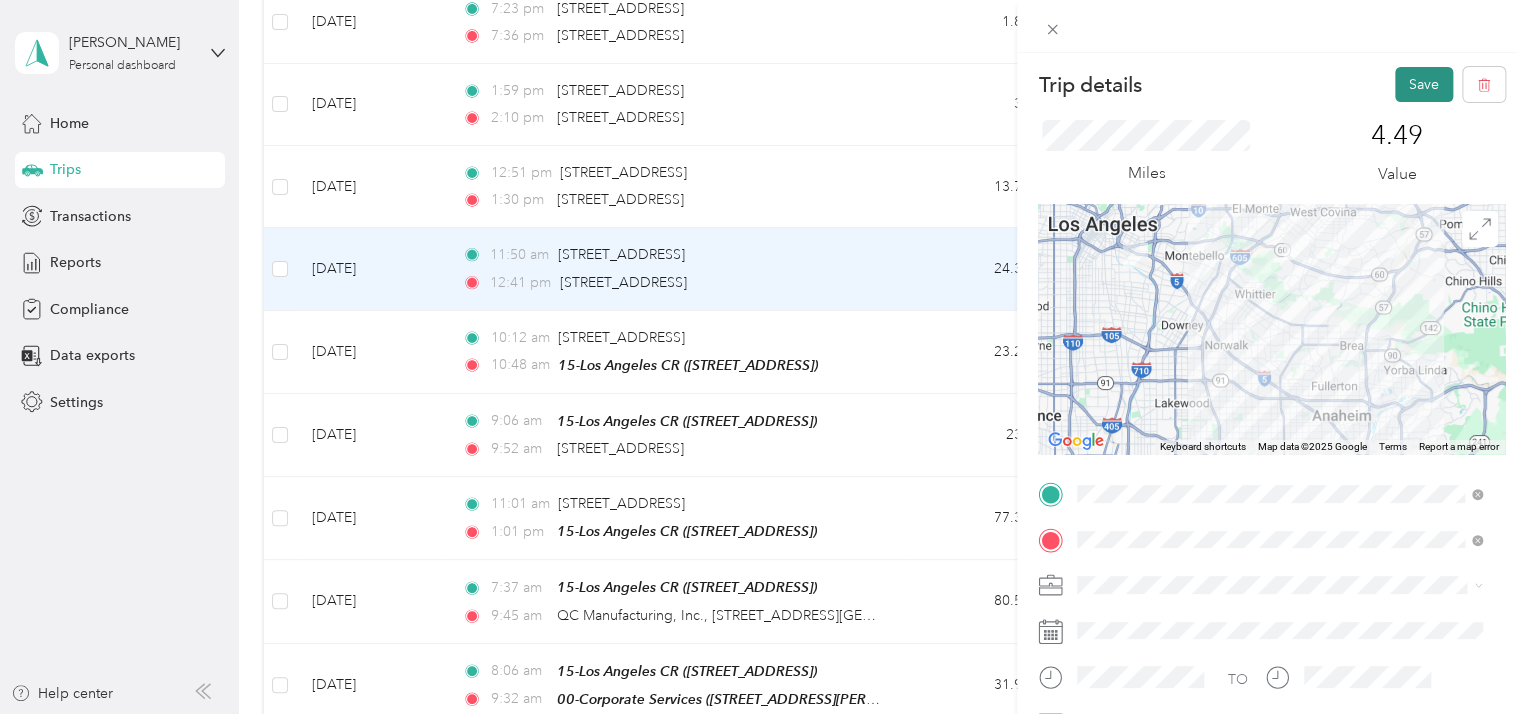 click on "Save" at bounding box center (1424, 84) 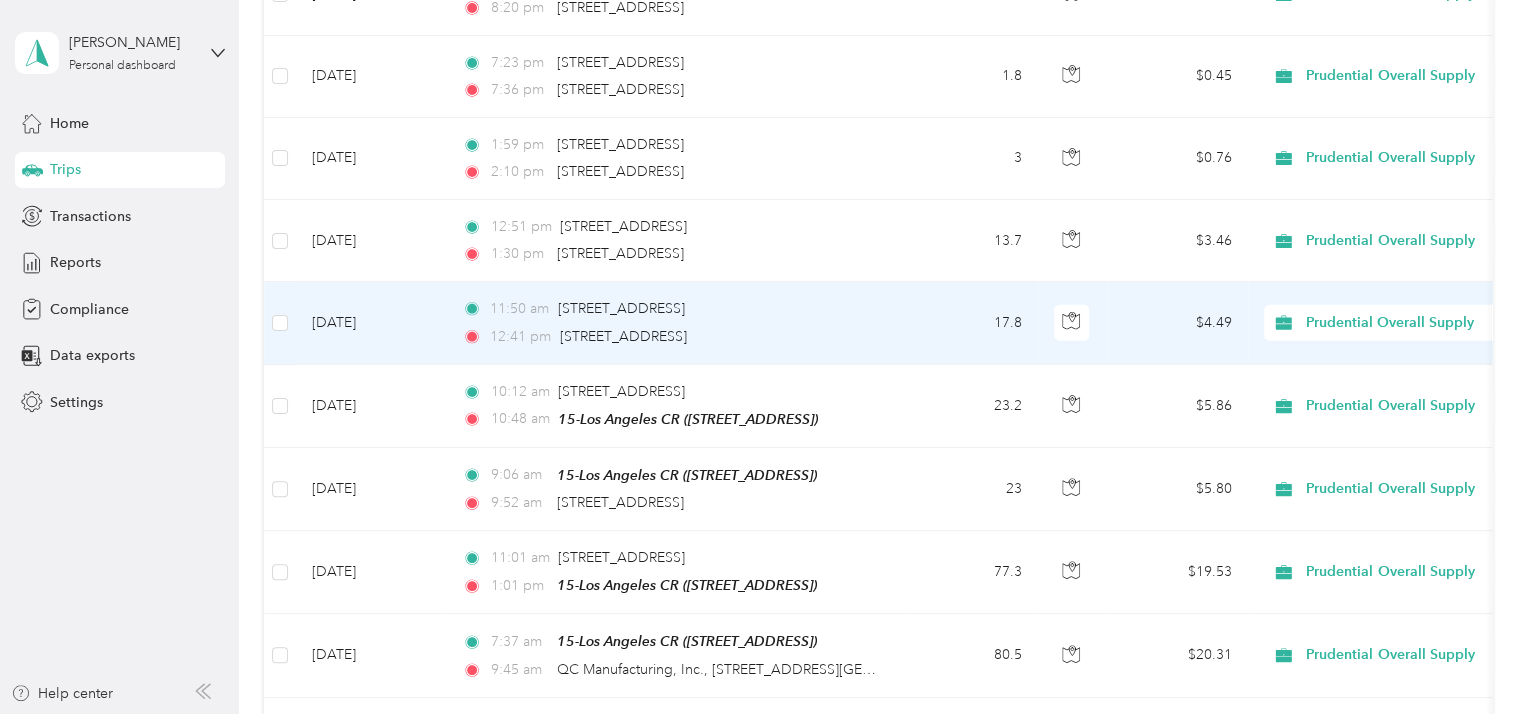 scroll, scrollTop: 2400, scrollLeft: 0, axis: vertical 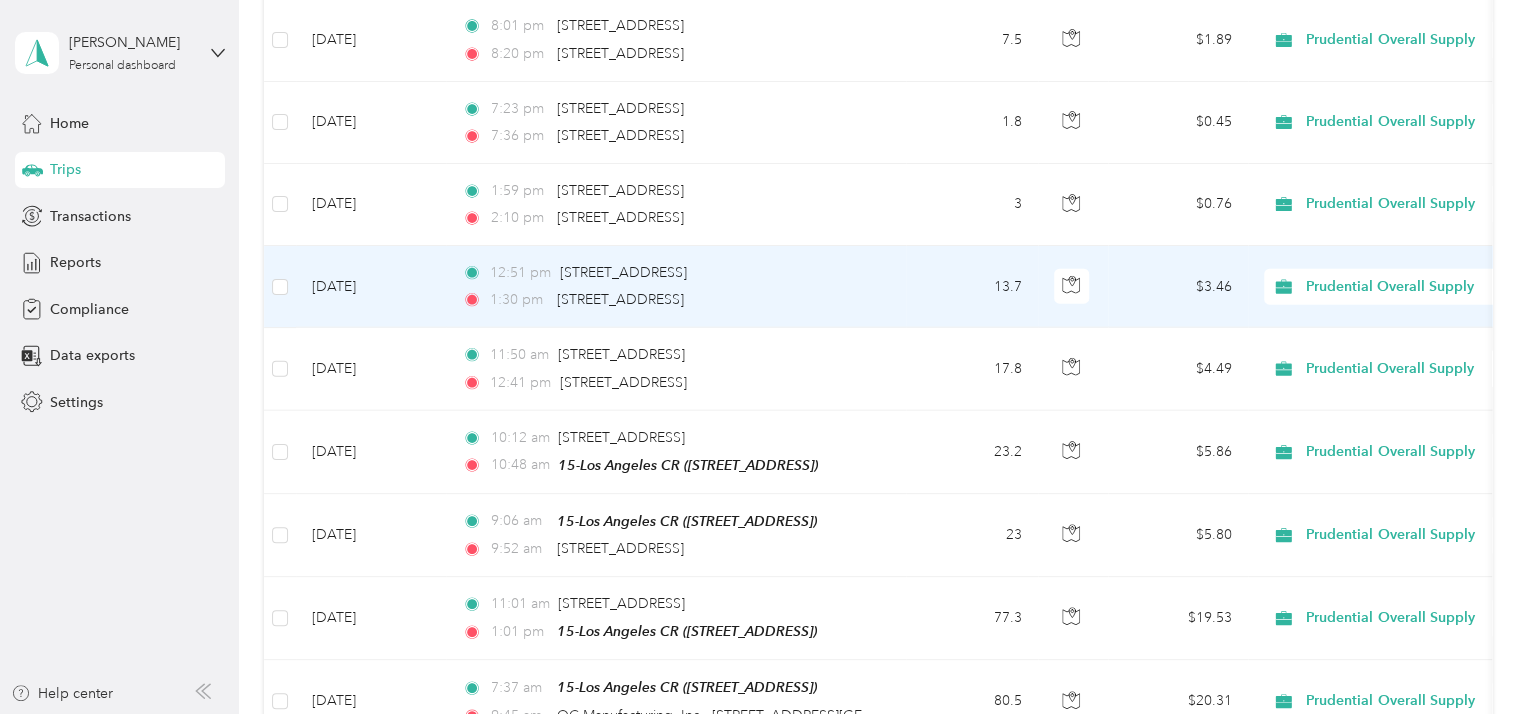 click on "[DATE]" at bounding box center [371, 287] 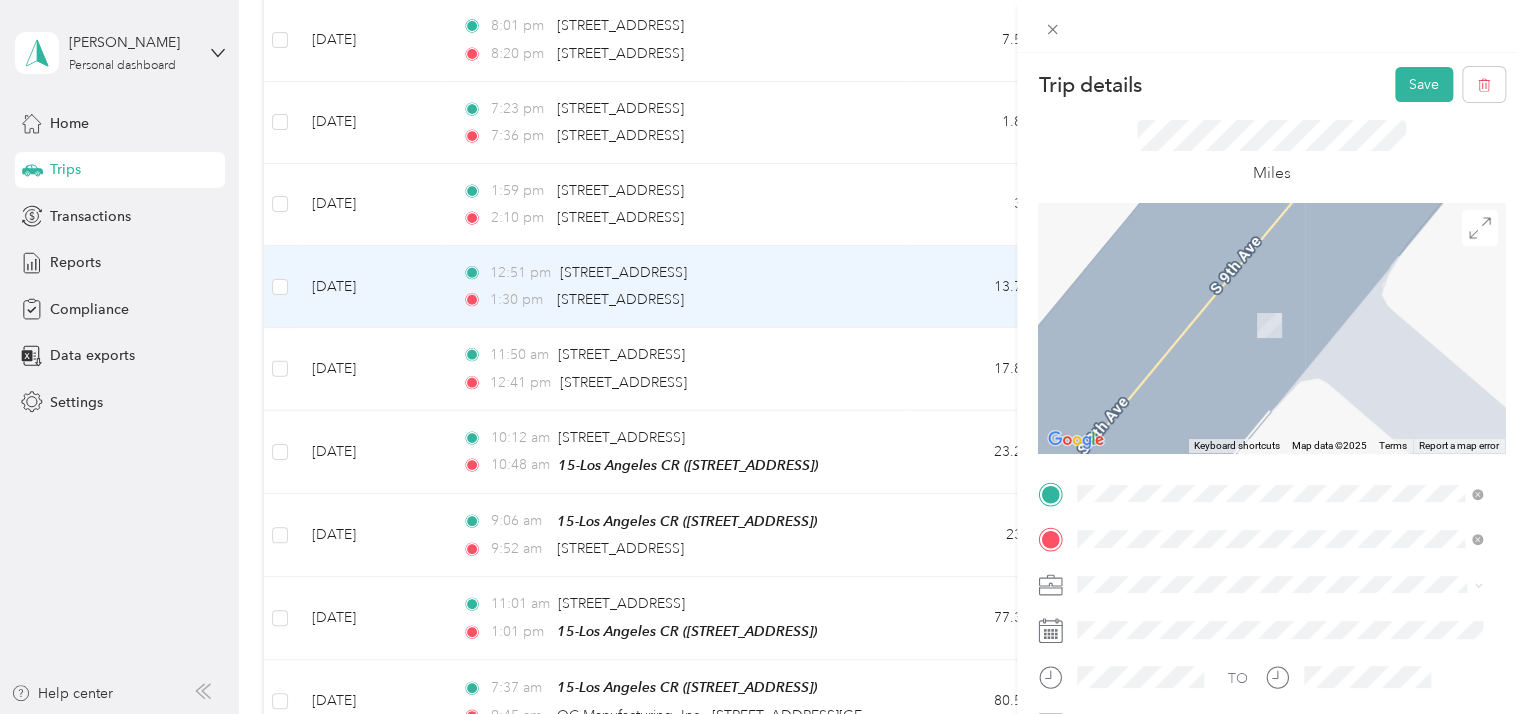 click on "TEAM 15-[GEOGRAPHIC_DATA] CR [STREET_ADDRESS]" at bounding box center (1246, 318) 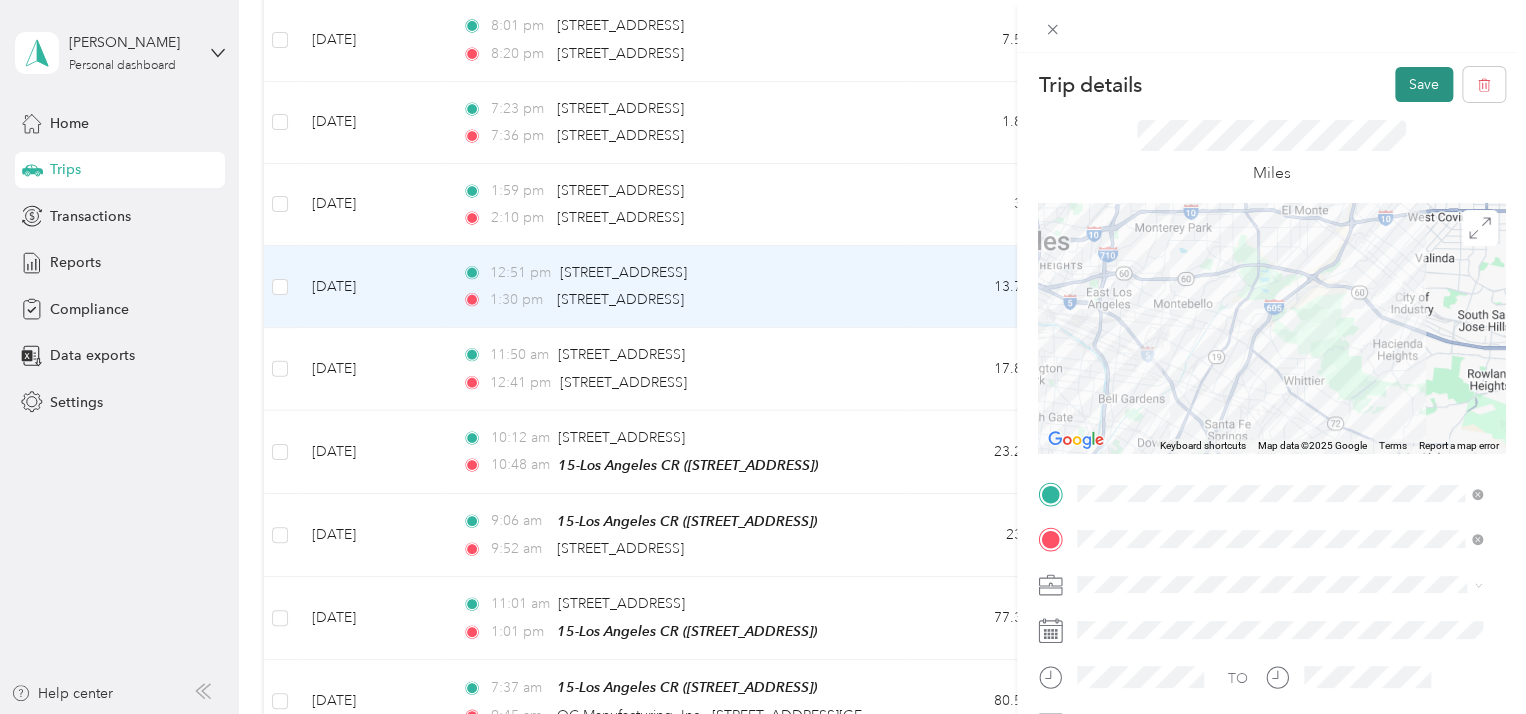 click on "Save" at bounding box center [1424, 84] 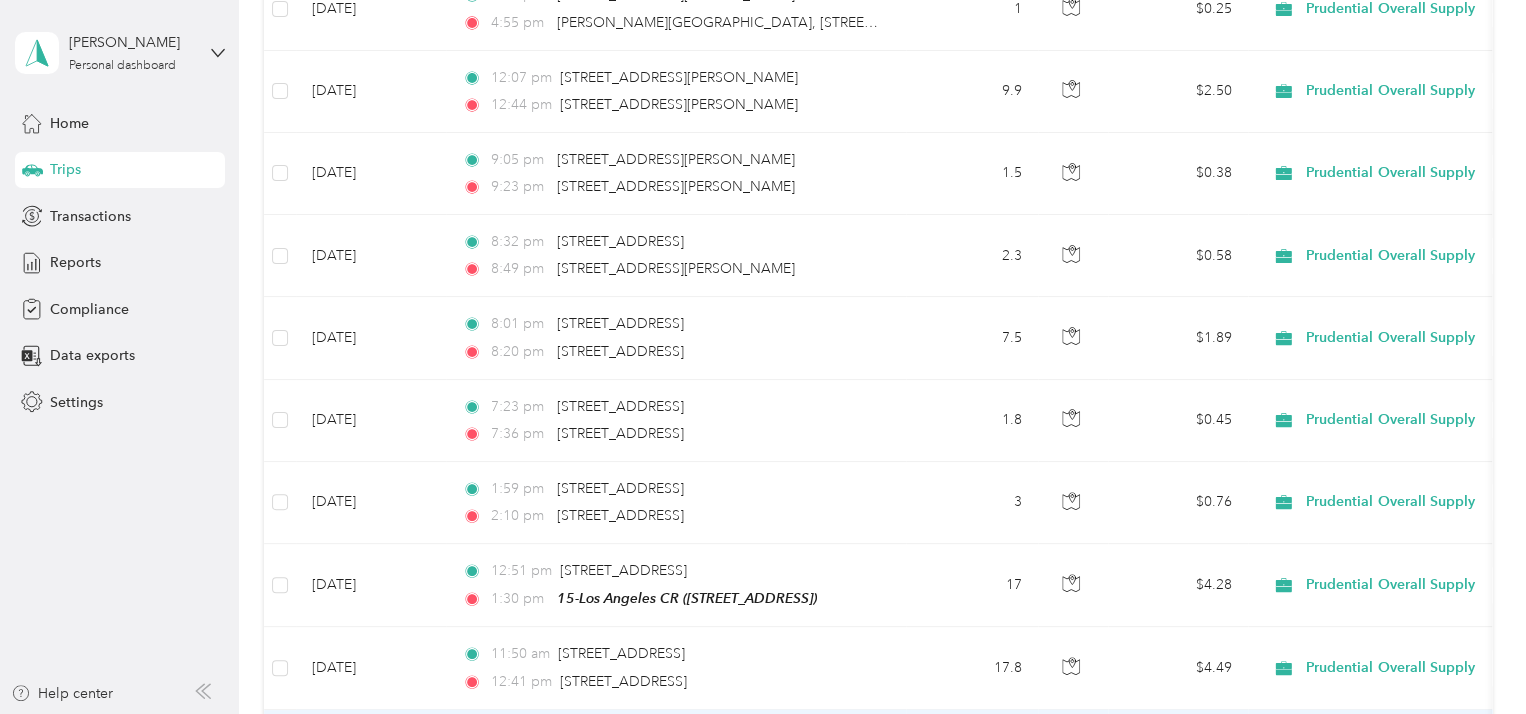scroll, scrollTop: 2100, scrollLeft: 0, axis: vertical 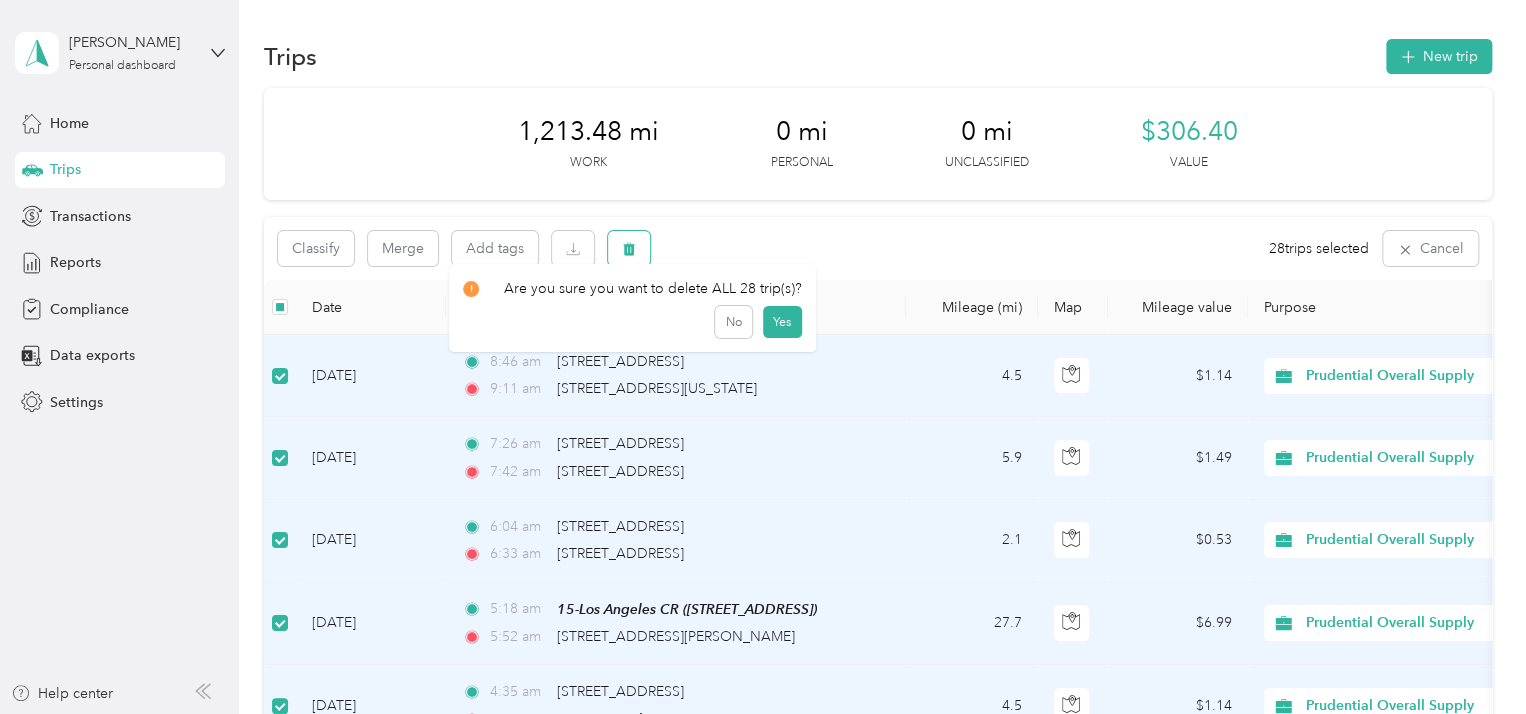 click at bounding box center (629, 248) 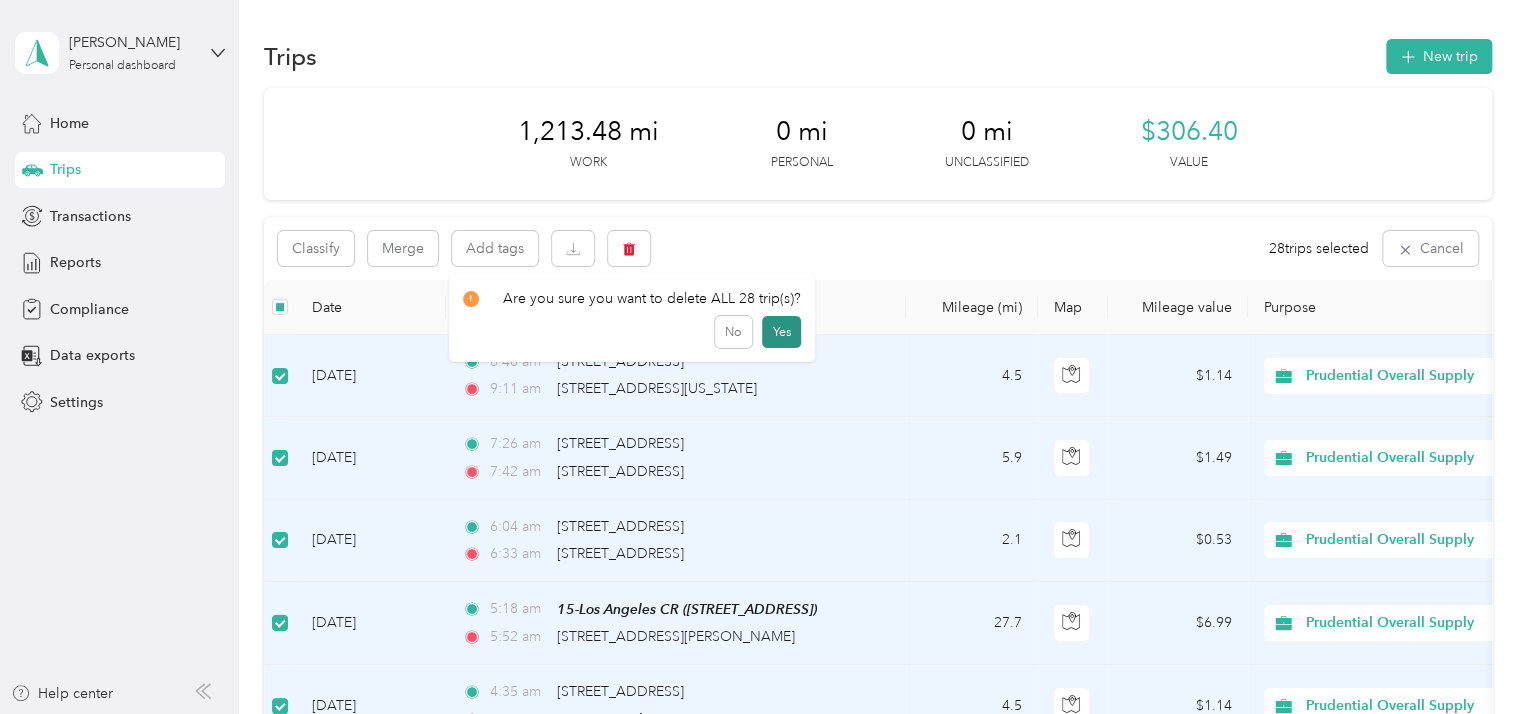 click on "Yes" at bounding box center [781, 332] 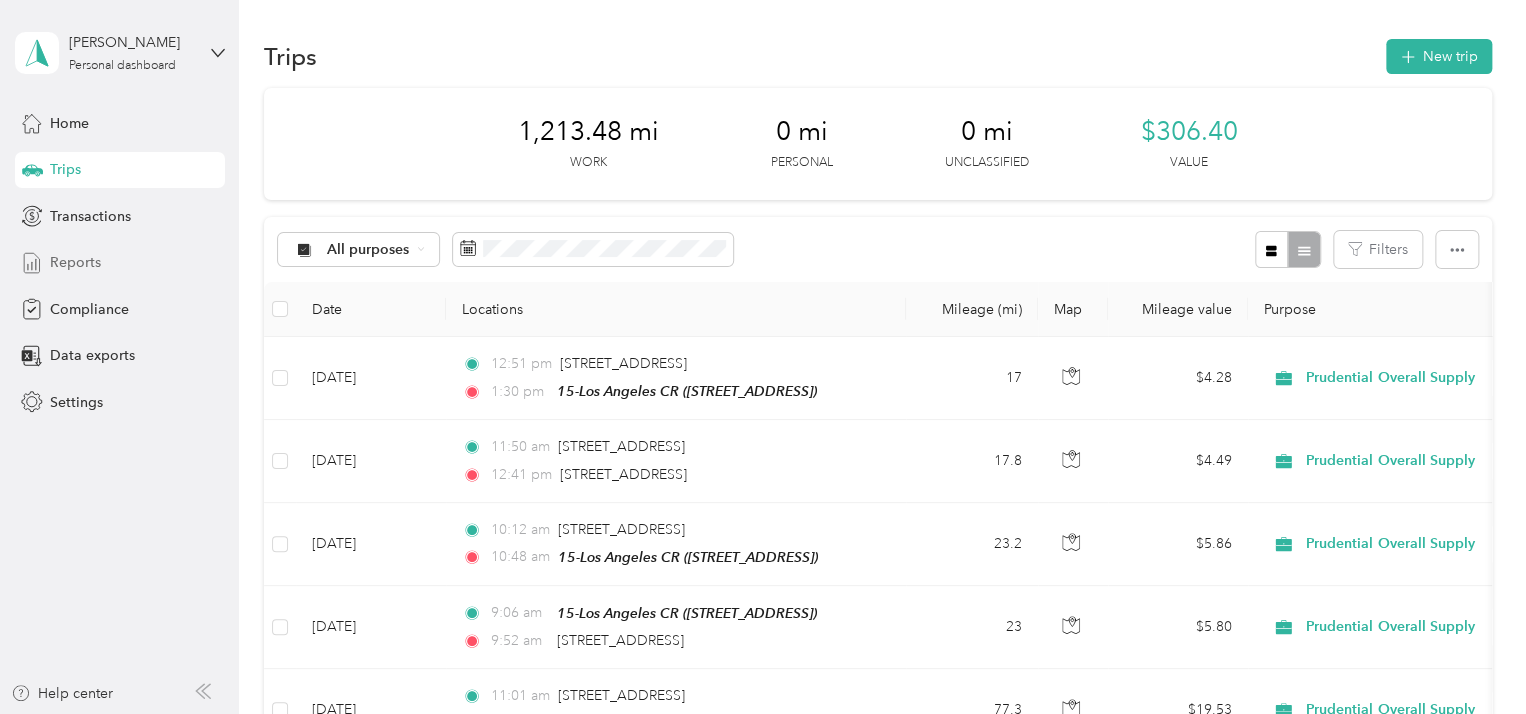 click on "Reports" at bounding box center (75, 262) 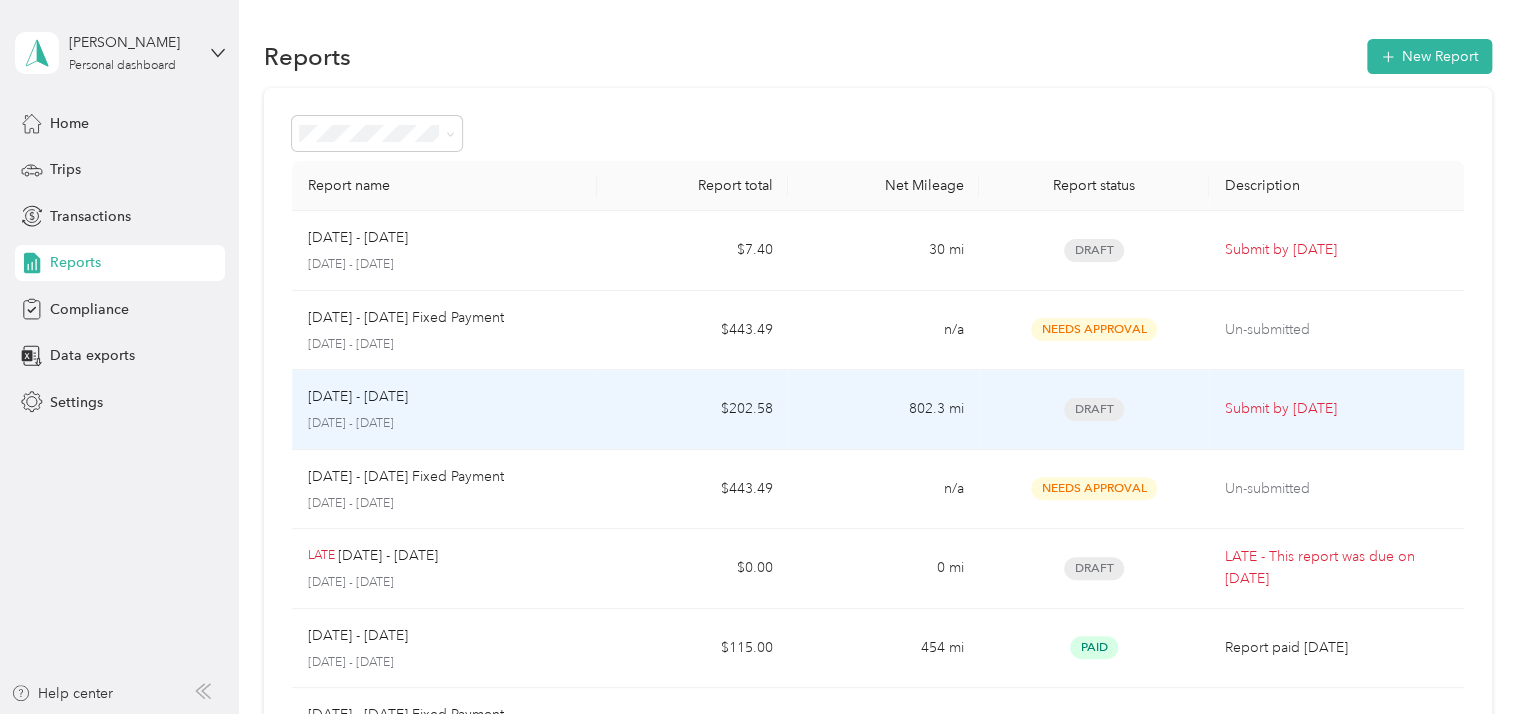 click on "[DATE] - [DATE]" at bounding box center [445, 424] 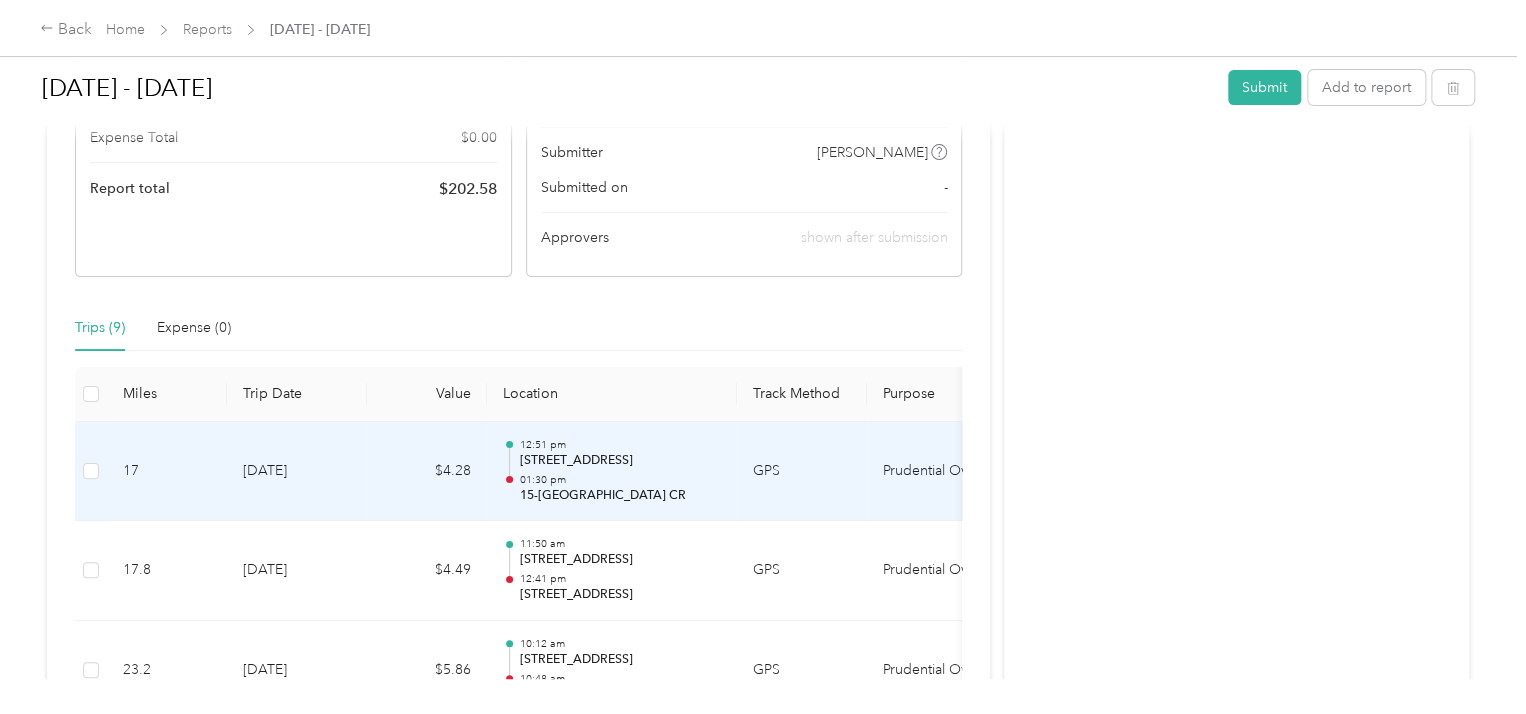 scroll, scrollTop: 0, scrollLeft: 0, axis: both 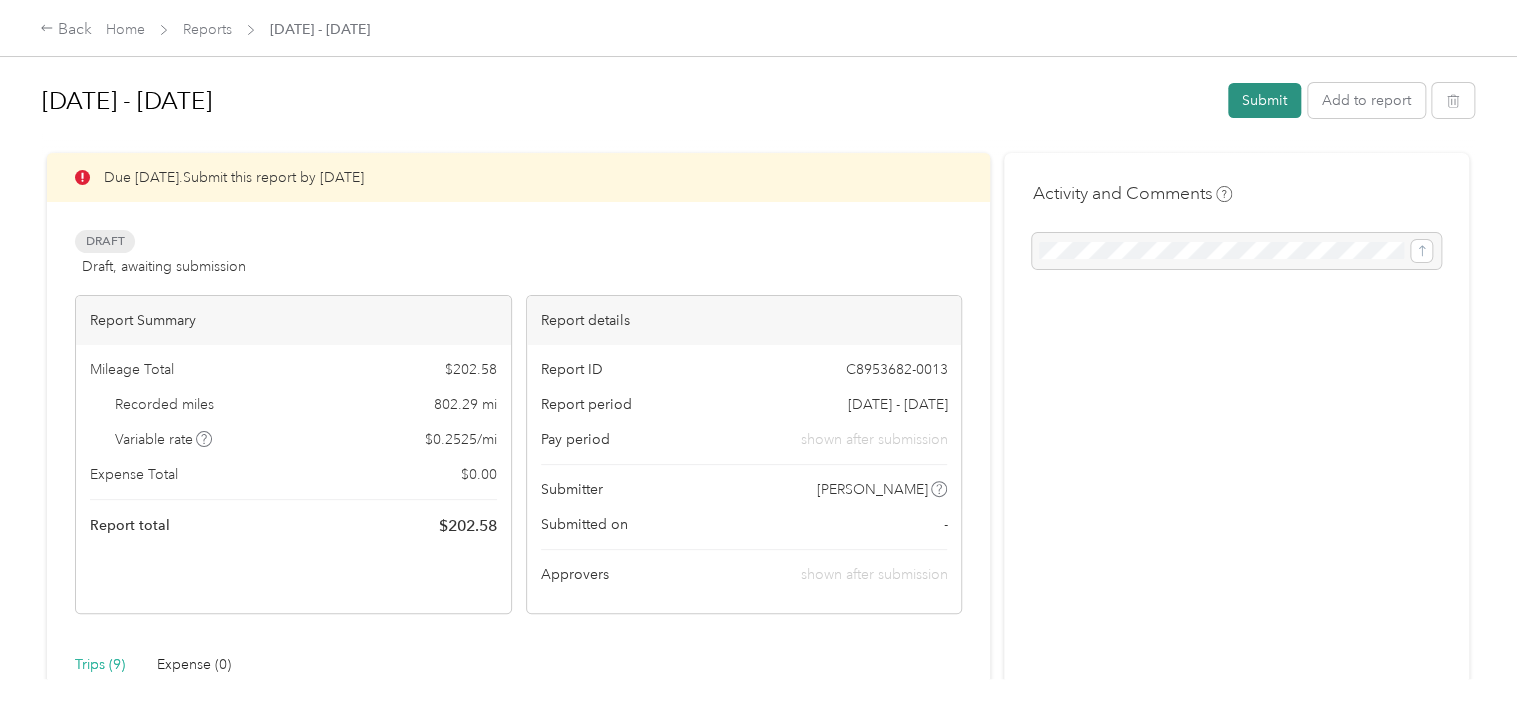 click on "Submit" at bounding box center [1264, 100] 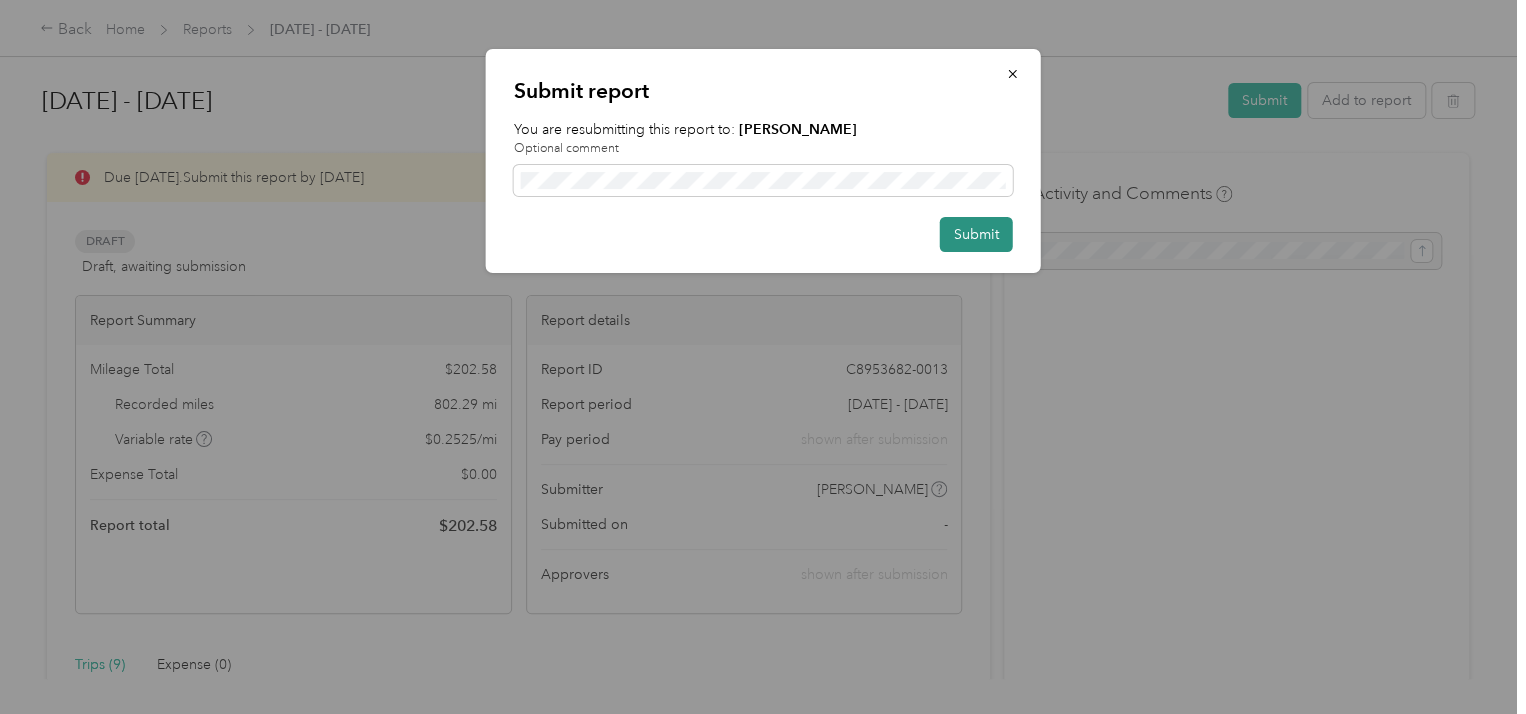 click on "Submit" at bounding box center (976, 234) 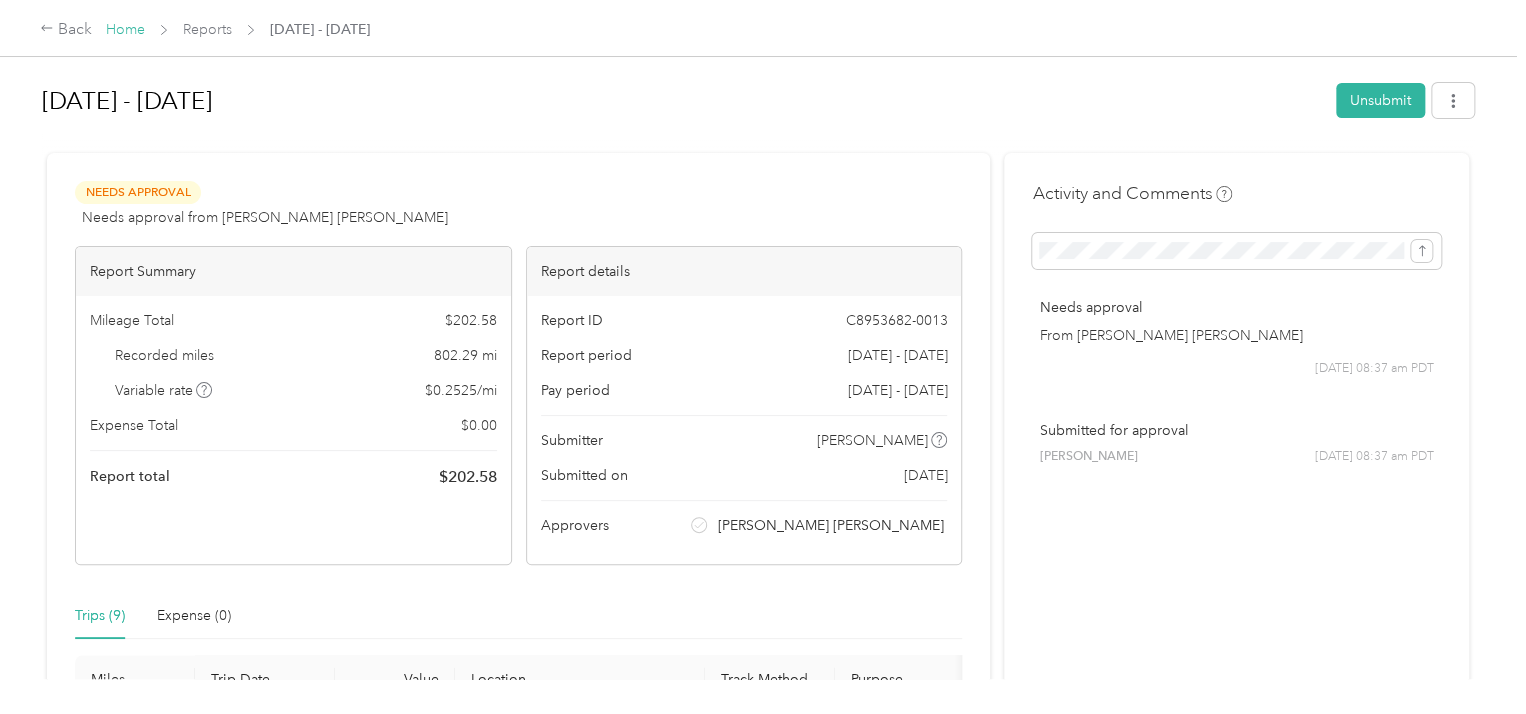 click on "Home" at bounding box center (125, 29) 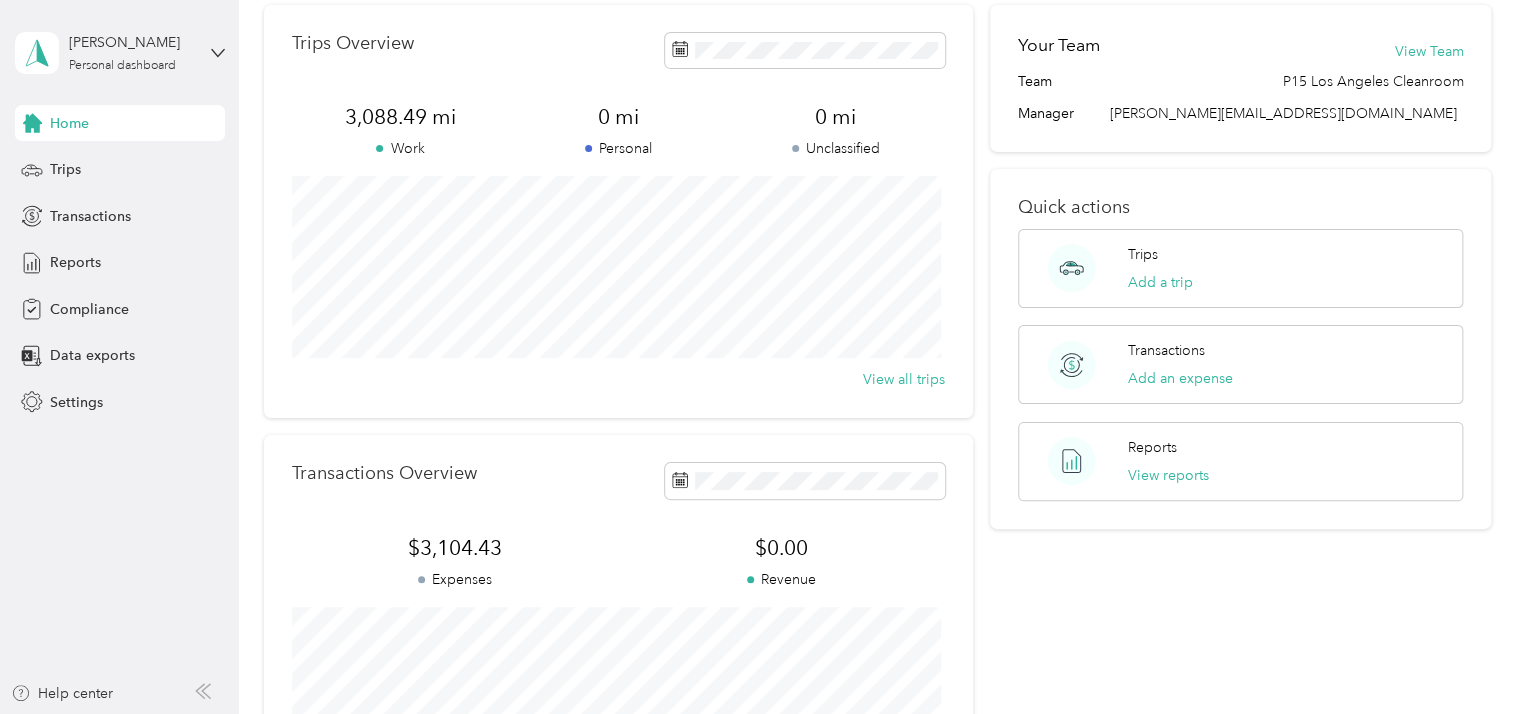 scroll, scrollTop: 0, scrollLeft: 0, axis: both 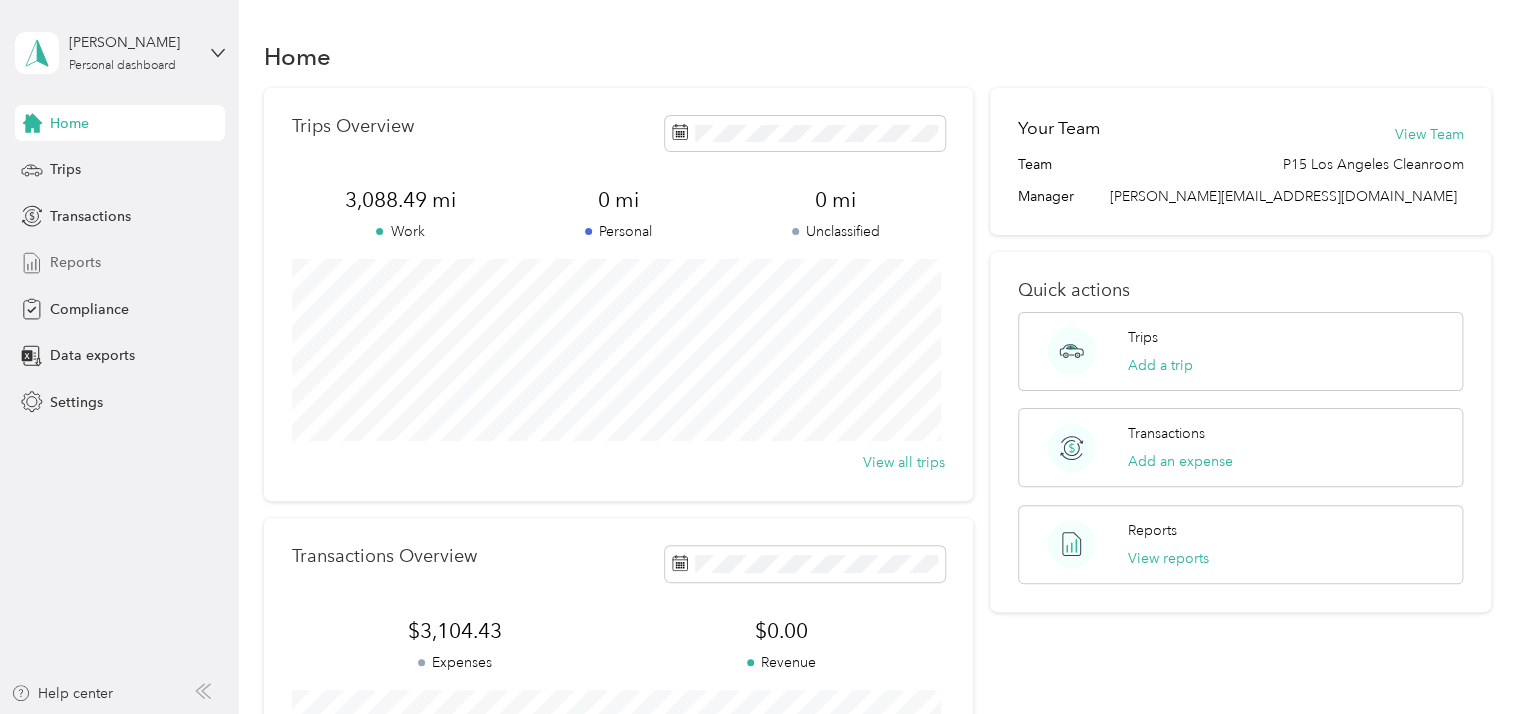 click on "Reports" at bounding box center [75, 262] 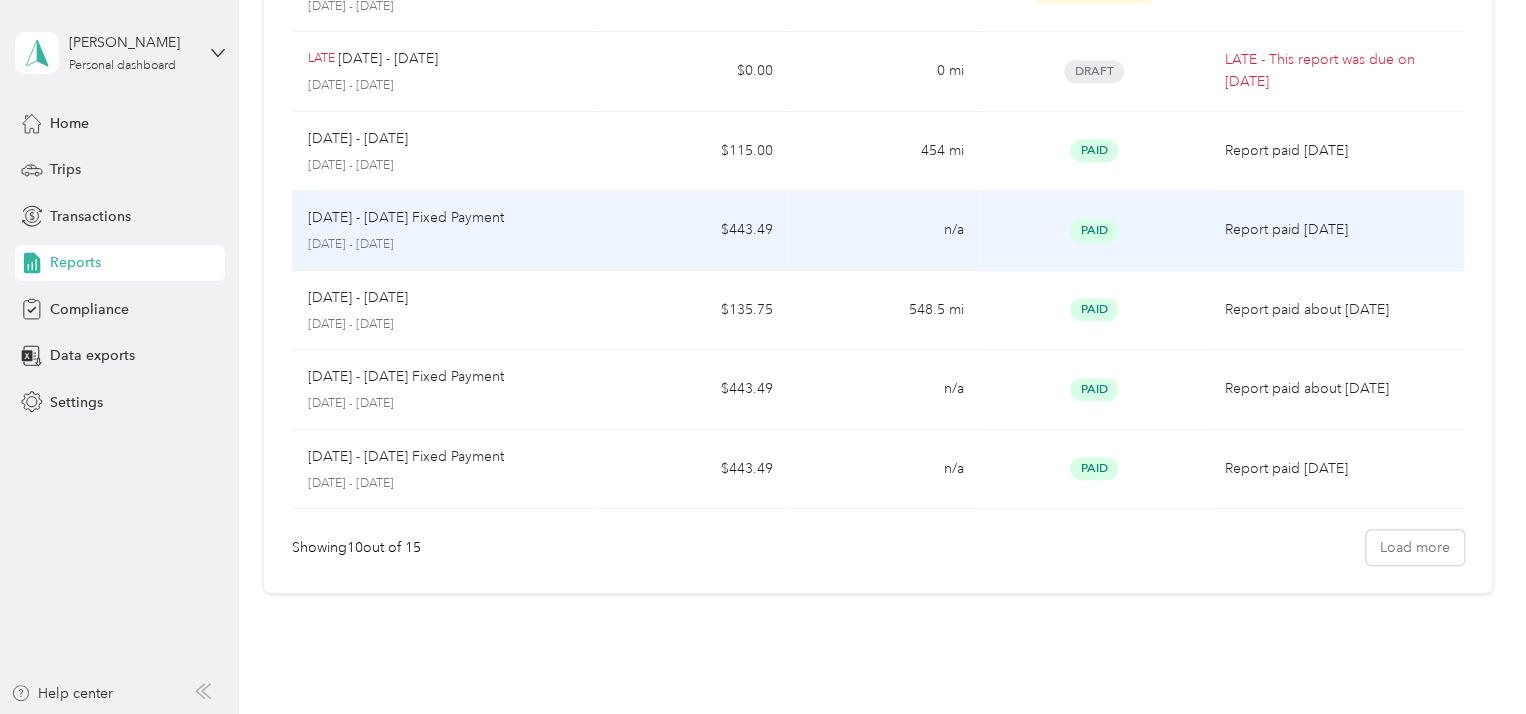 scroll, scrollTop: 500, scrollLeft: 0, axis: vertical 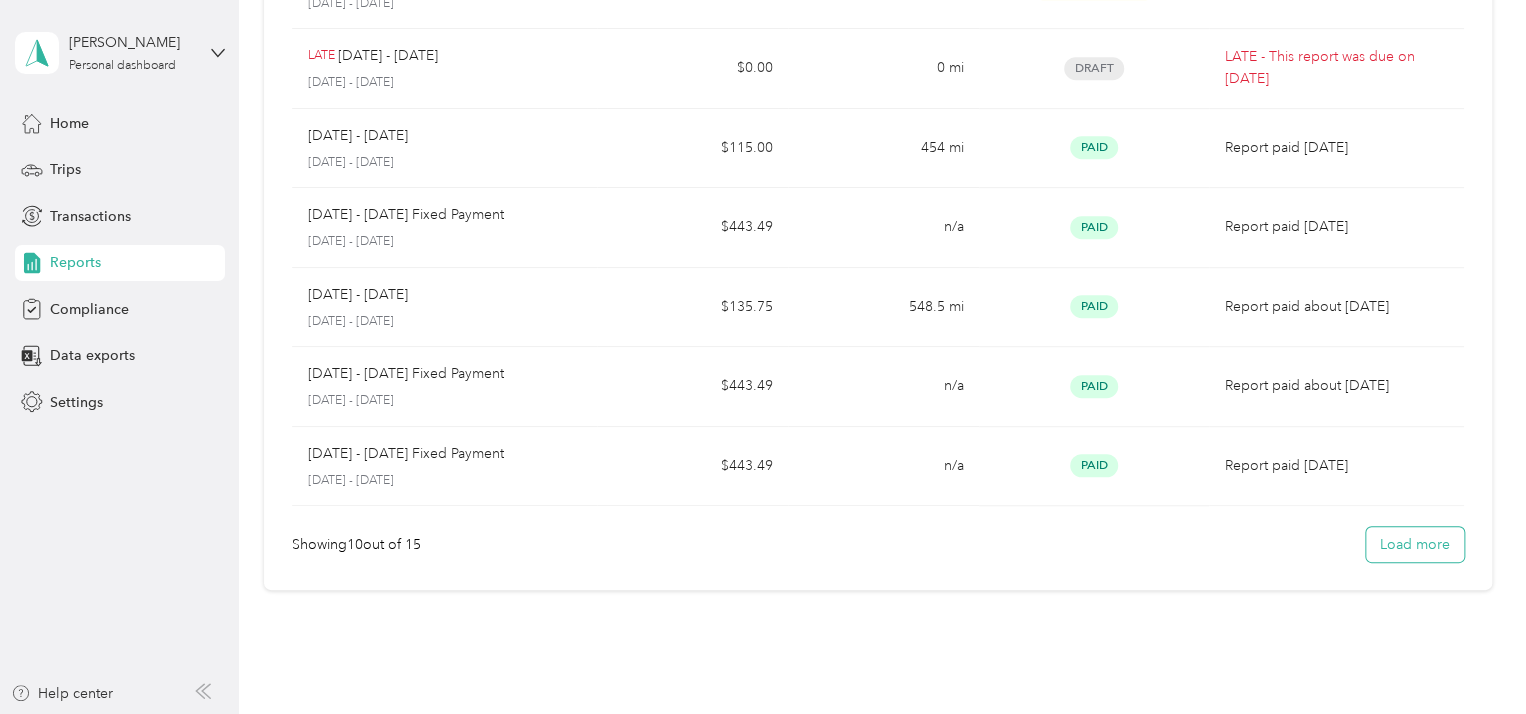 click on "Load more" at bounding box center [1415, 544] 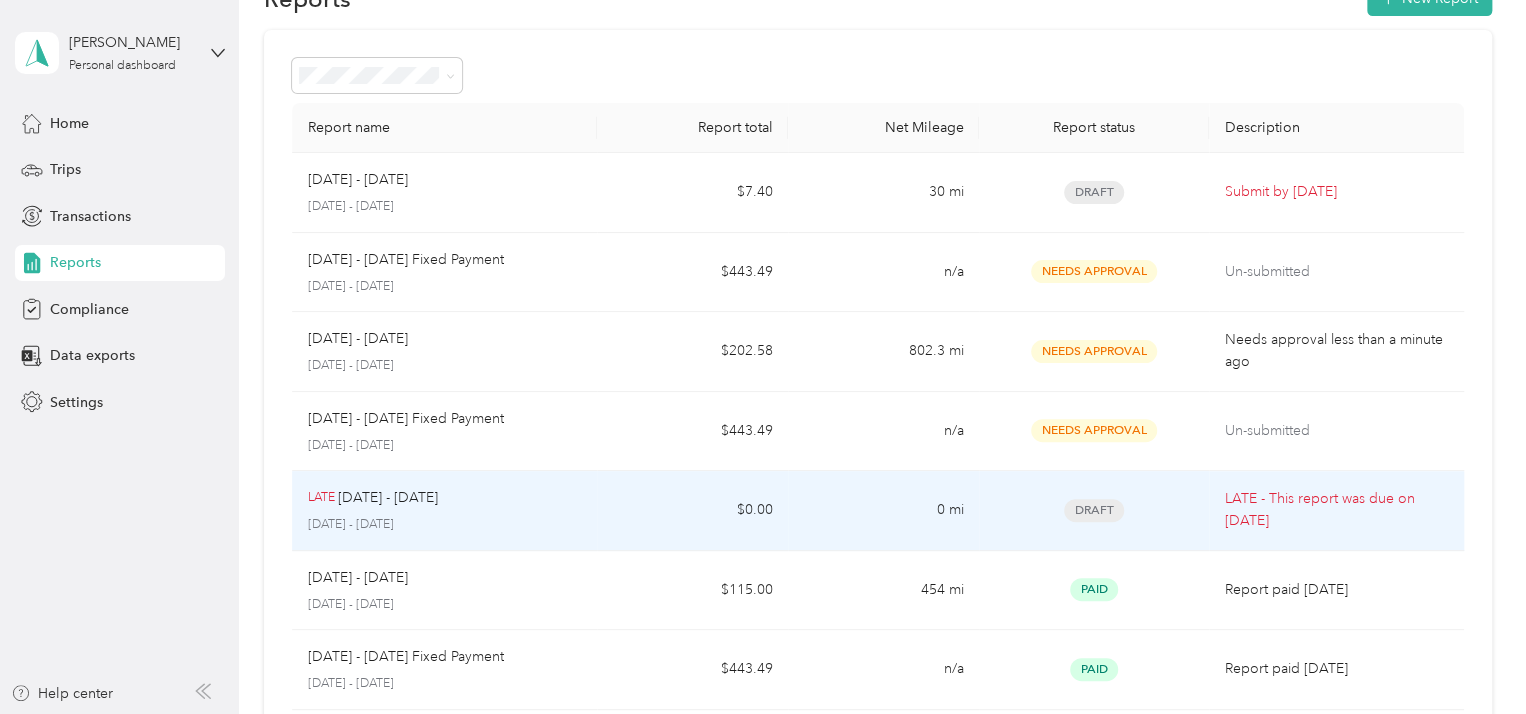 scroll, scrollTop: 0, scrollLeft: 0, axis: both 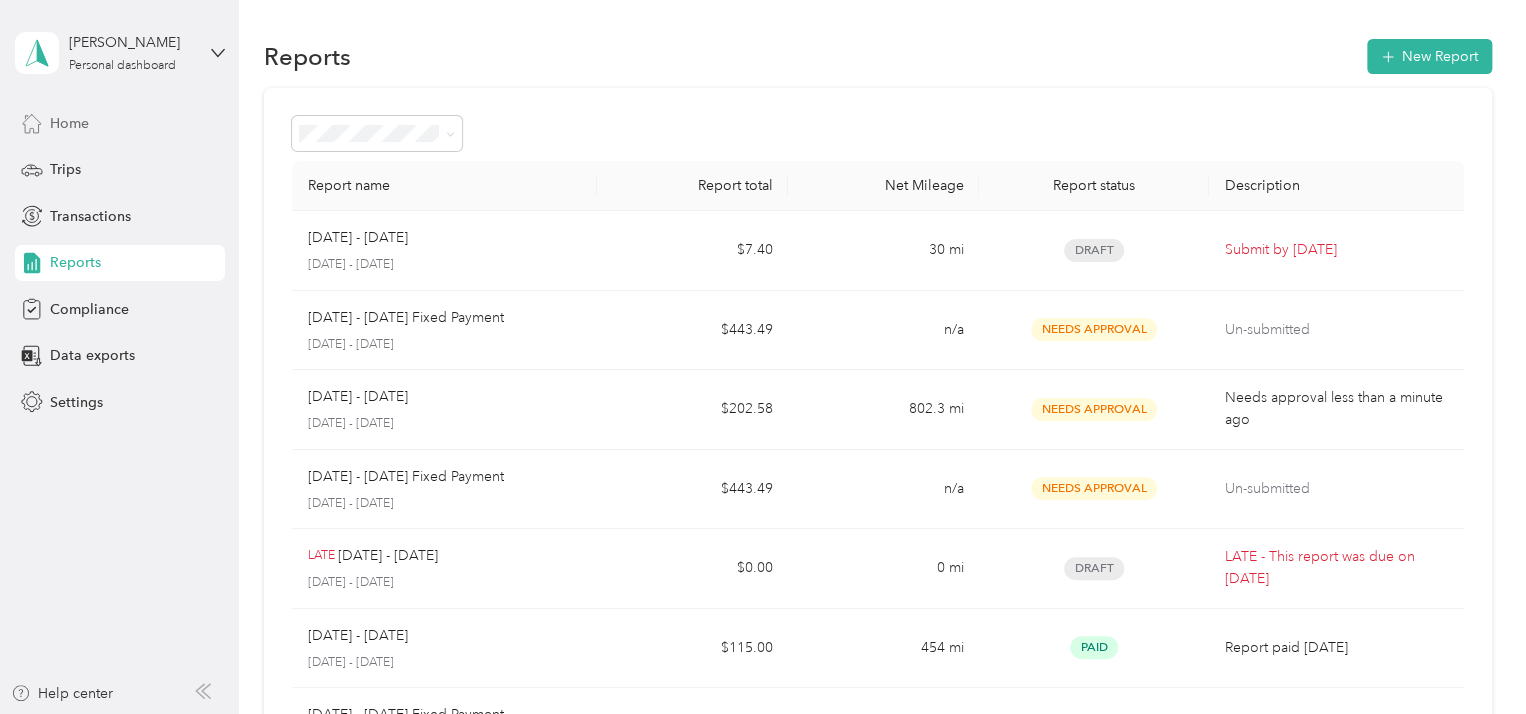 click on "Home" at bounding box center (69, 123) 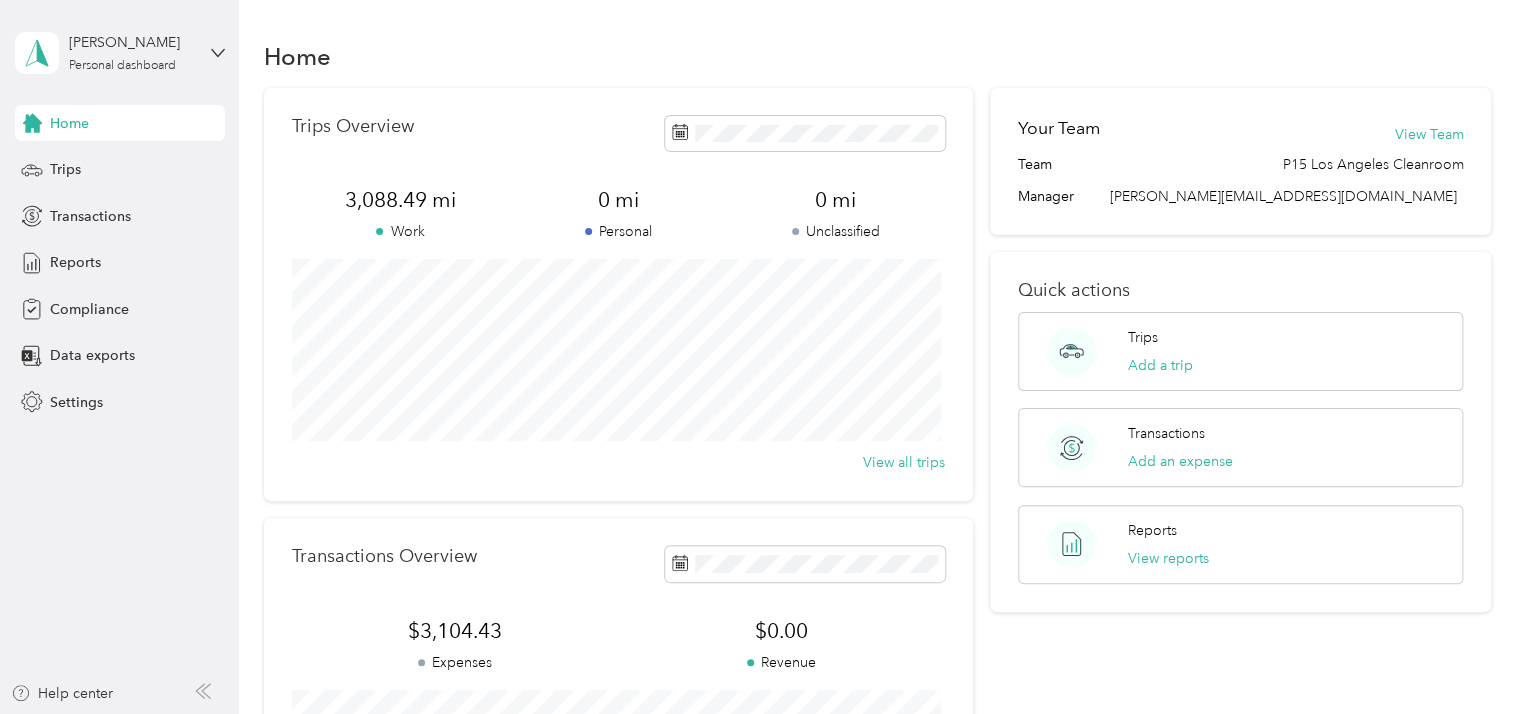 click on "[PERSON_NAME] Personal dashboard" at bounding box center [120, 53] 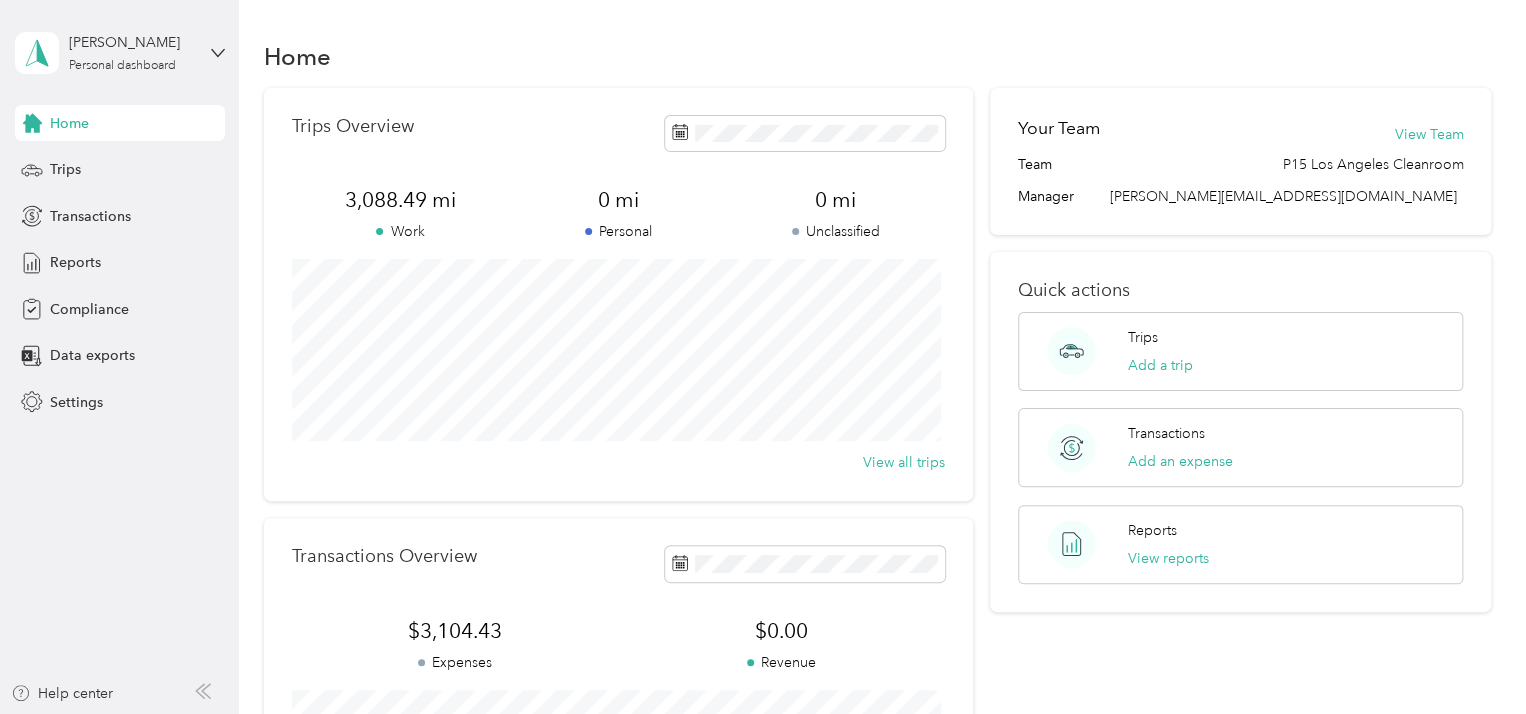 click on "Log out" at bounding box center (70, 164) 